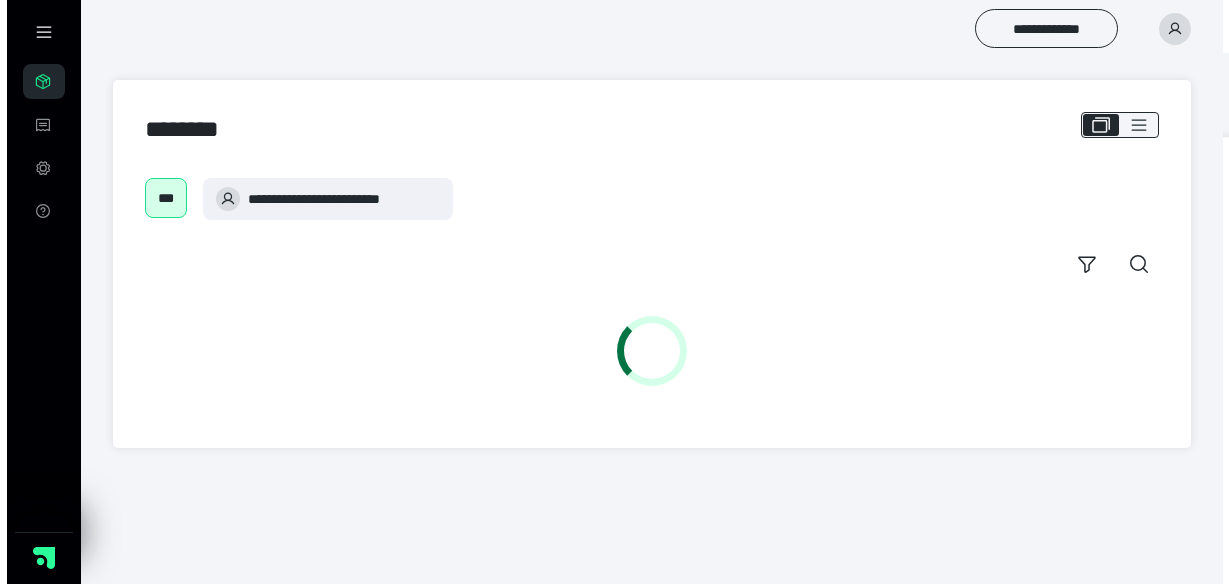 scroll, scrollTop: 0, scrollLeft: 0, axis: both 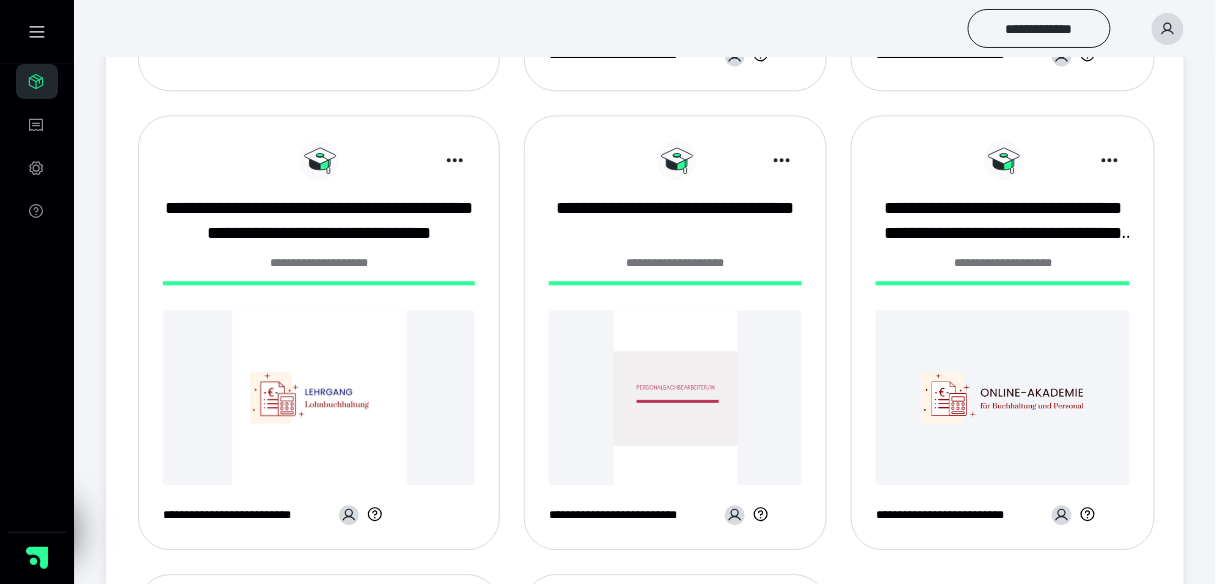 click at bounding box center [319, 397] 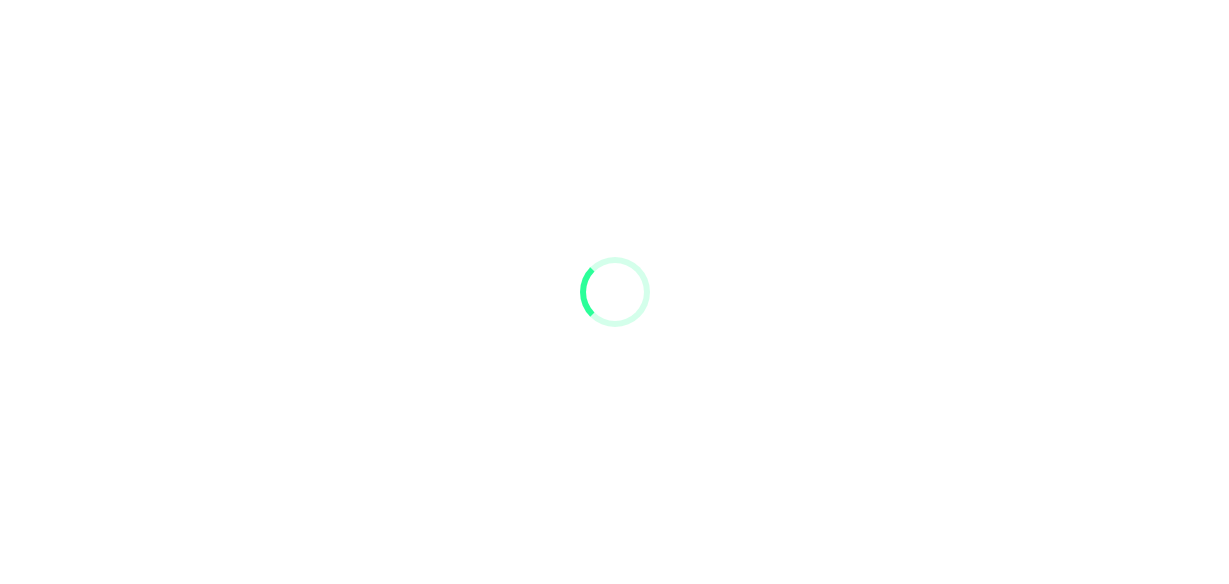 scroll, scrollTop: 0, scrollLeft: 0, axis: both 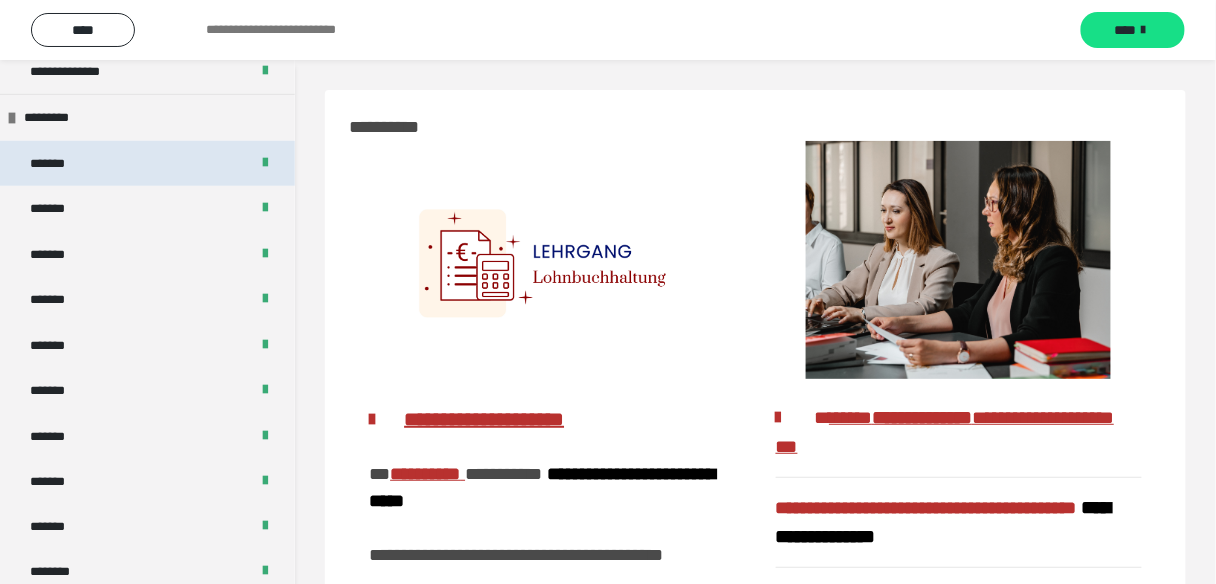 click on "*******" at bounding box center (147, 164) 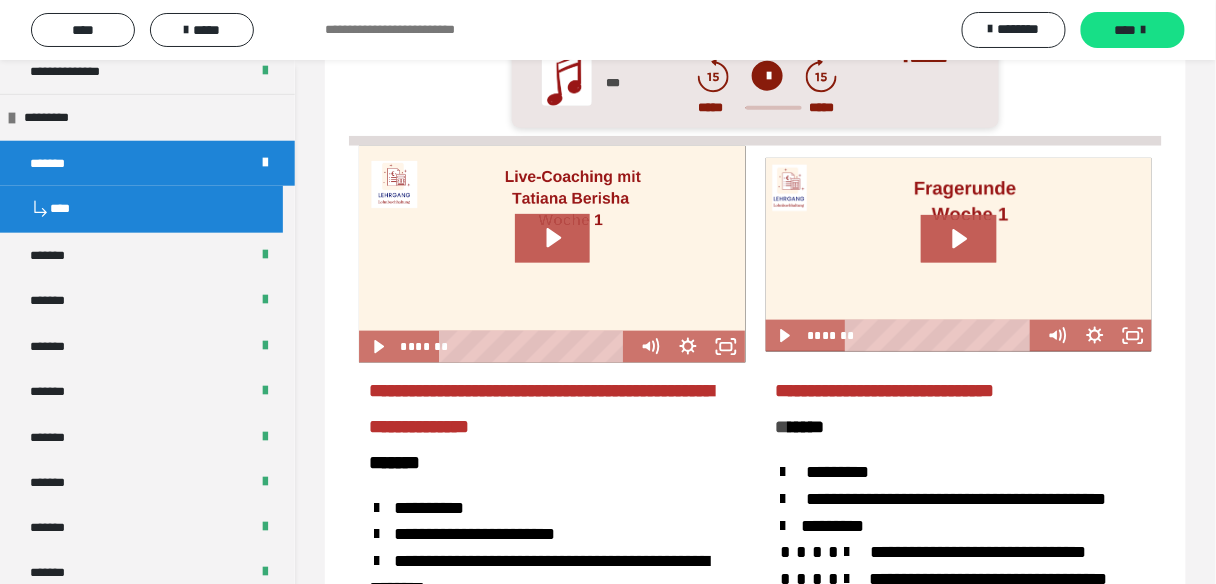 scroll, scrollTop: 2480, scrollLeft: 0, axis: vertical 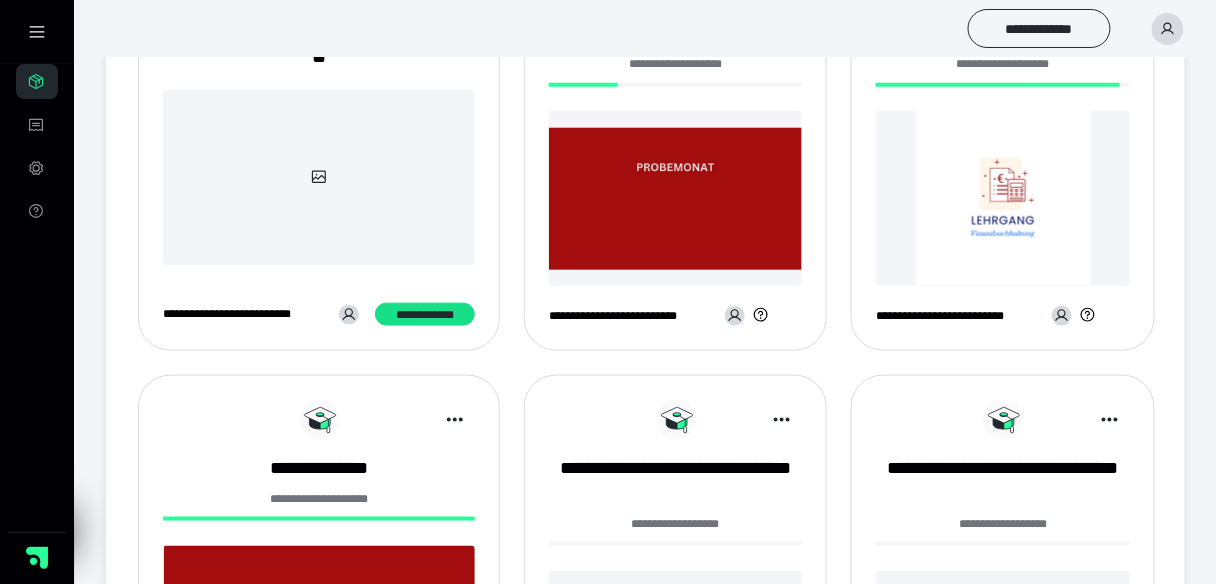 click at bounding box center [1002, 198] 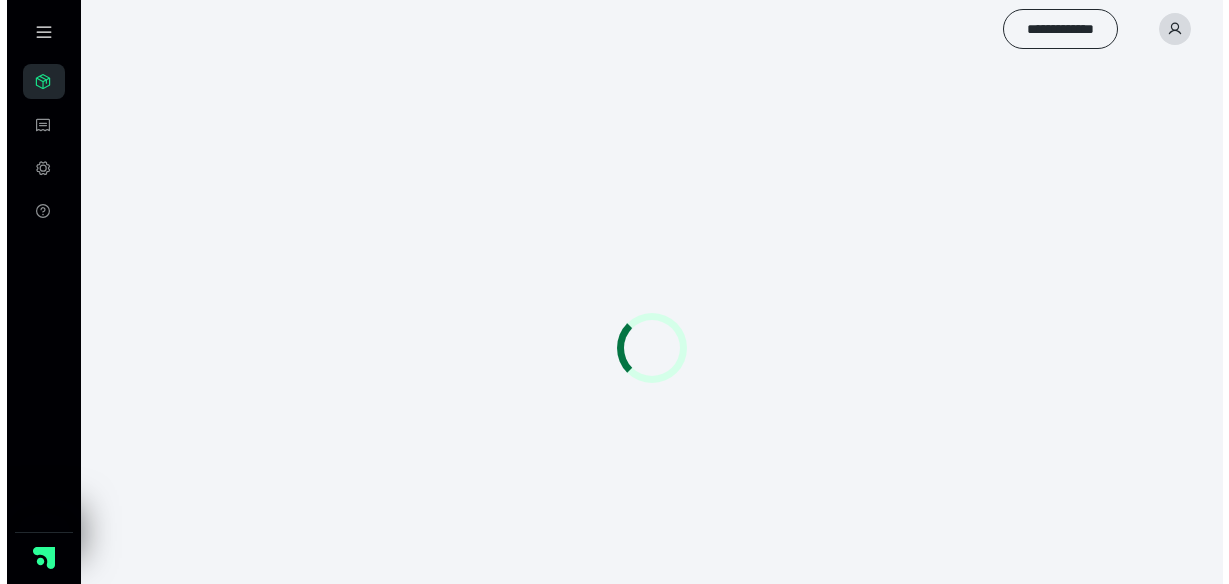 scroll, scrollTop: 0, scrollLeft: 0, axis: both 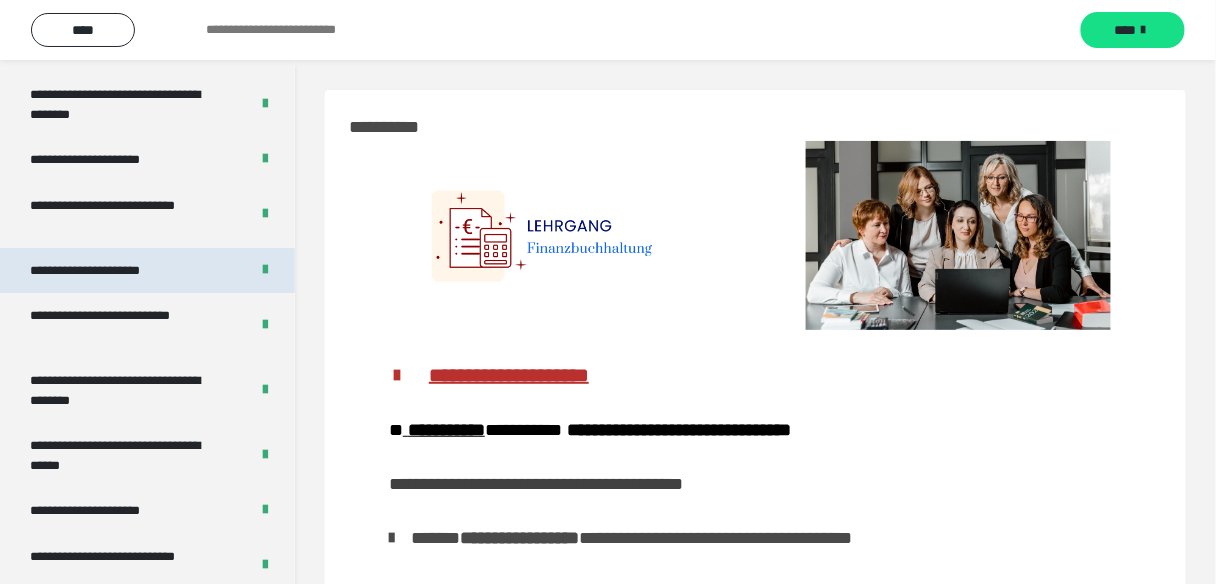 click on "**********" at bounding box center [108, 271] 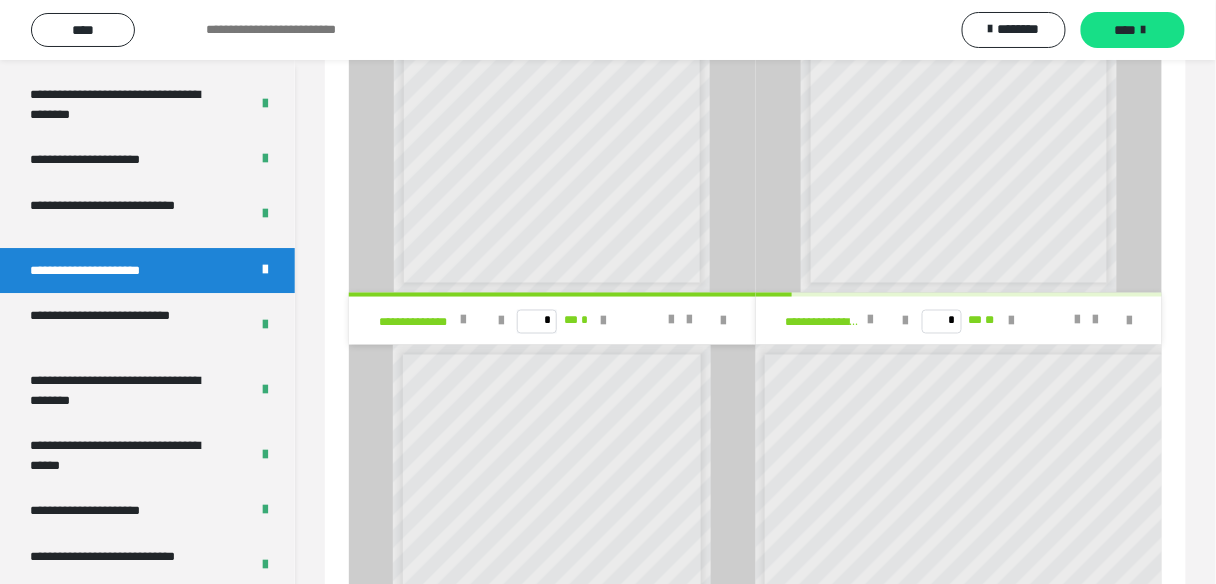 scroll, scrollTop: 2875, scrollLeft: 0, axis: vertical 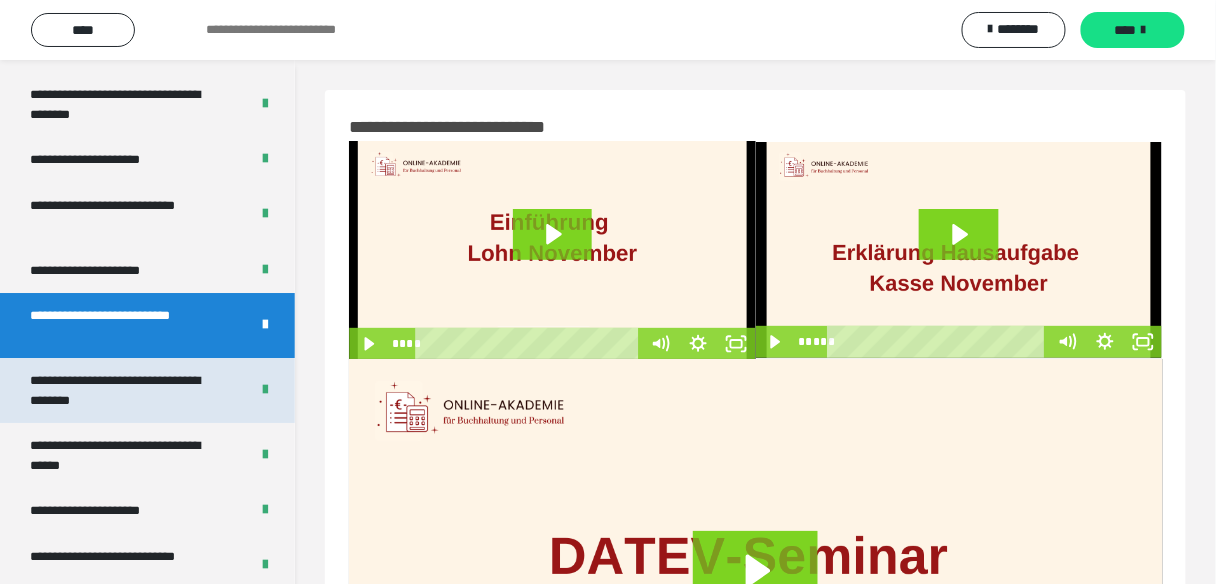 click on "**********" at bounding box center (125, 390) 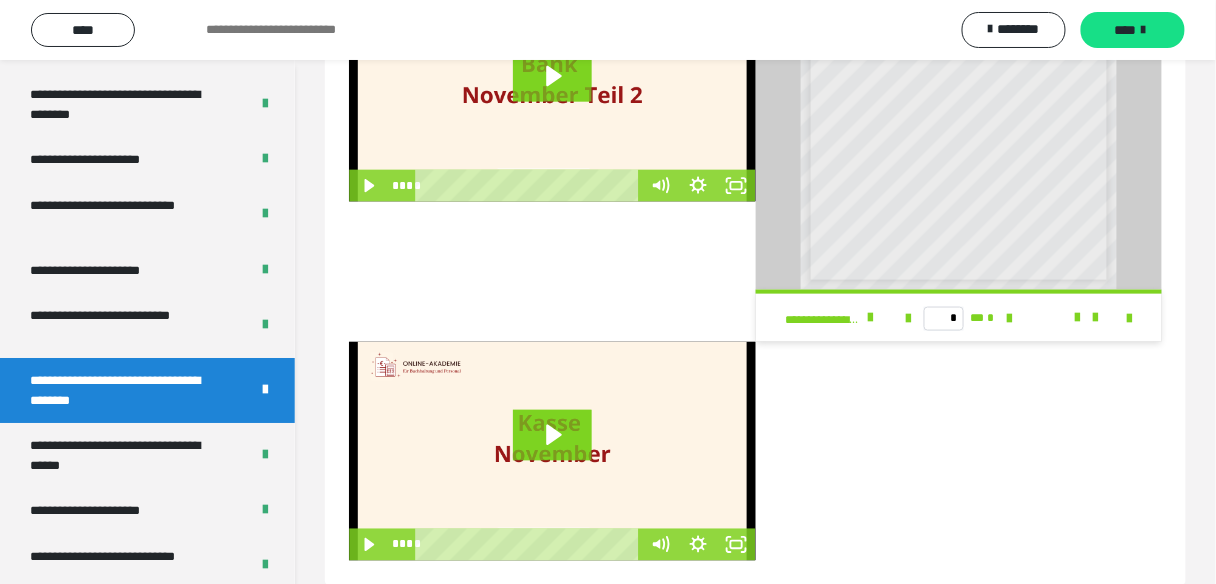 scroll, scrollTop: 548, scrollLeft: 0, axis: vertical 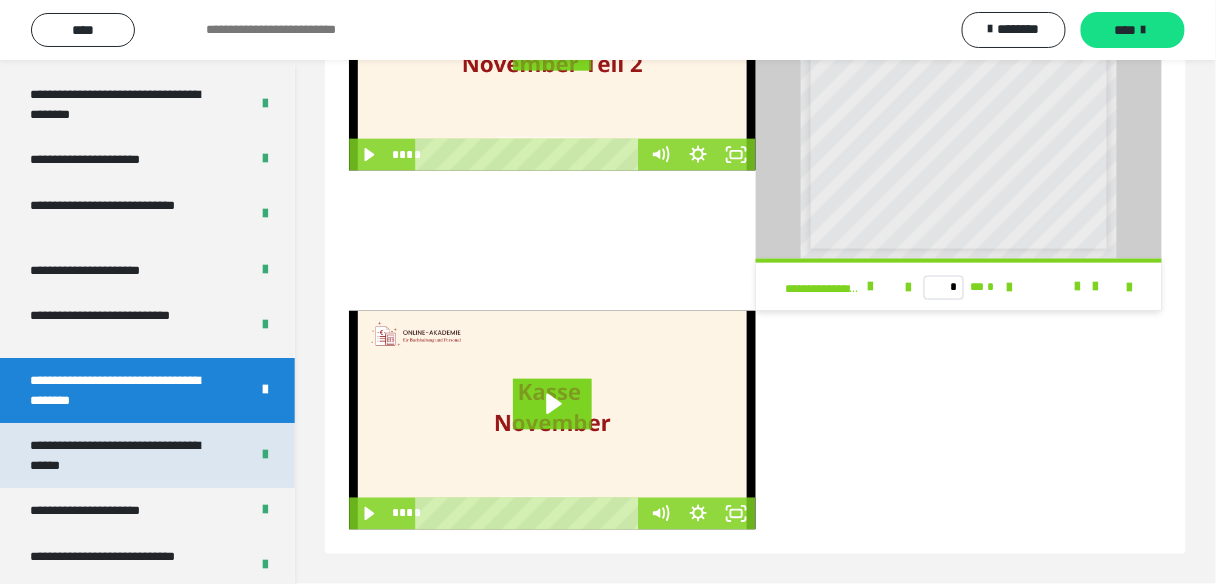 click on "**********" at bounding box center [125, 455] 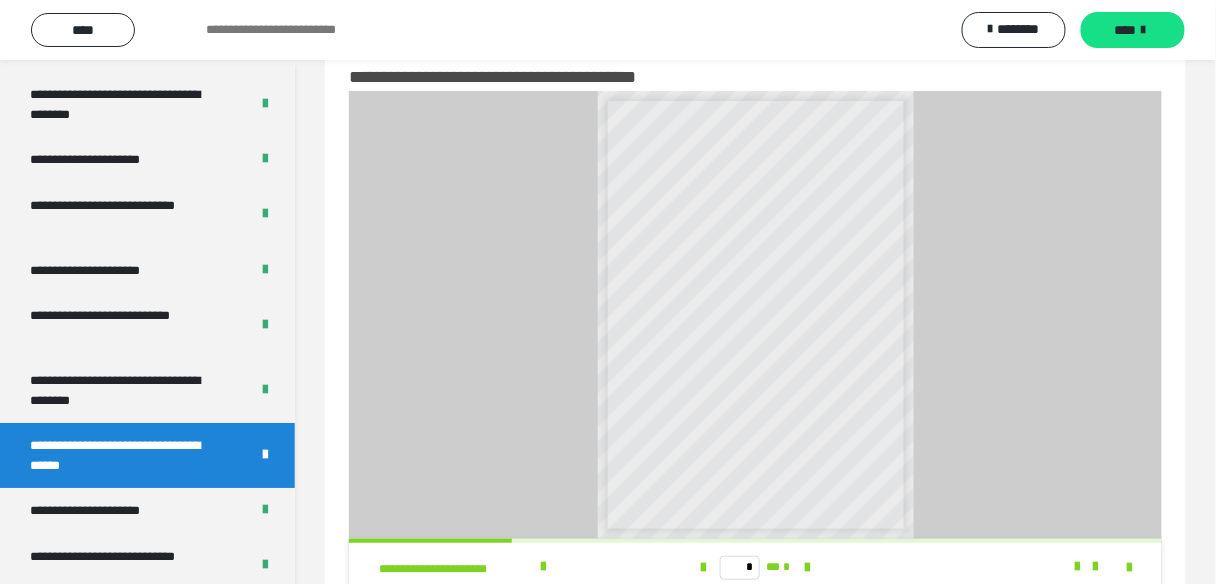 scroll, scrollTop: 0, scrollLeft: 0, axis: both 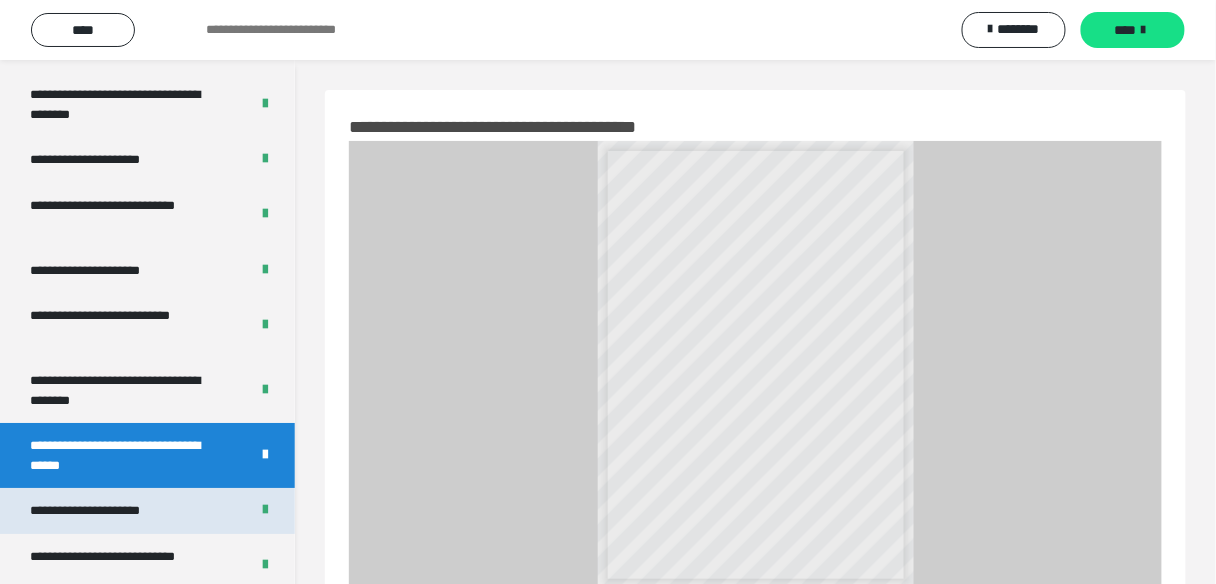 click on "**********" at bounding box center (109, 511) 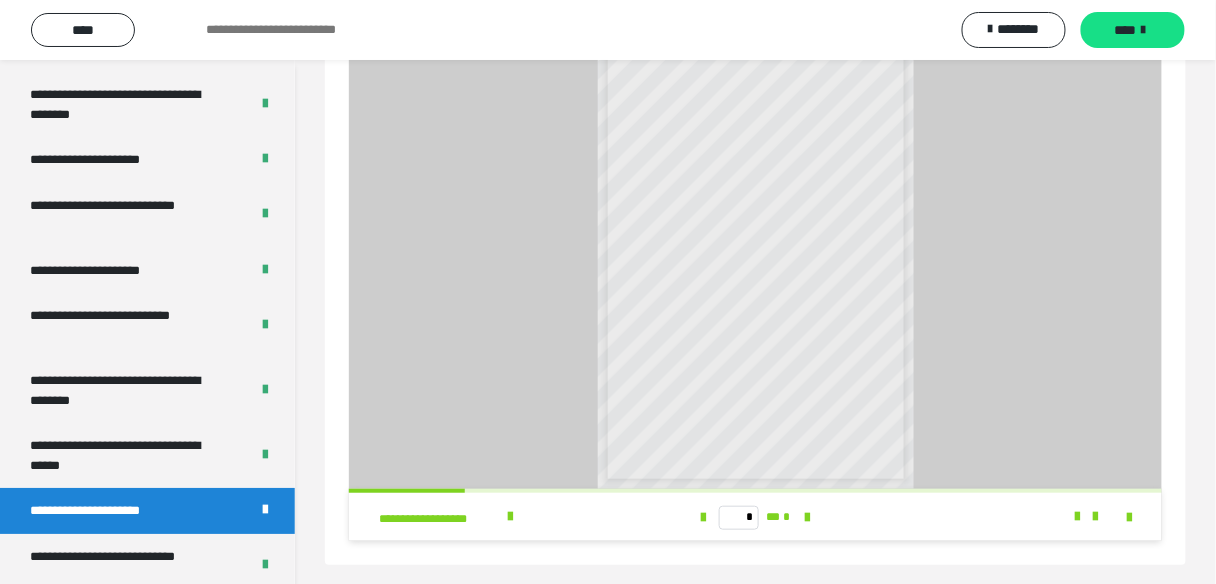 scroll, scrollTop: 111, scrollLeft: 0, axis: vertical 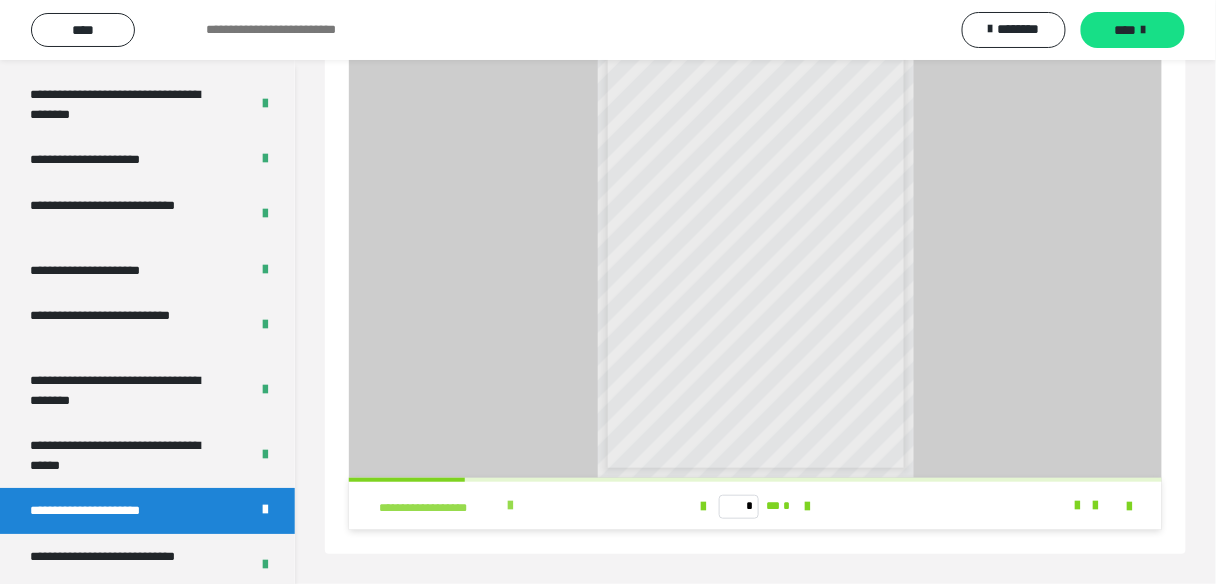 click at bounding box center [510, 506] 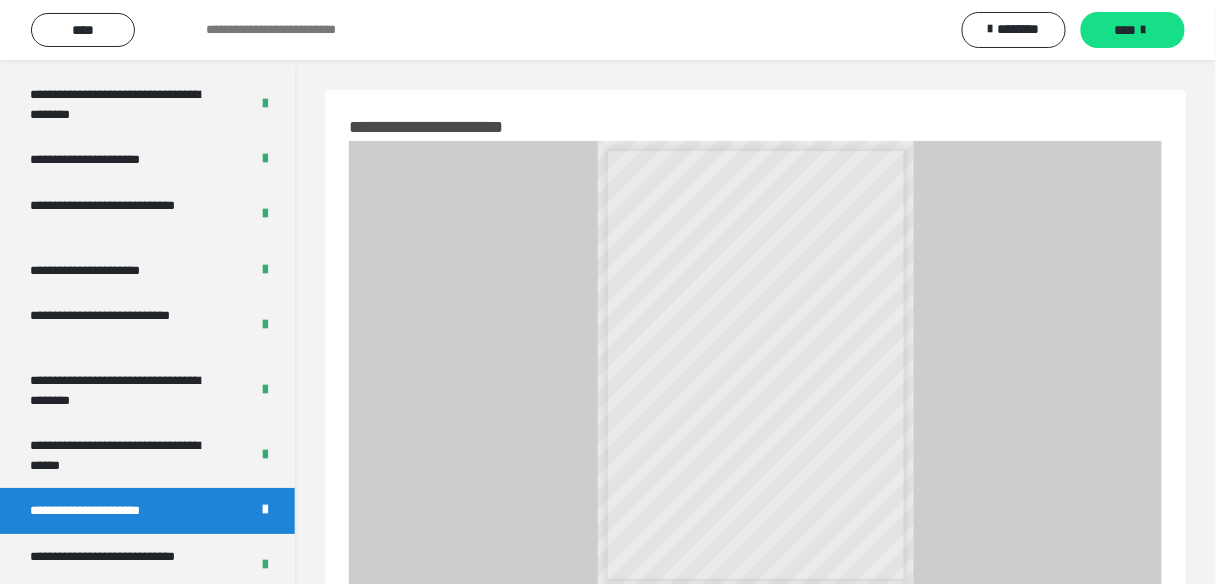scroll, scrollTop: 111, scrollLeft: 0, axis: vertical 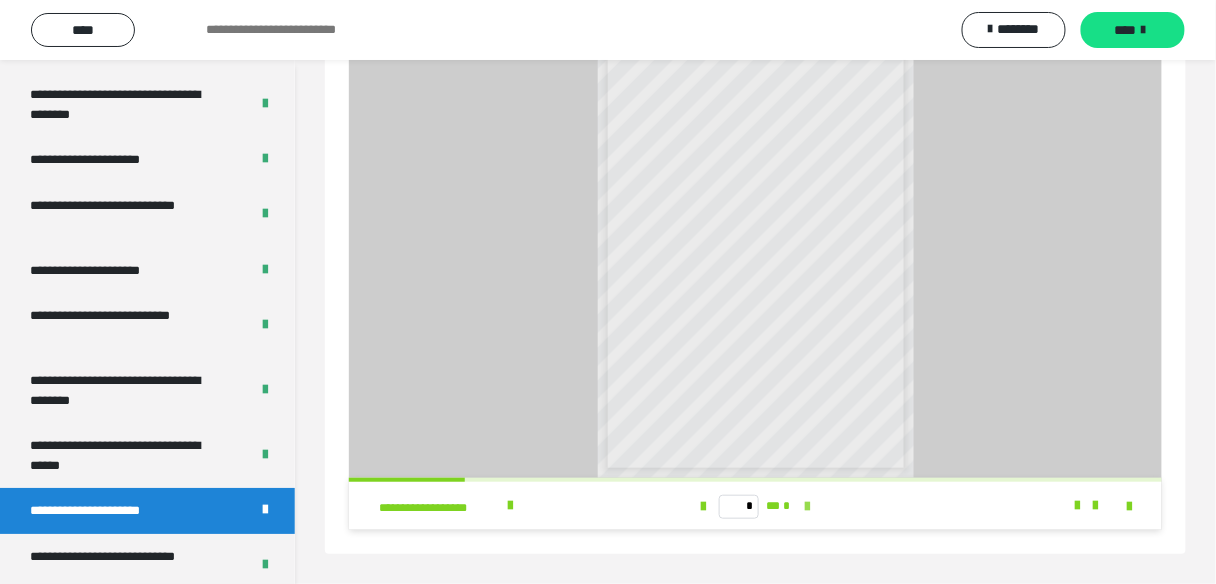 click at bounding box center (808, 507) 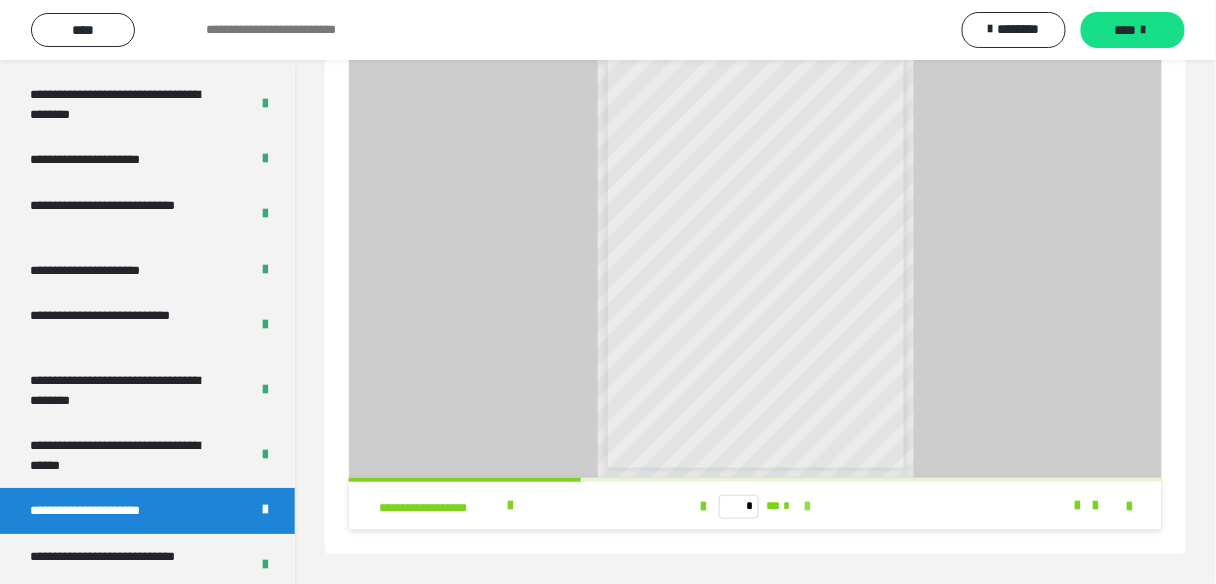 click at bounding box center [808, 507] 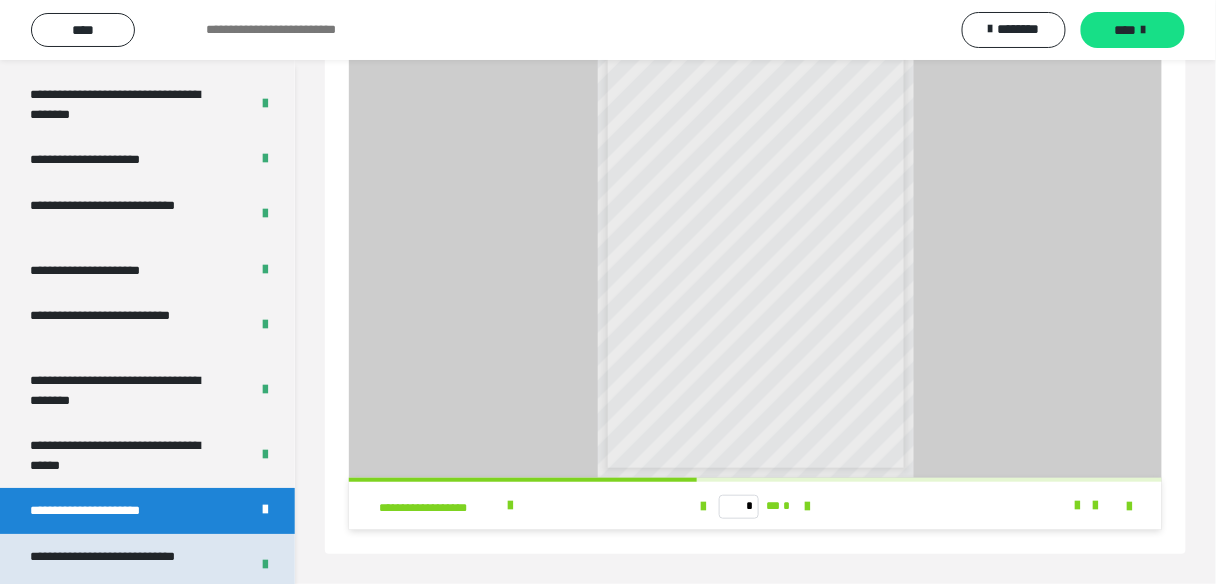 click on "**********" at bounding box center (125, 566) 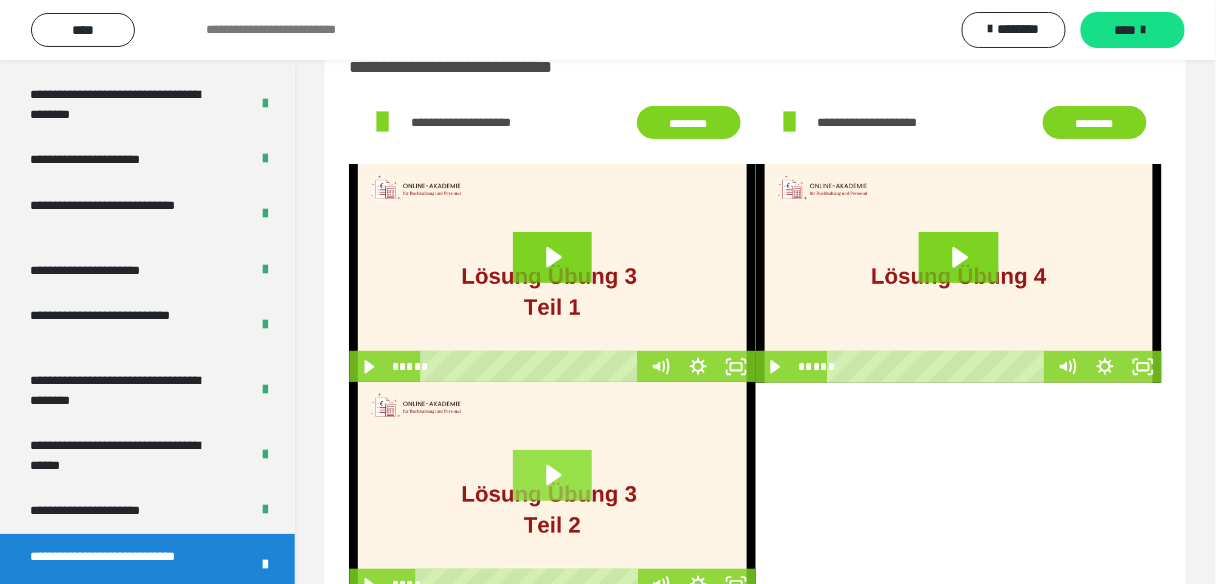 scroll, scrollTop: 0, scrollLeft: 0, axis: both 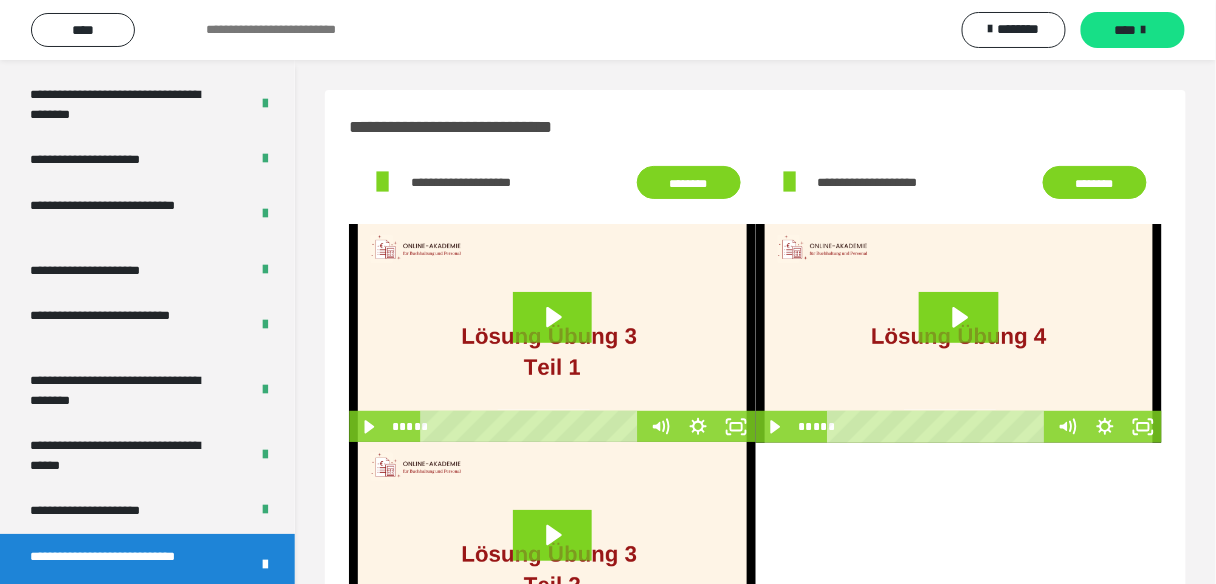 click on "********" at bounding box center (689, 182) 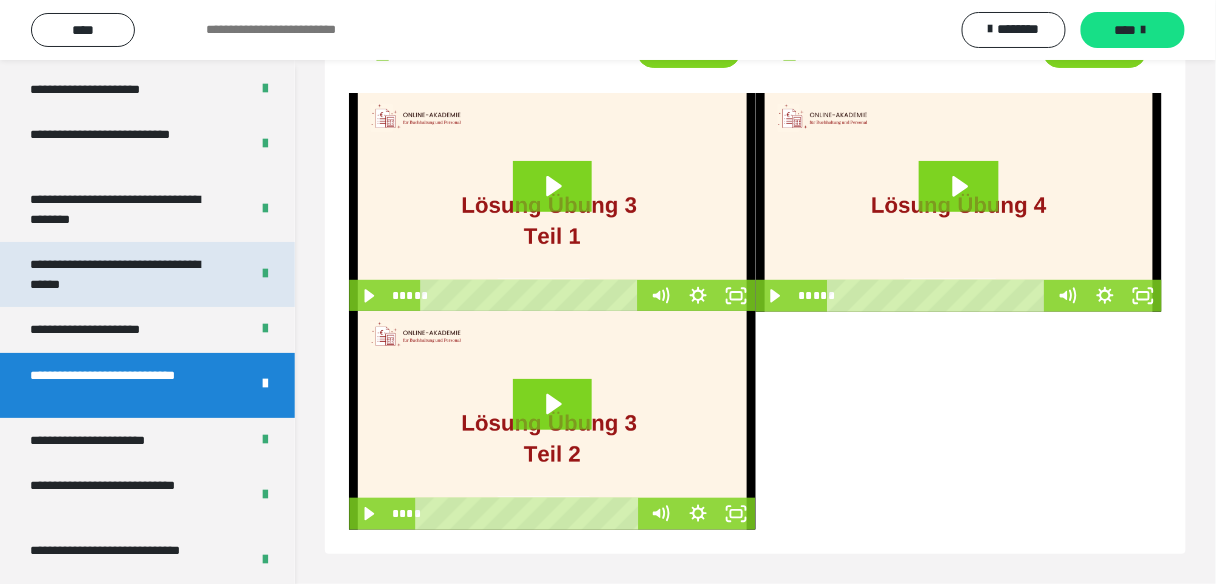 scroll, scrollTop: 3760, scrollLeft: 0, axis: vertical 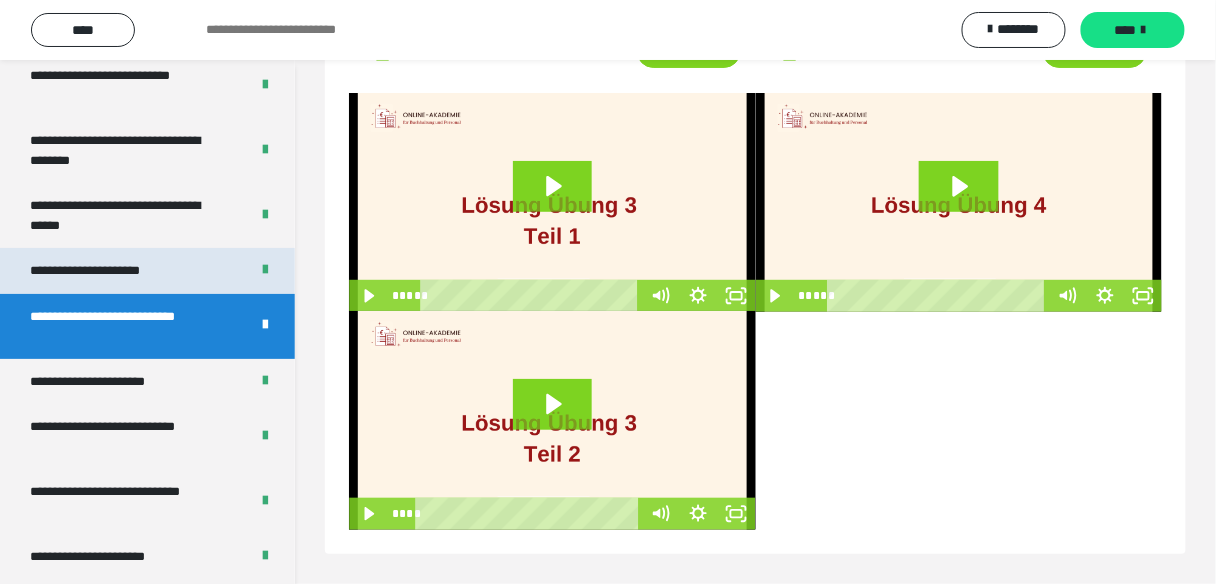 click on "**********" at bounding box center [109, 271] 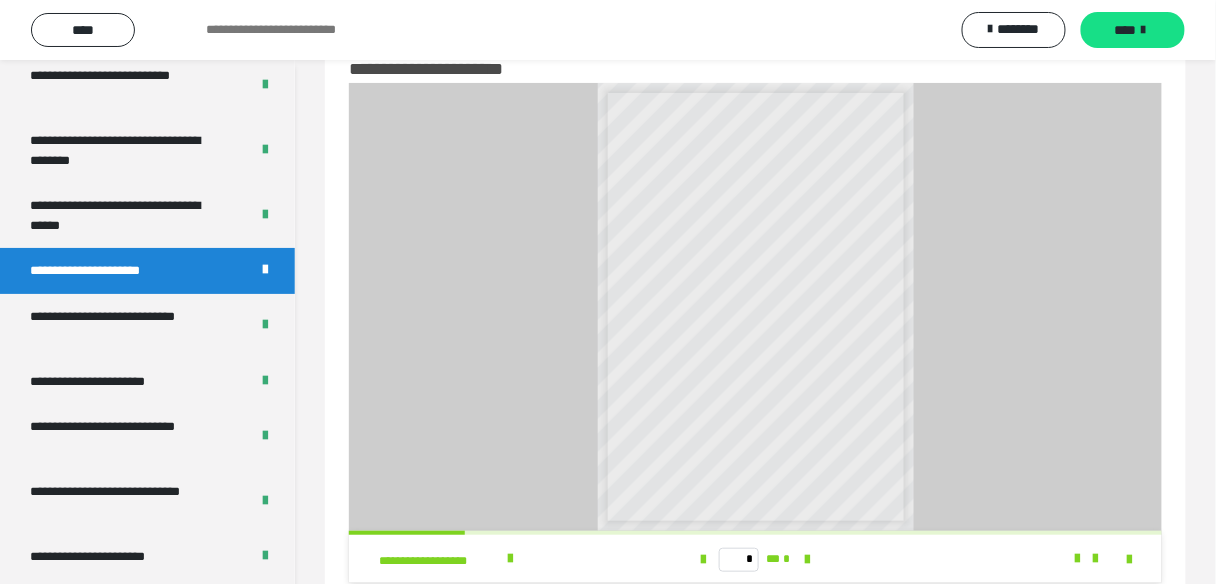 scroll, scrollTop: 111, scrollLeft: 0, axis: vertical 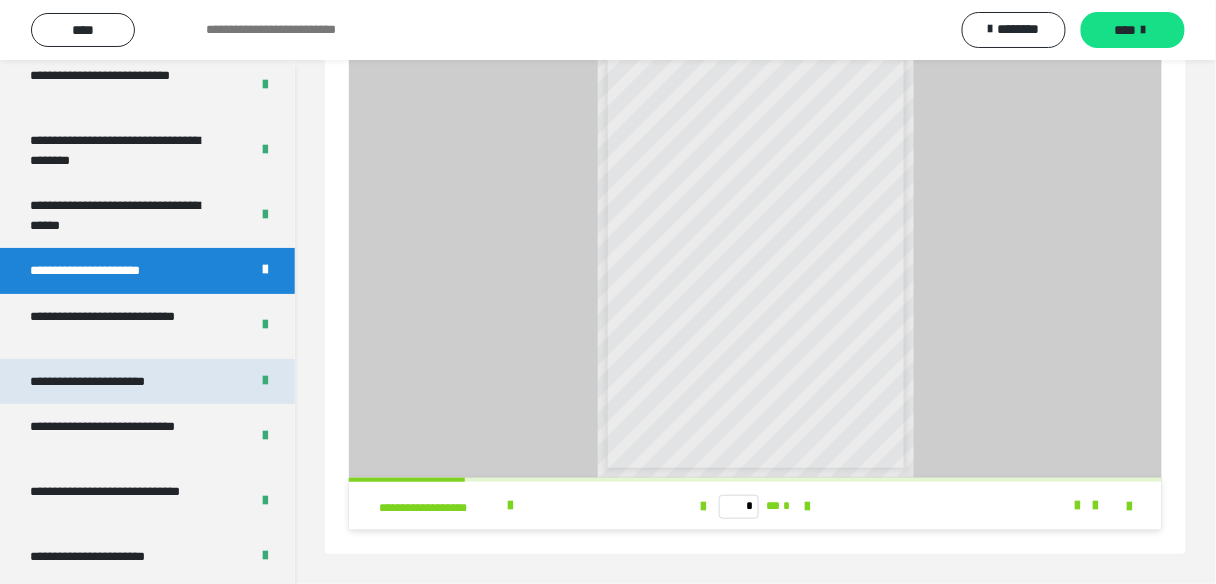 click on "**********" at bounding box center (111, 382) 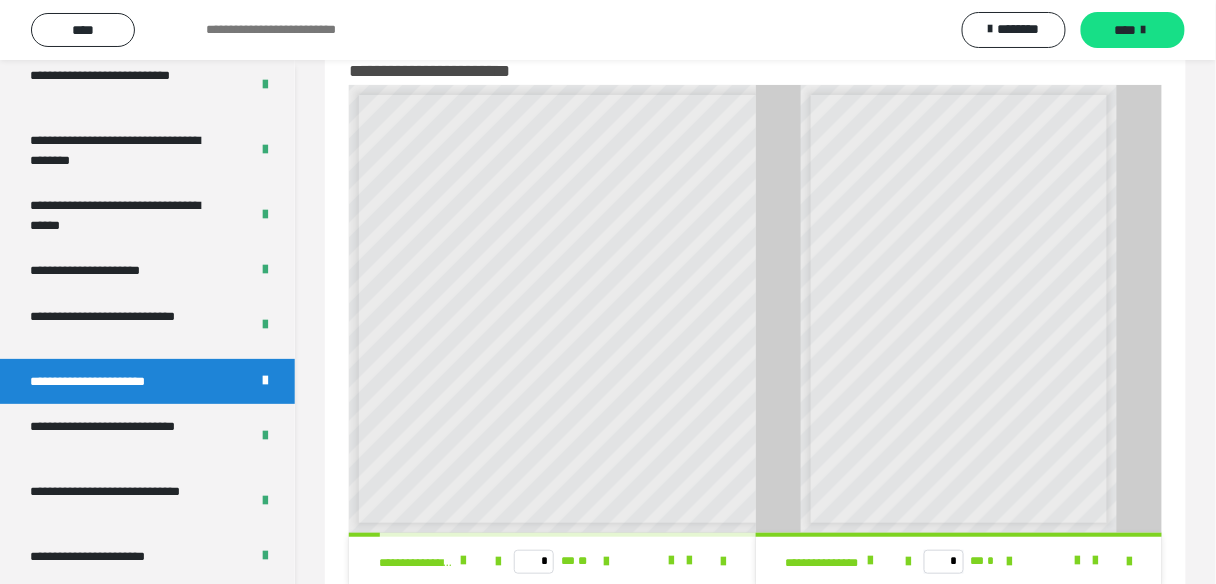 scroll, scrollTop: 0, scrollLeft: 0, axis: both 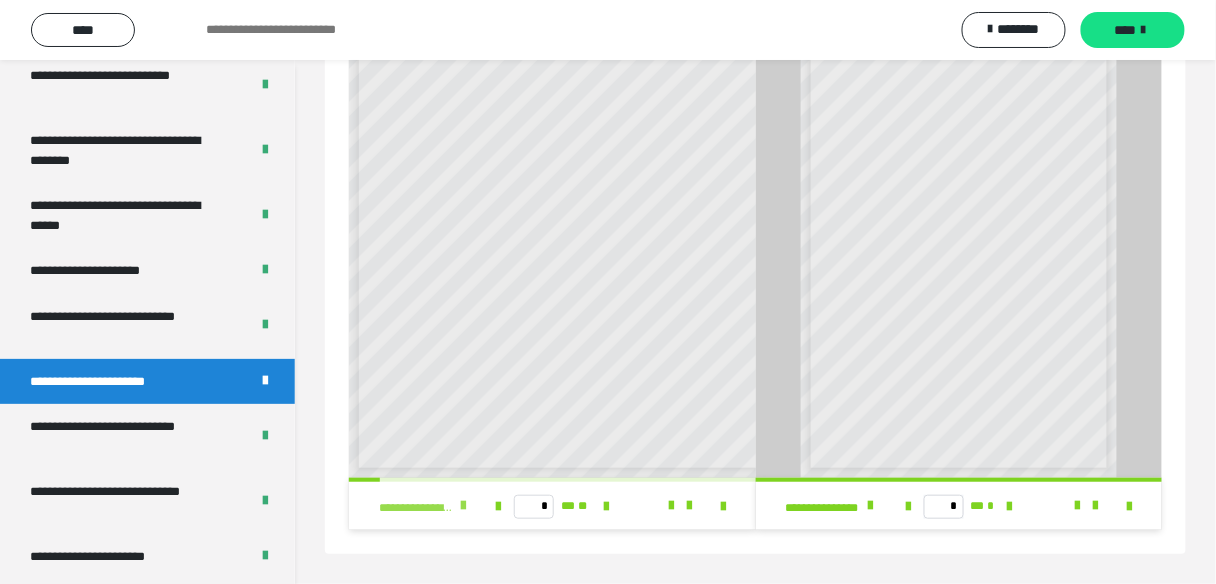 click at bounding box center (464, 506) 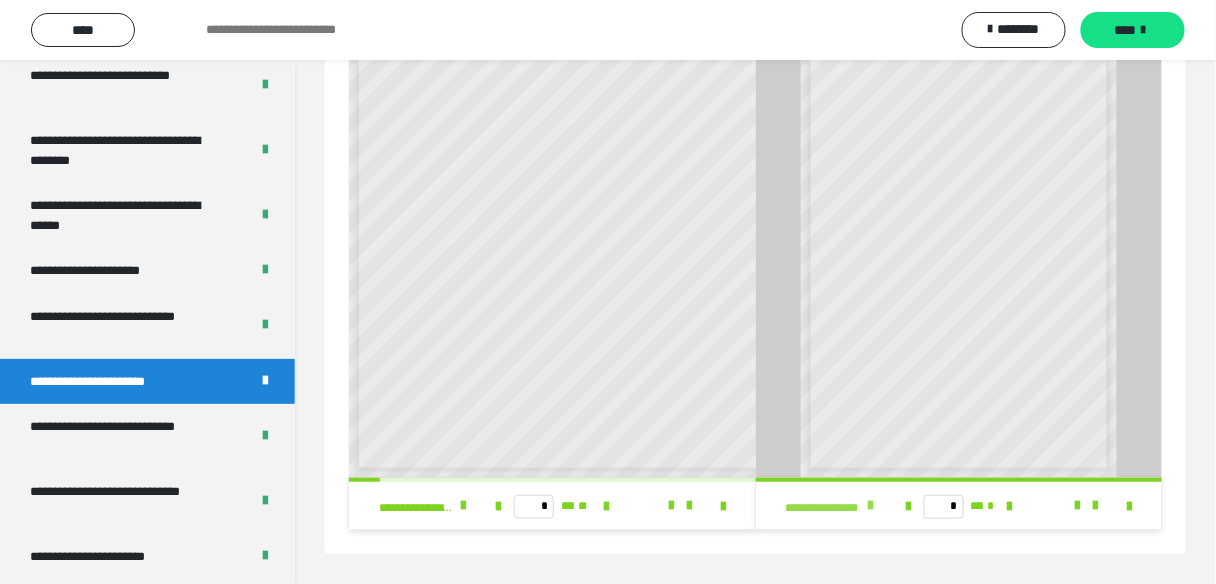 click at bounding box center (870, 506) 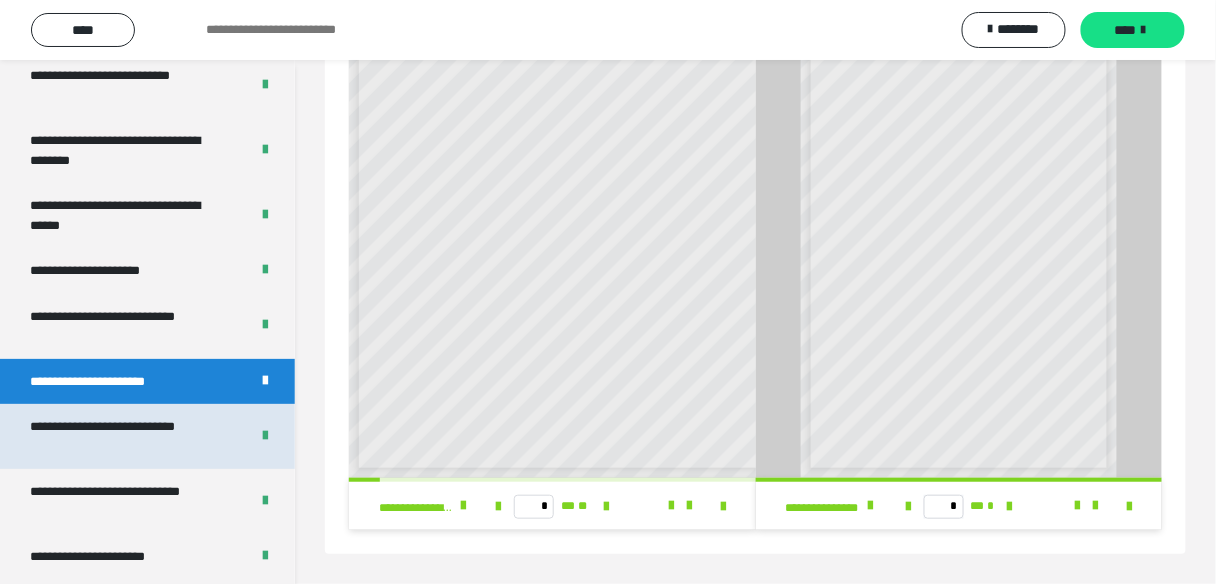 click on "**********" at bounding box center [125, 436] 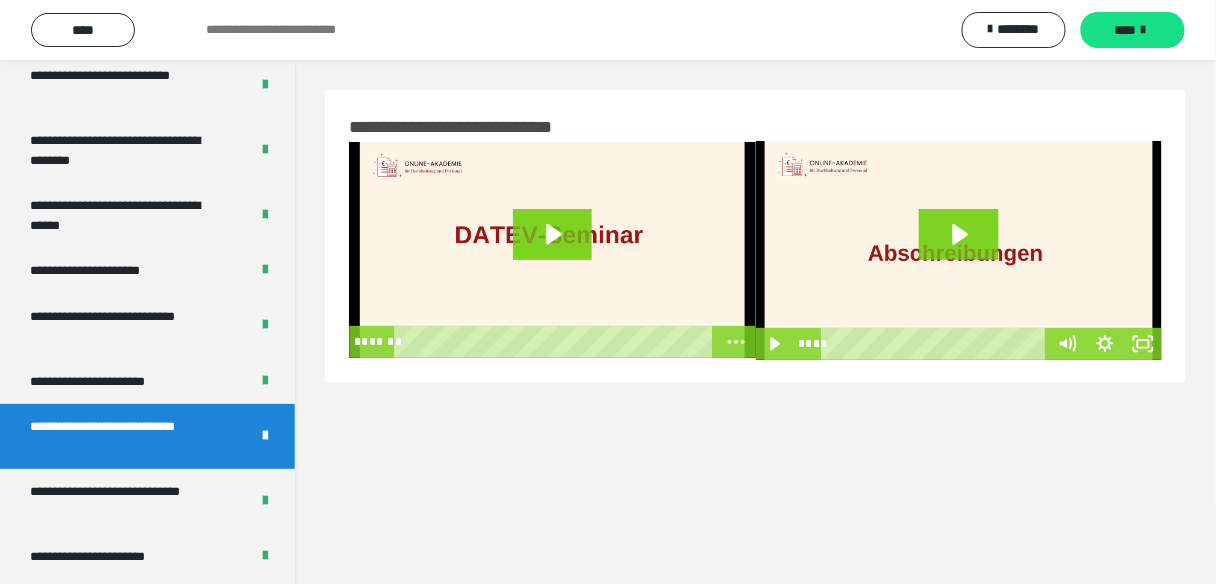 scroll, scrollTop: 60, scrollLeft: 0, axis: vertical 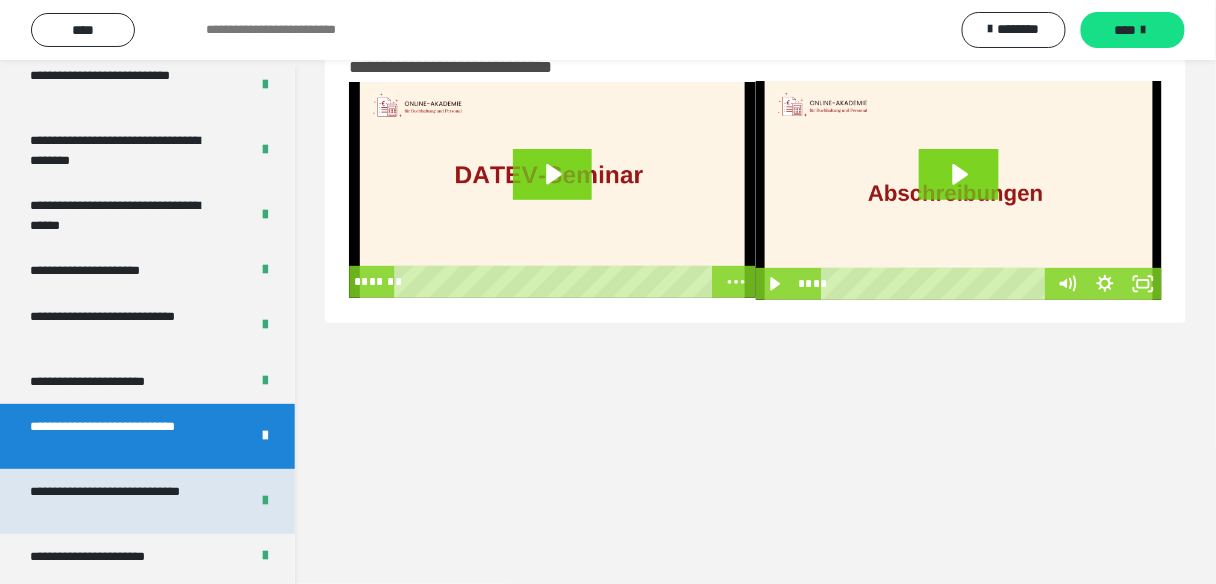 click on "**********" at bounding box center [125, 501] 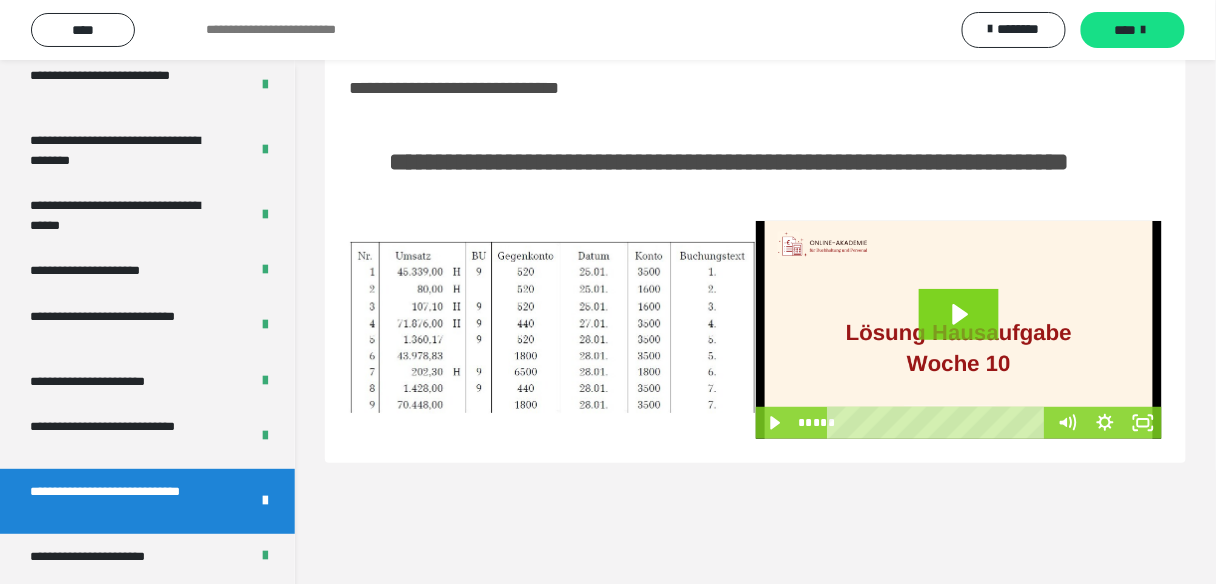 scroll, scrollTop: 60, scrollLeft: 0, axis: vertical 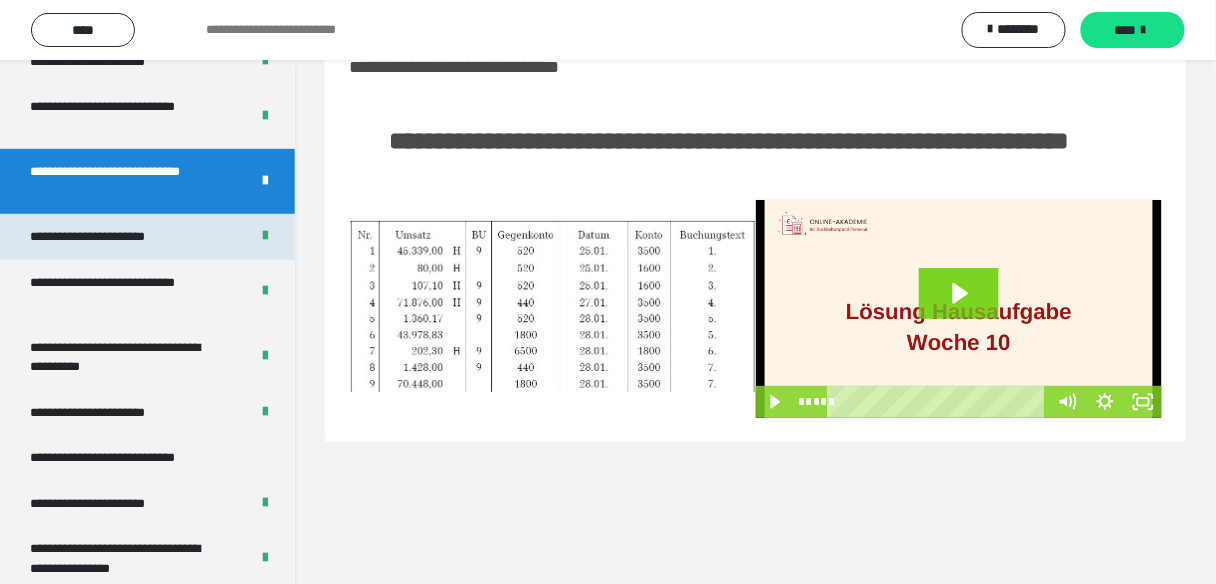 click on "**********" at bounding box center [109, 237] 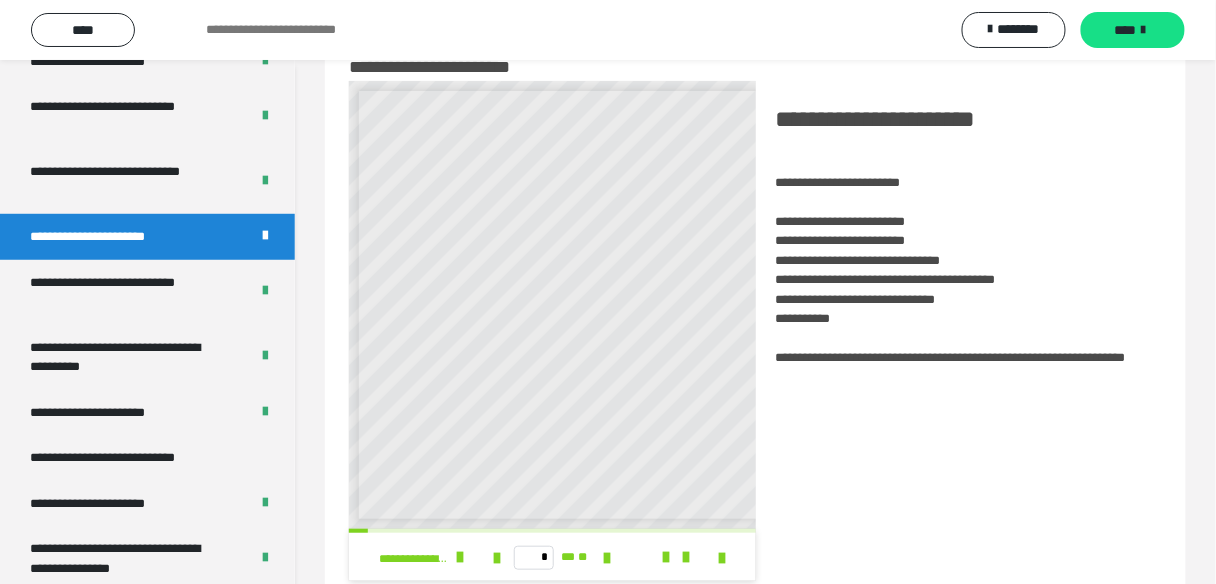 scroll, scrollTop: 6, scrollLeft: 0, axis: vertical 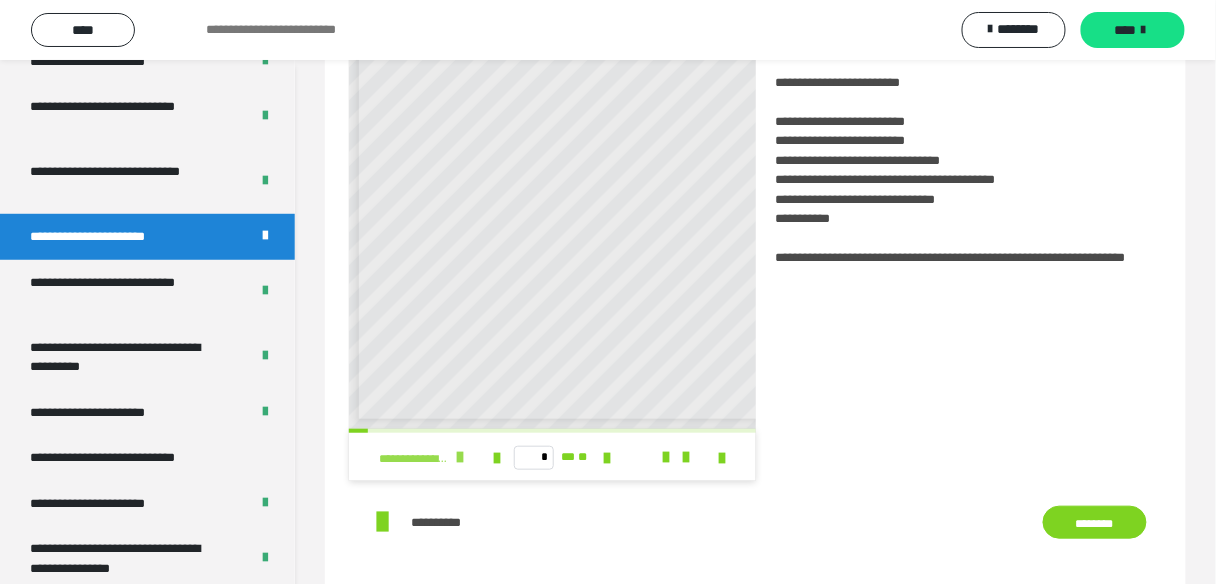 click at bounding box center (461, 457) 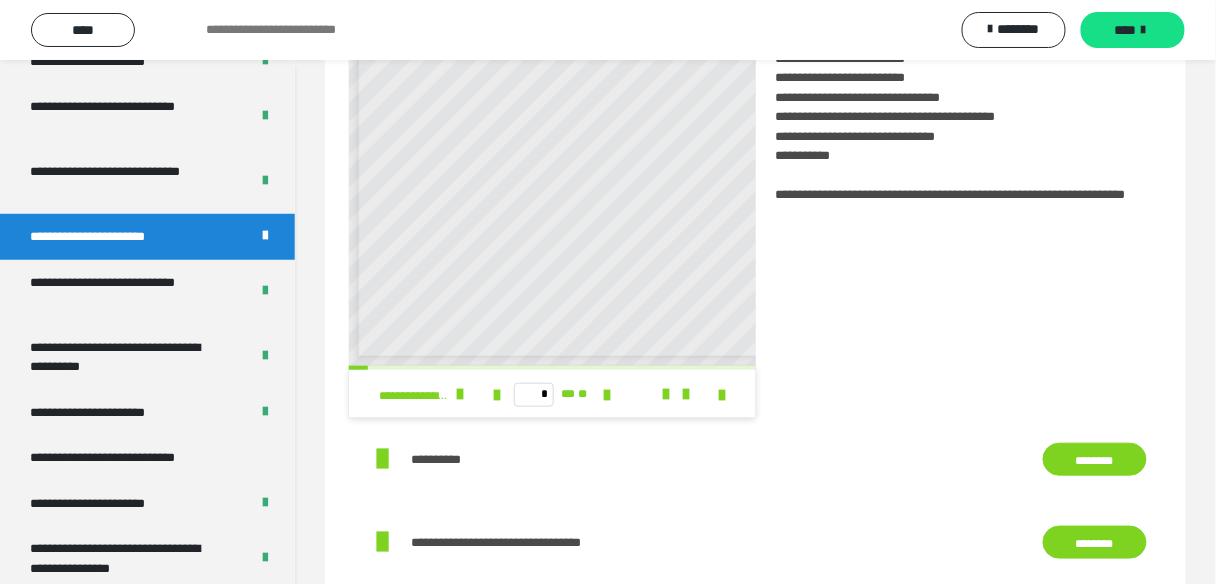 scroll, scrollTop: 320, scrollLeft: 0, axis: vertical 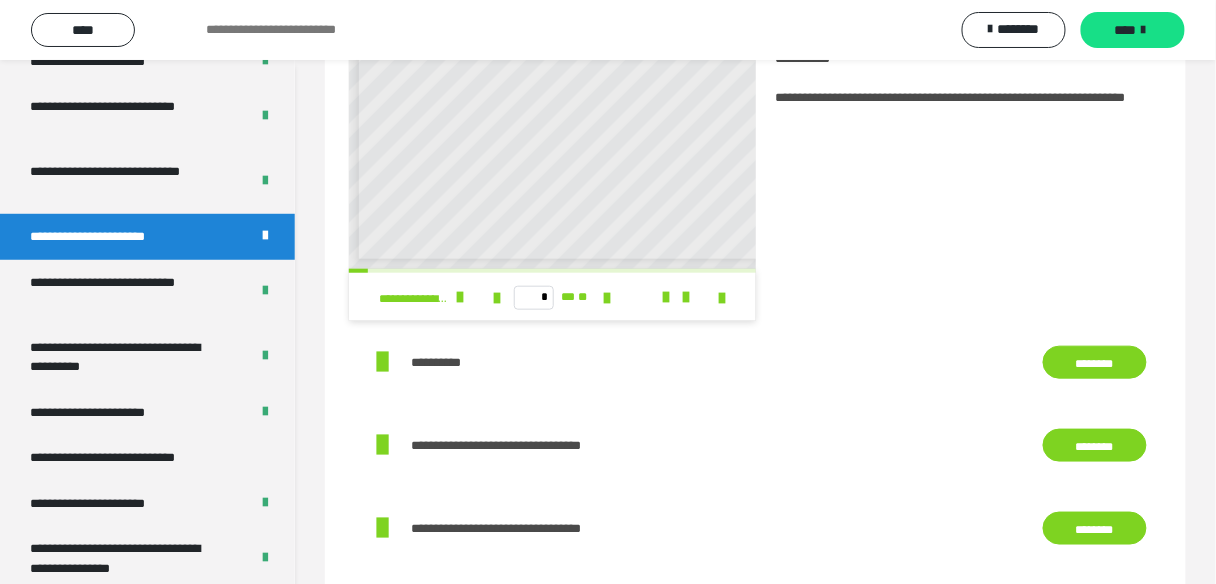 click on "********" at bounding box center (1095, 362) 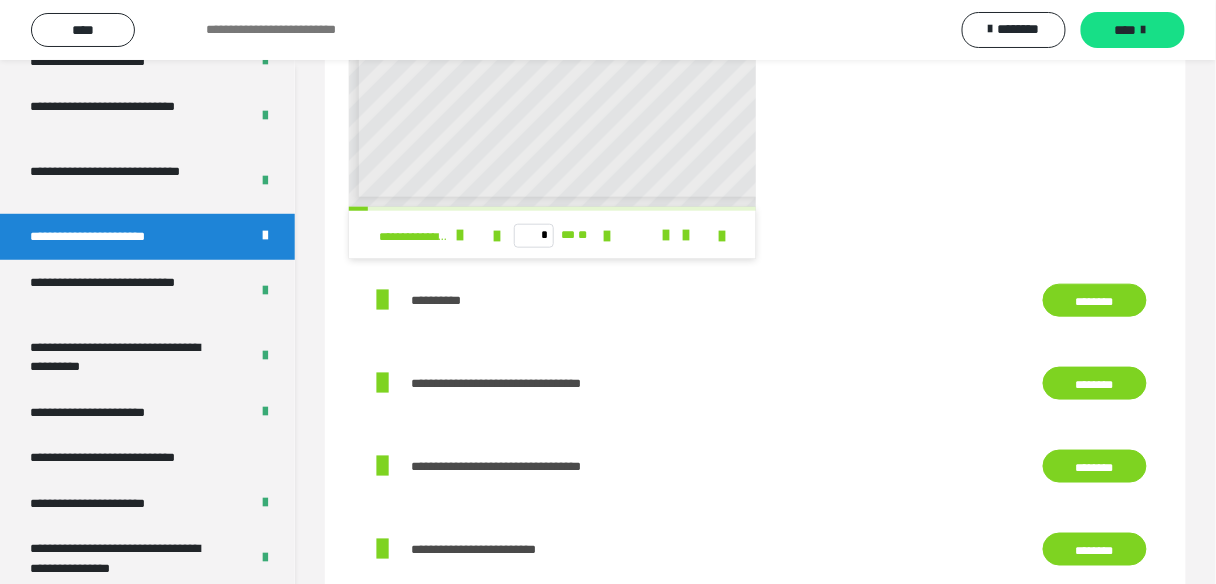 scroll, scrollTop: 480, scrollLeft: 0, axis: vertical 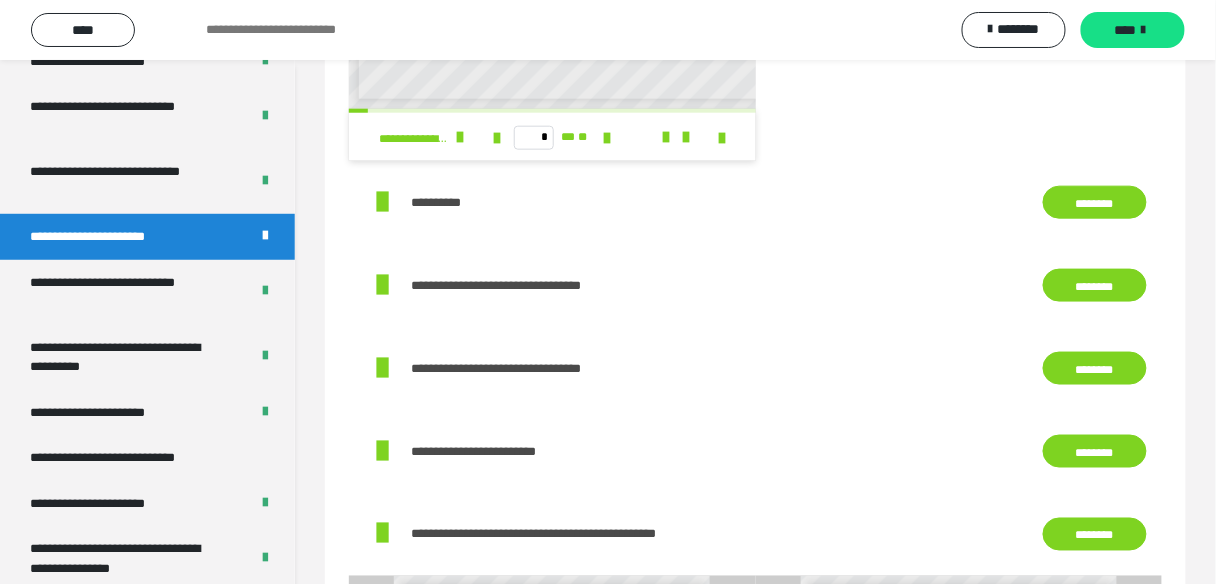 click on "********" at bounding box center (1095, 368) 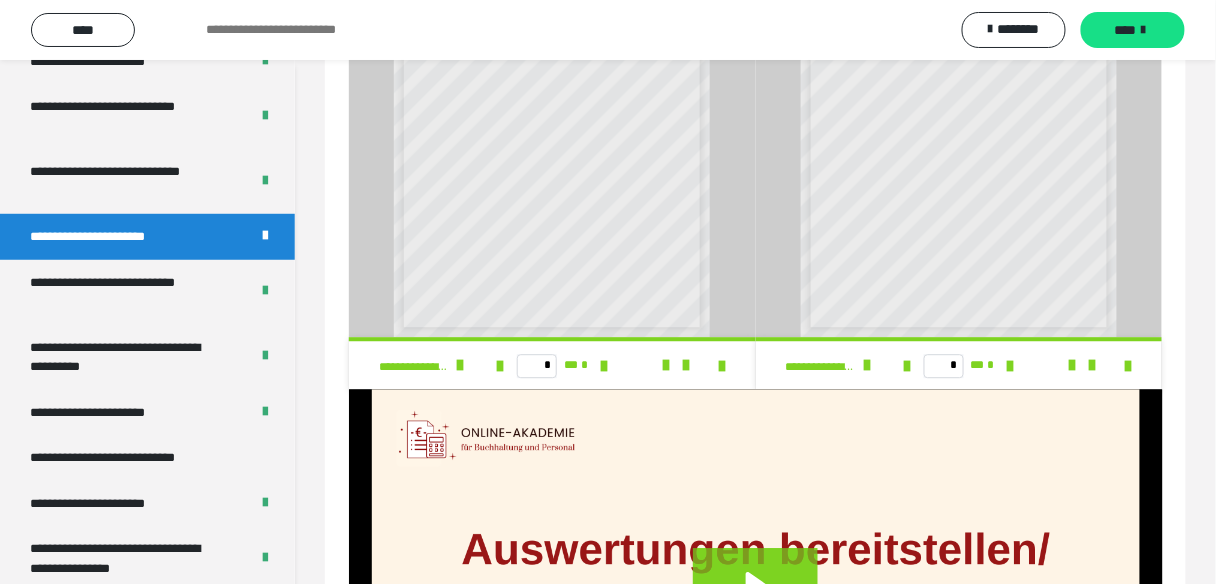 scroll, scrollTop: 1200, scrollLeft: 0, axis: vertical 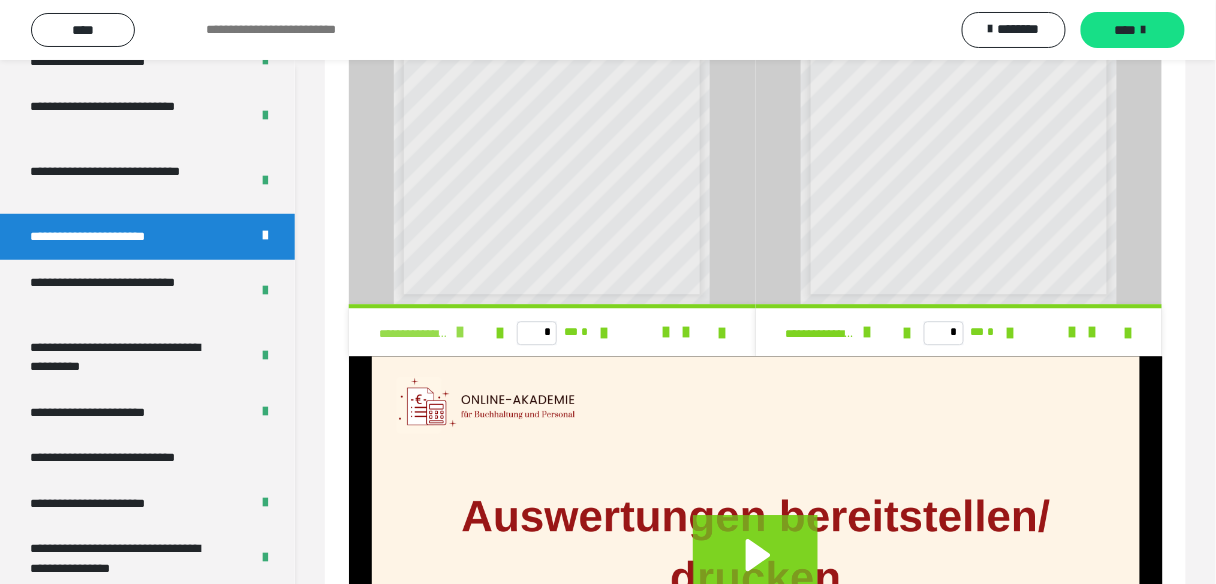 click at bounding box center [461, 332] 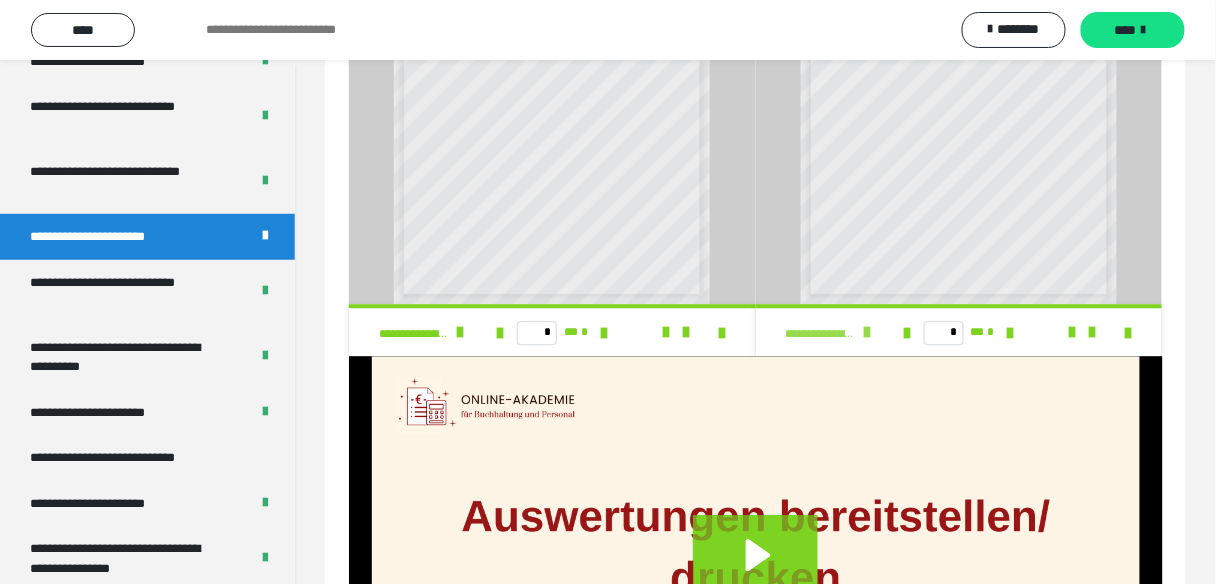 click at bounding box center (867, 332) 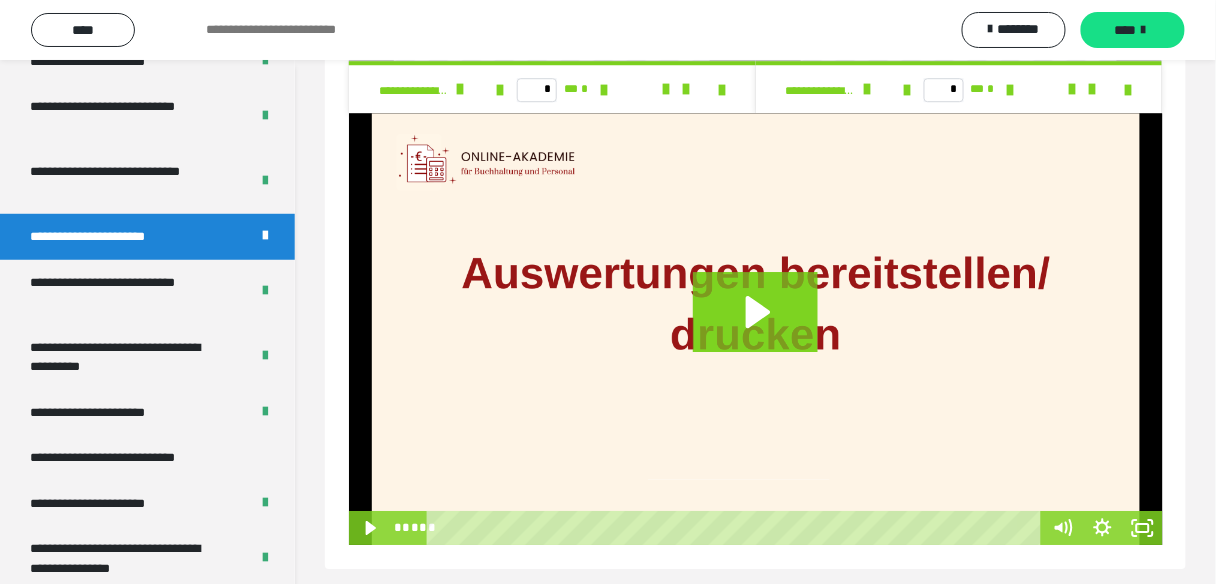 scroll, scrollTop: 1458, scrollLeft: 0, axis: vertical 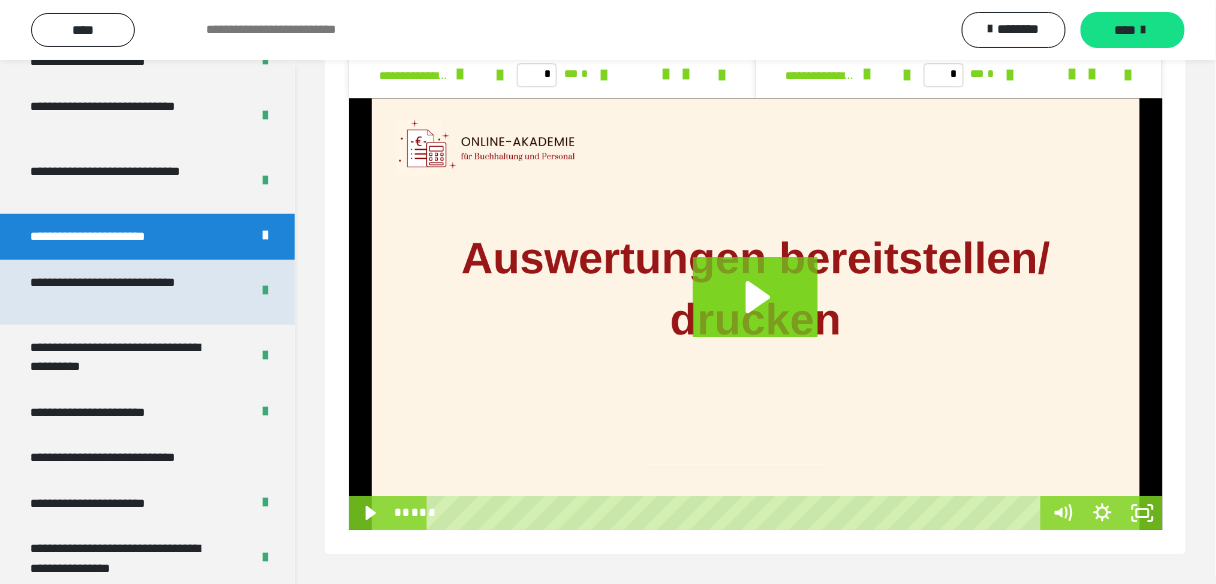 click on "**********" at bounding box center [125, 292] 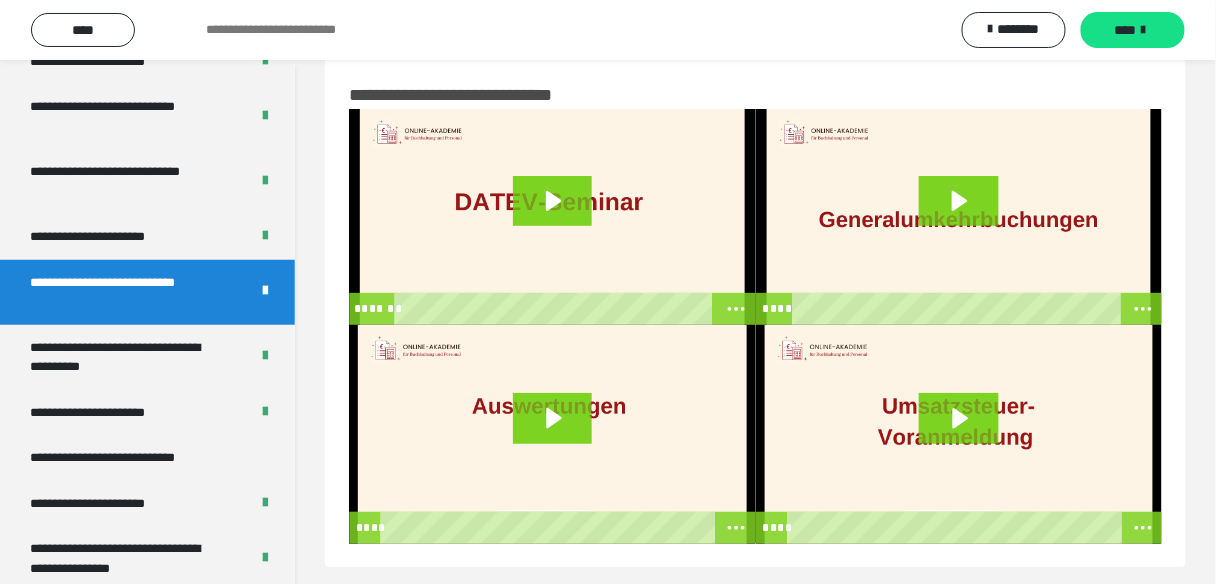 scroll, scrollTop: 60, scrollLeft: 0, axis: vertical 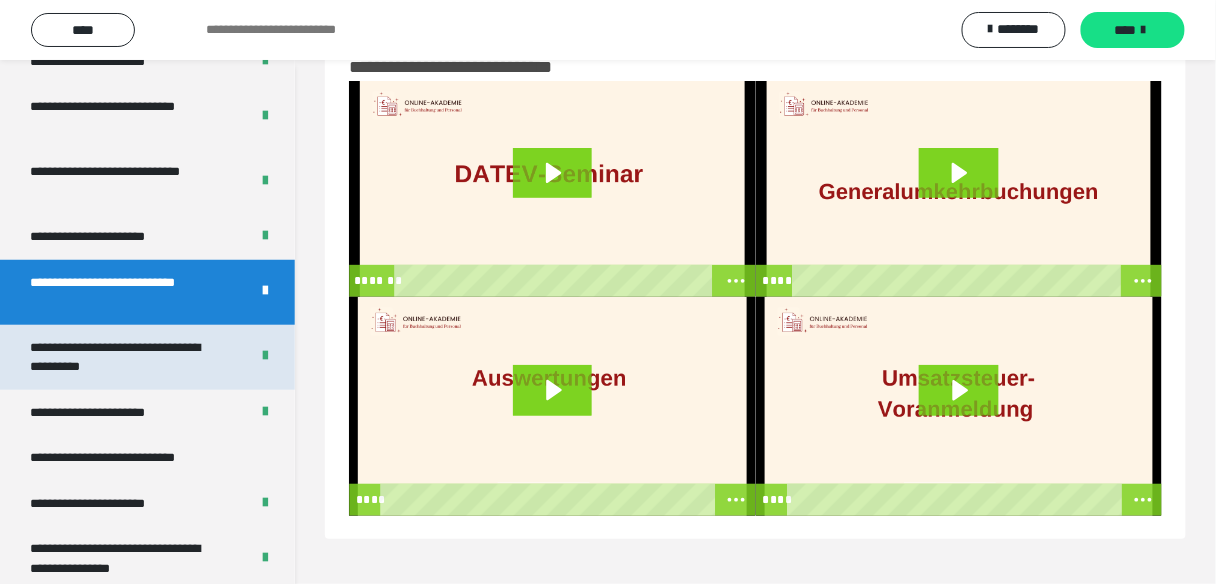 click on "**********" at bounding box center [125, 357] 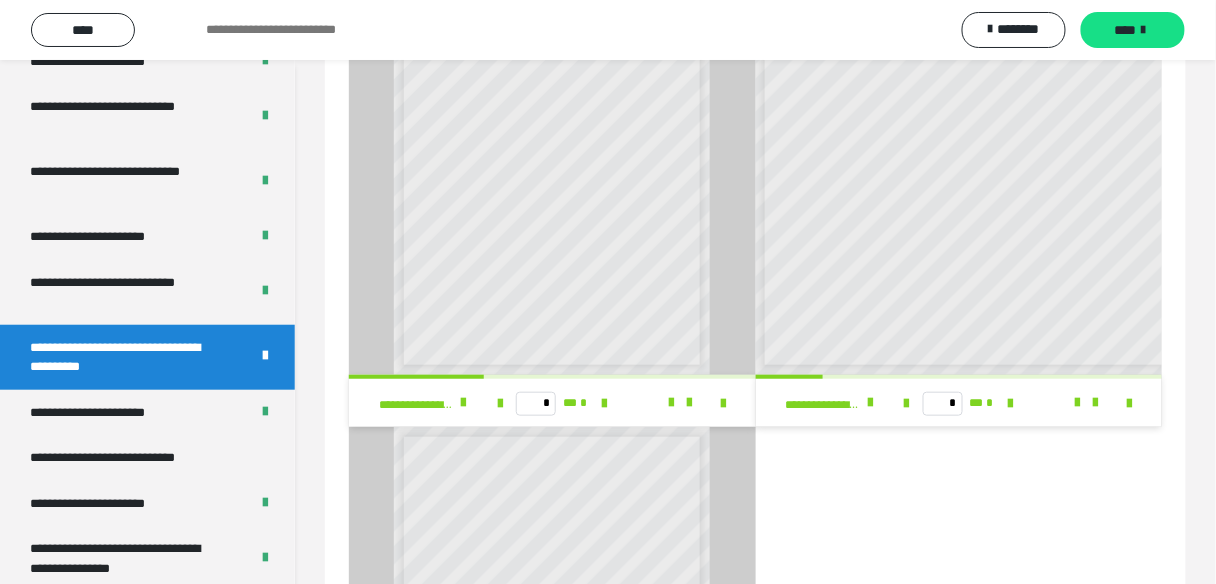scroll, scrollTop: 211, scrollLeft: 0, axis: vertical 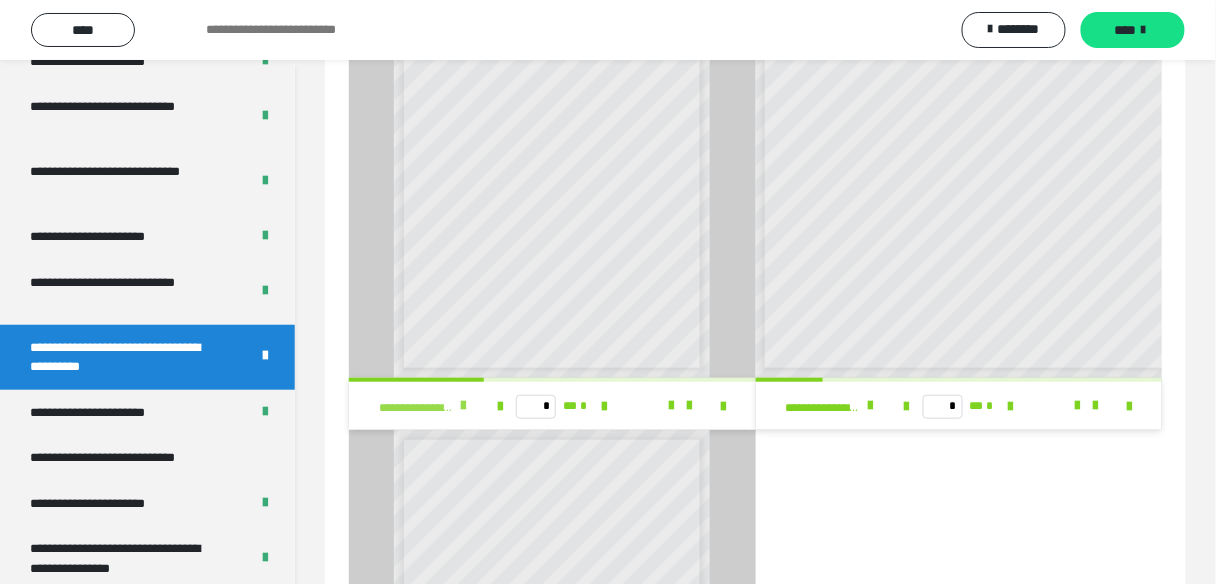 click at bounding box center (464, 406) 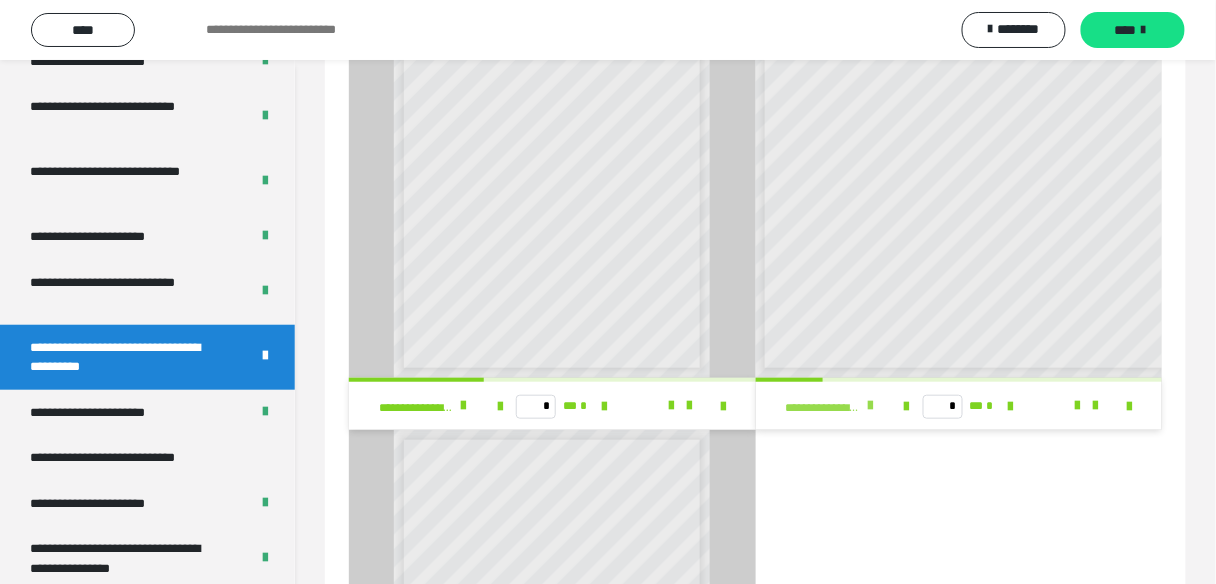 click at bounding box center (870, 406) 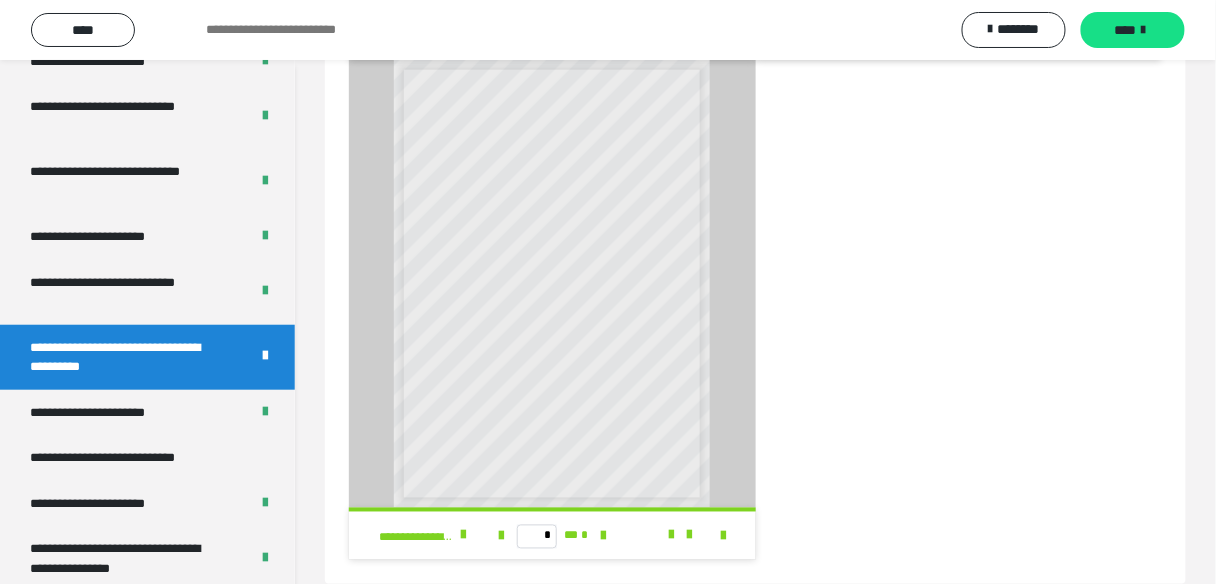 scroll, scrollTop: 611, scrollLeft: 0, axis: vertical 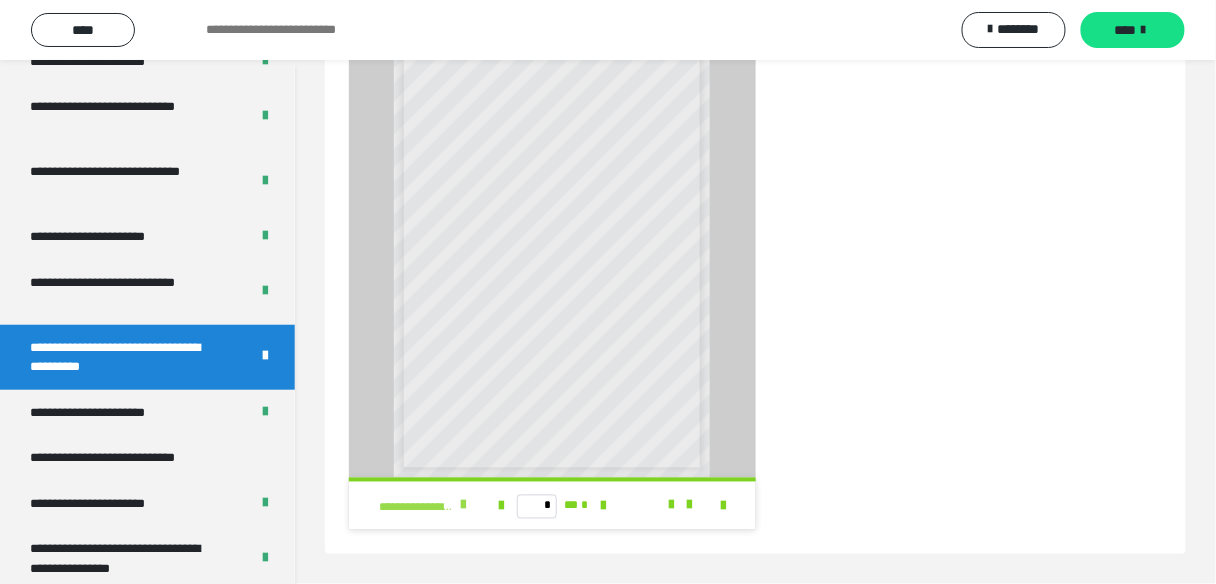 click at bounding box center (464, 506) 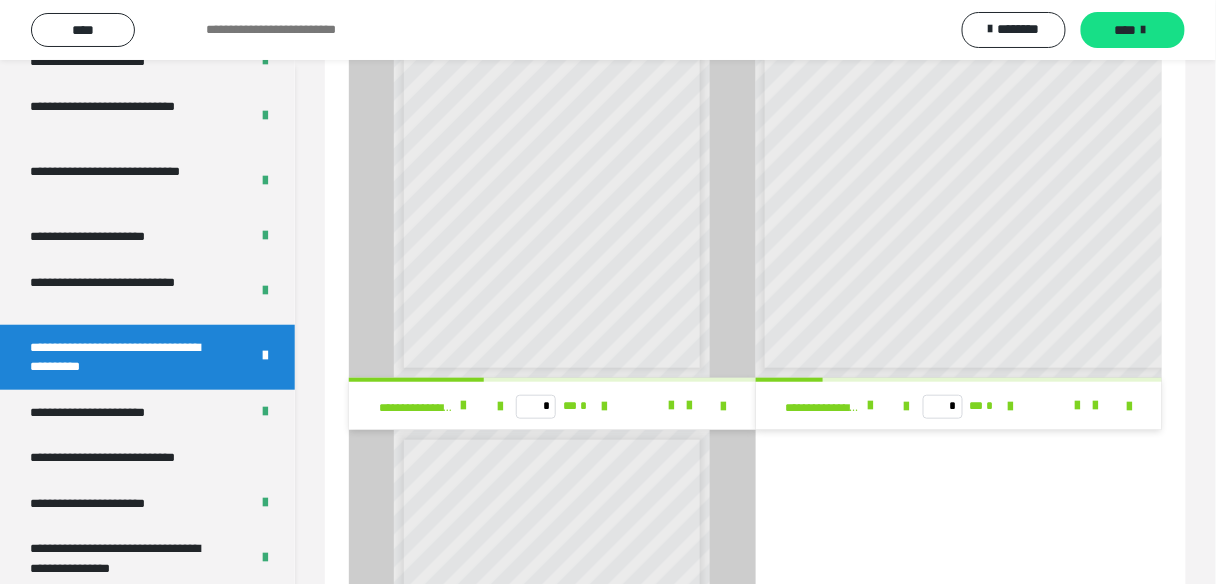 scroll, scrollTop: 0, scrollLeft: 0, axis: both 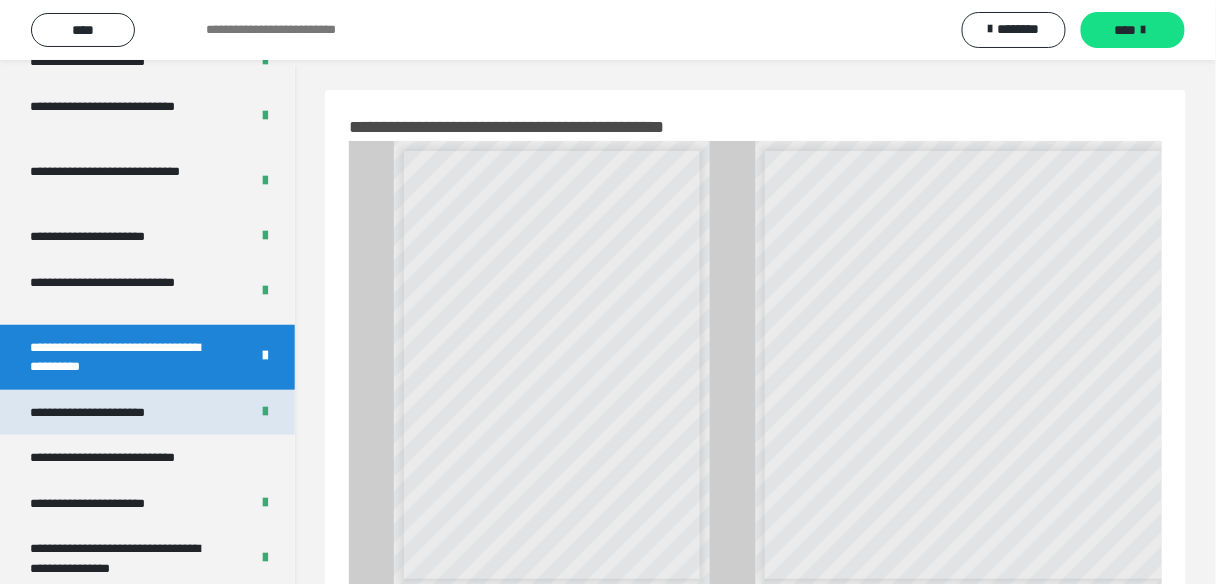click on "**********" at bounding box center (110, 413) 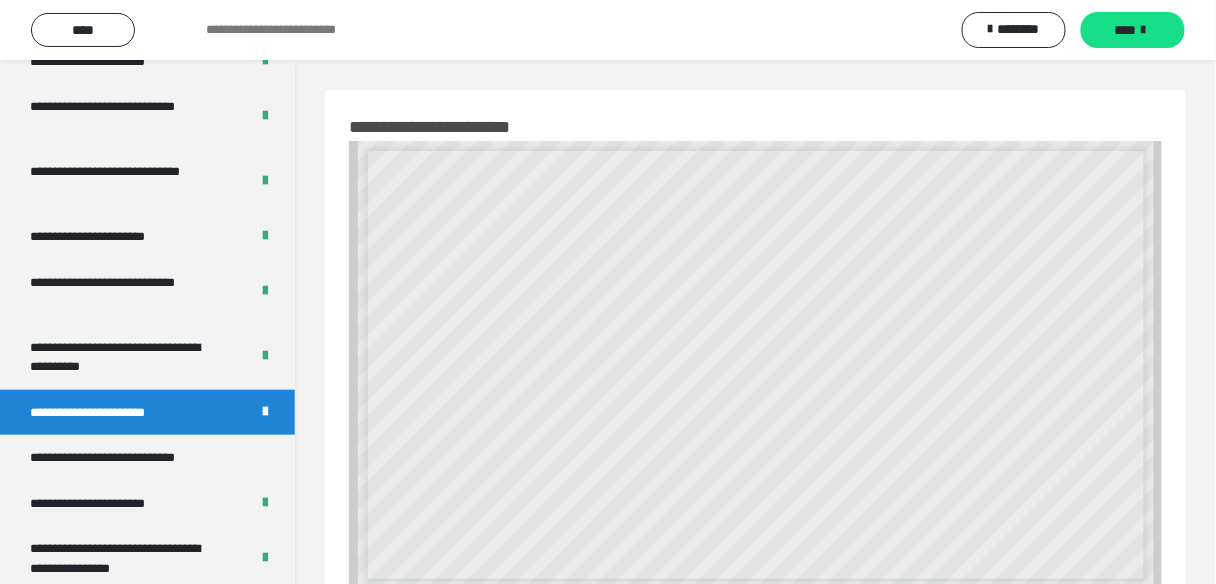 scroll, scrollTop: 111, scrollLeft: 0, axis: vertical 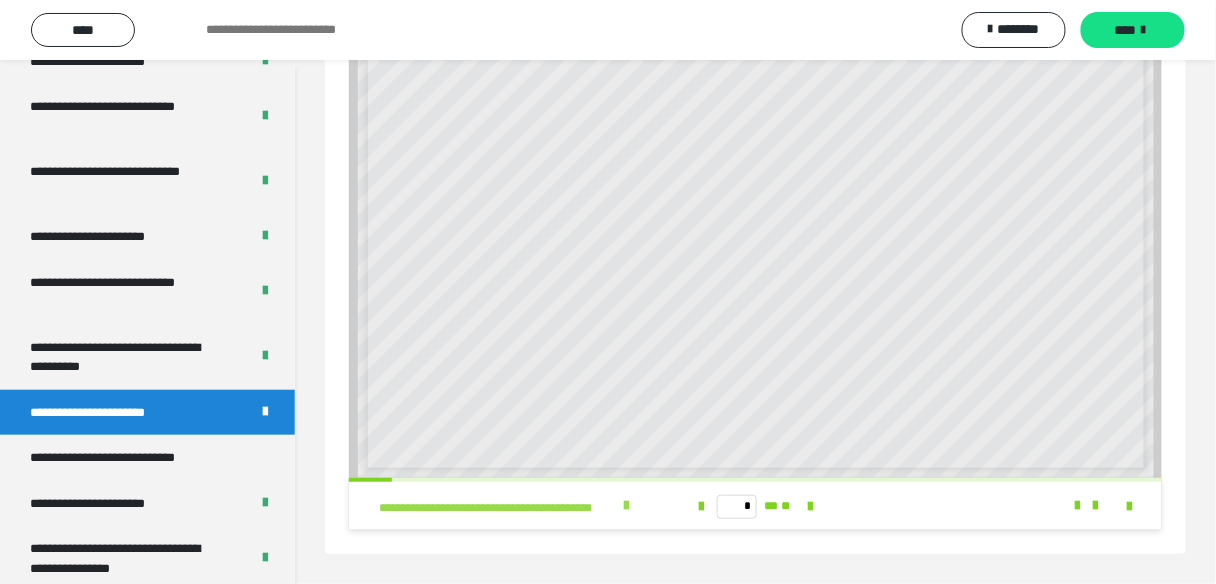 click at bounding box center [626, 506] 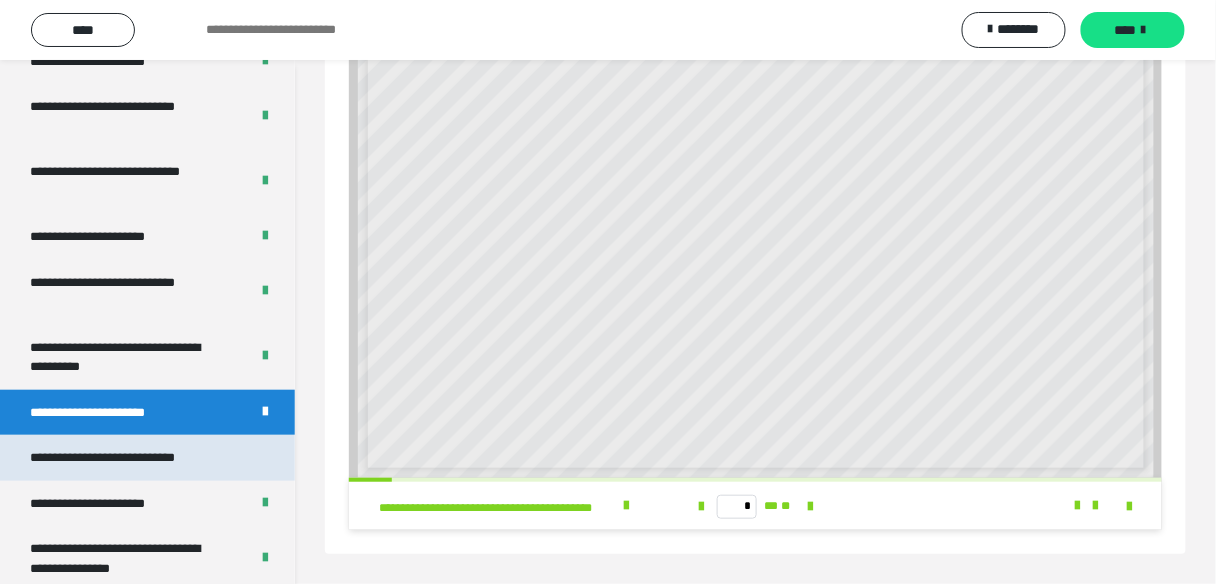 click on "**********" at bounding box center (131, 458) 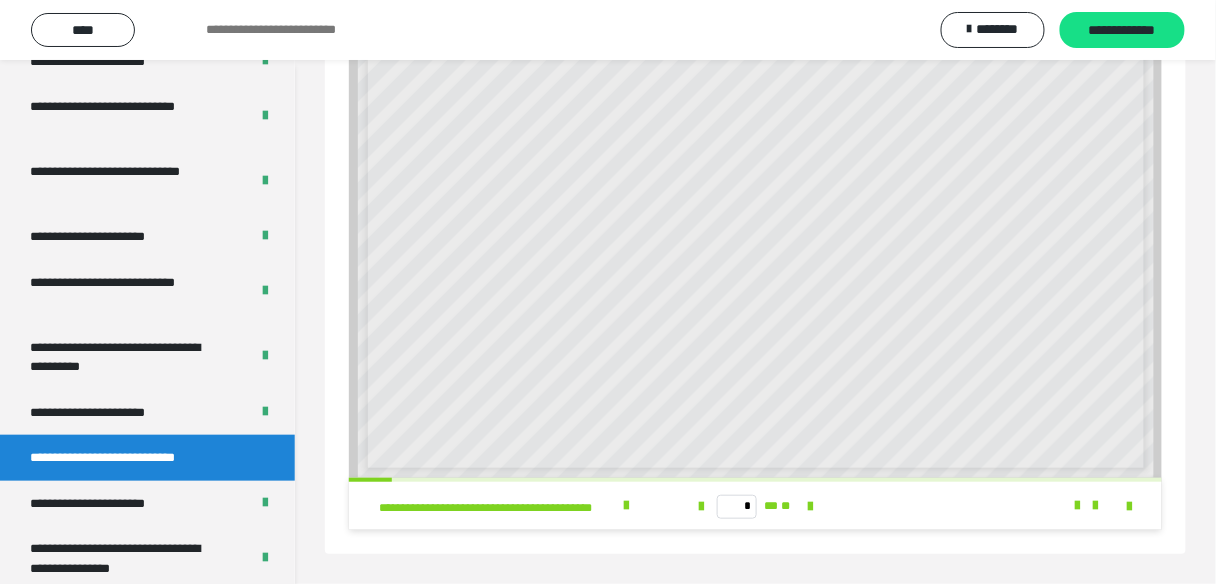 scroll, scrollTop: 60, scrollLeft: 0, axis: vertical 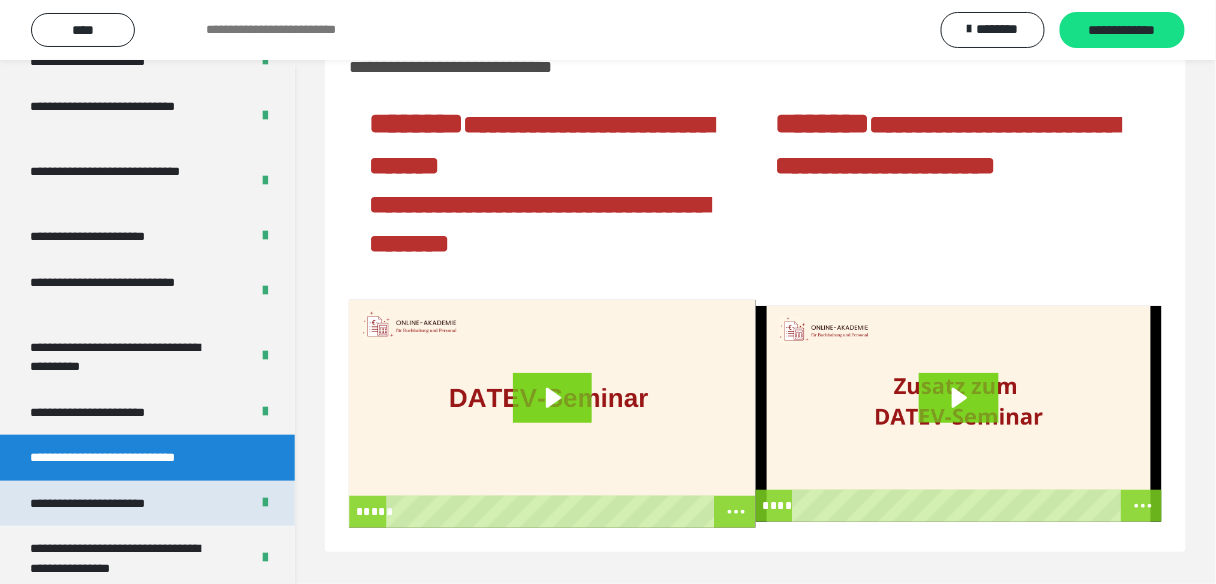 click on "**********" at bounding box center [111, 504] 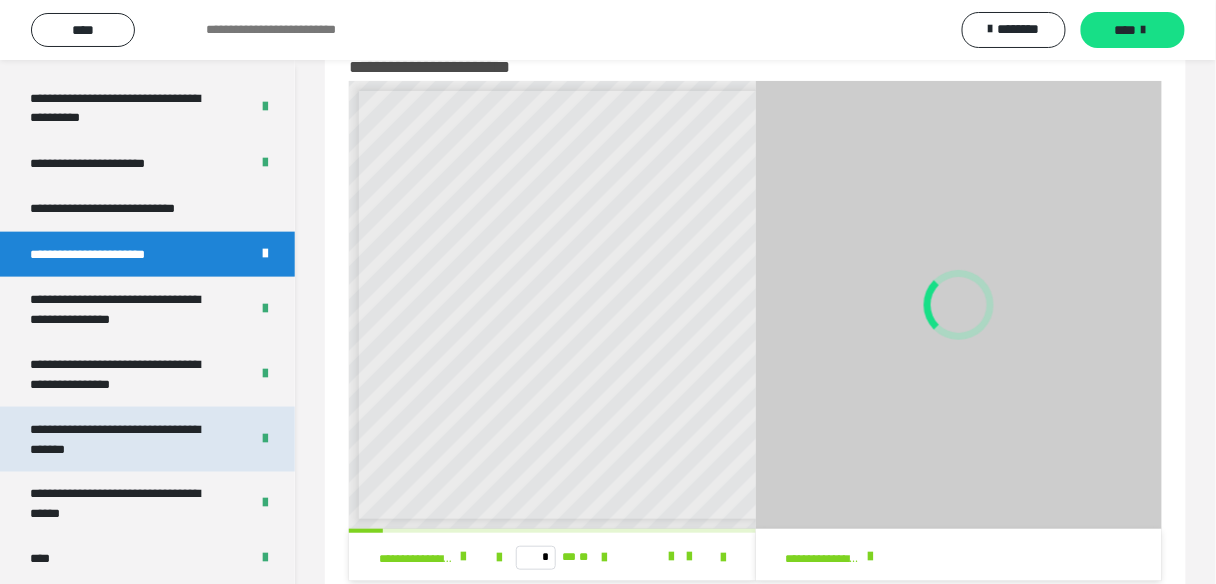 scroll, scrollTop: 4421, scrollLeft: 0, axis: vertical 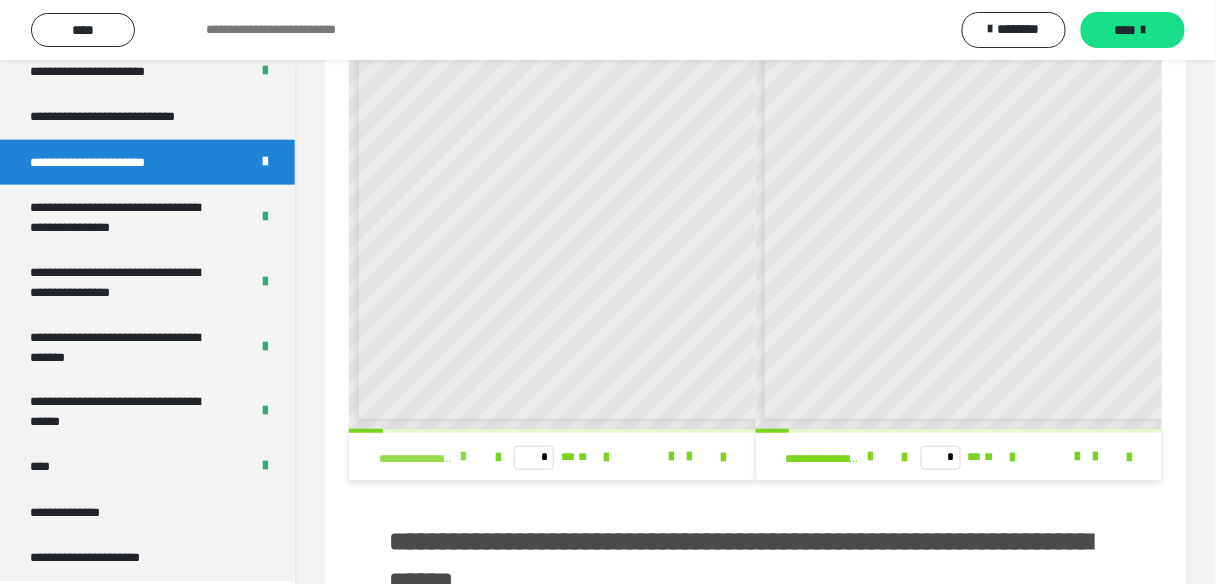 click at bounding box center [464, 457] 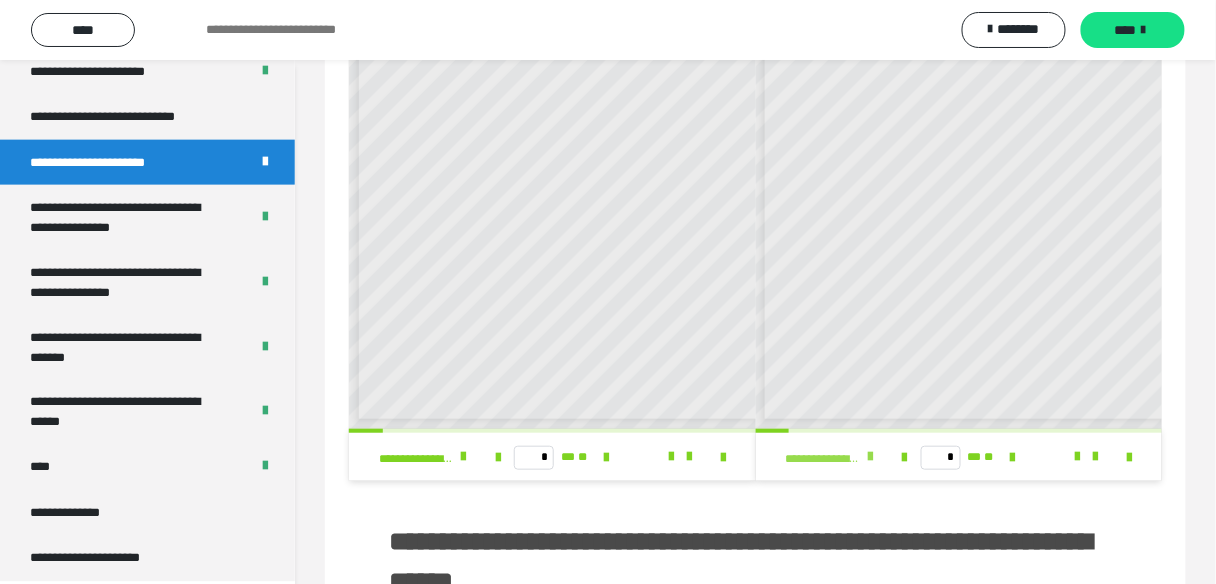 click at bounding box center (870, 457) 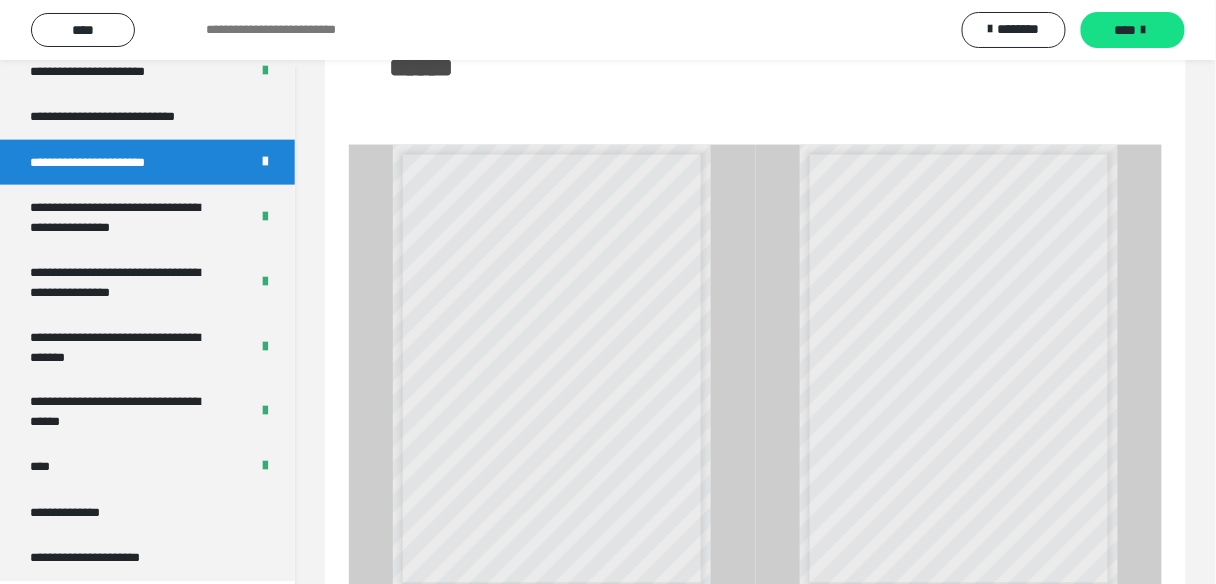 scroll, scrollTop: 769, scrollLeft: 0, axis: vertical 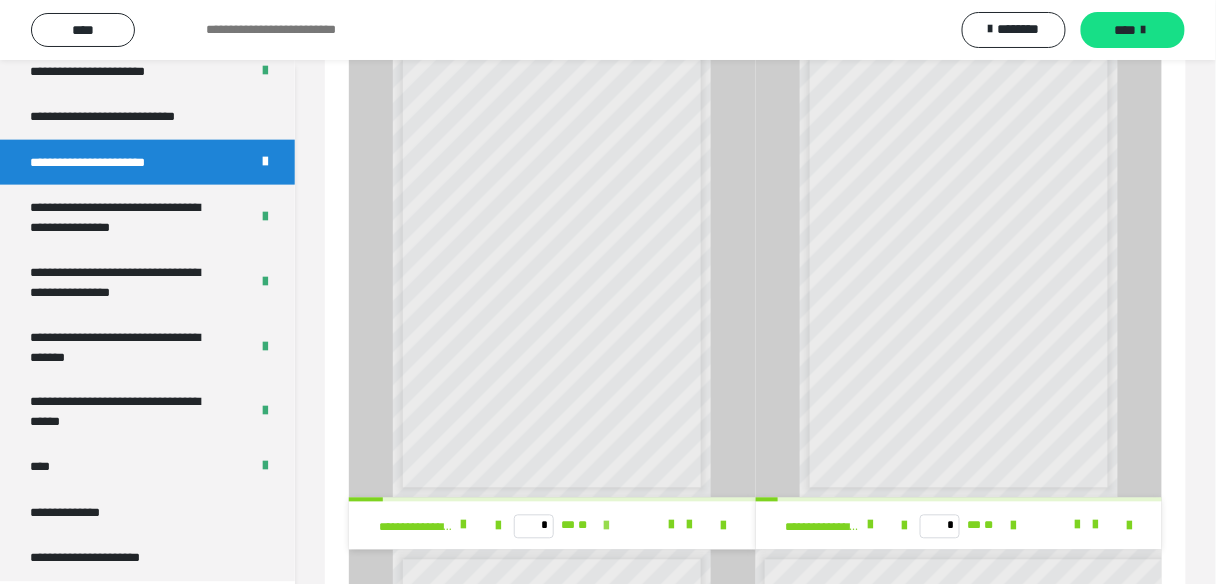 click at bounding box center [606, 527] 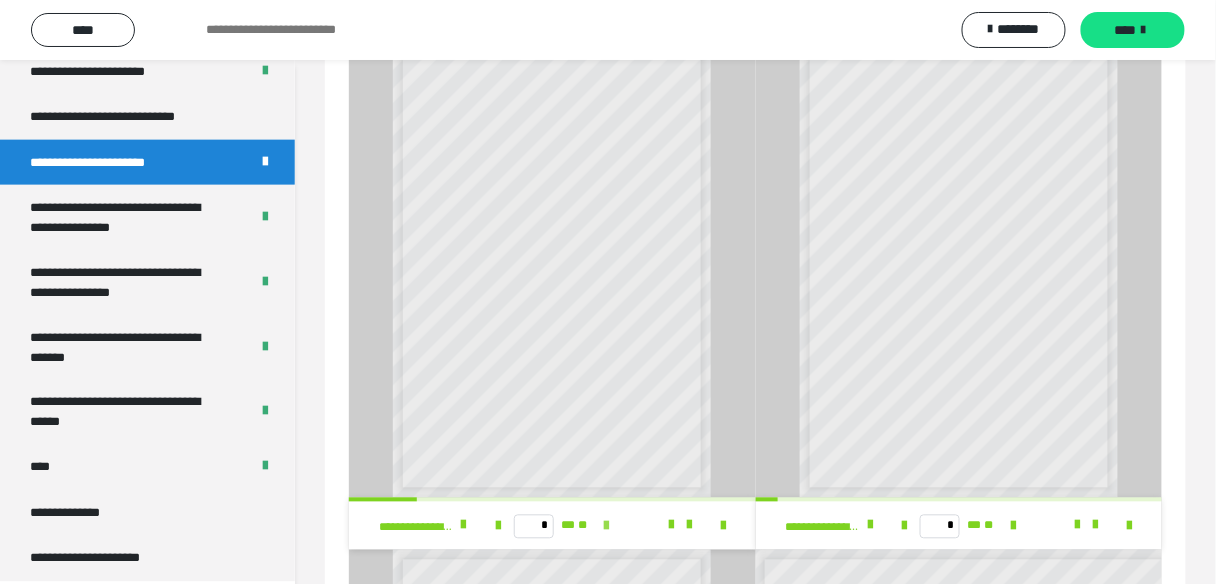 click at bounding box center (606, 527) 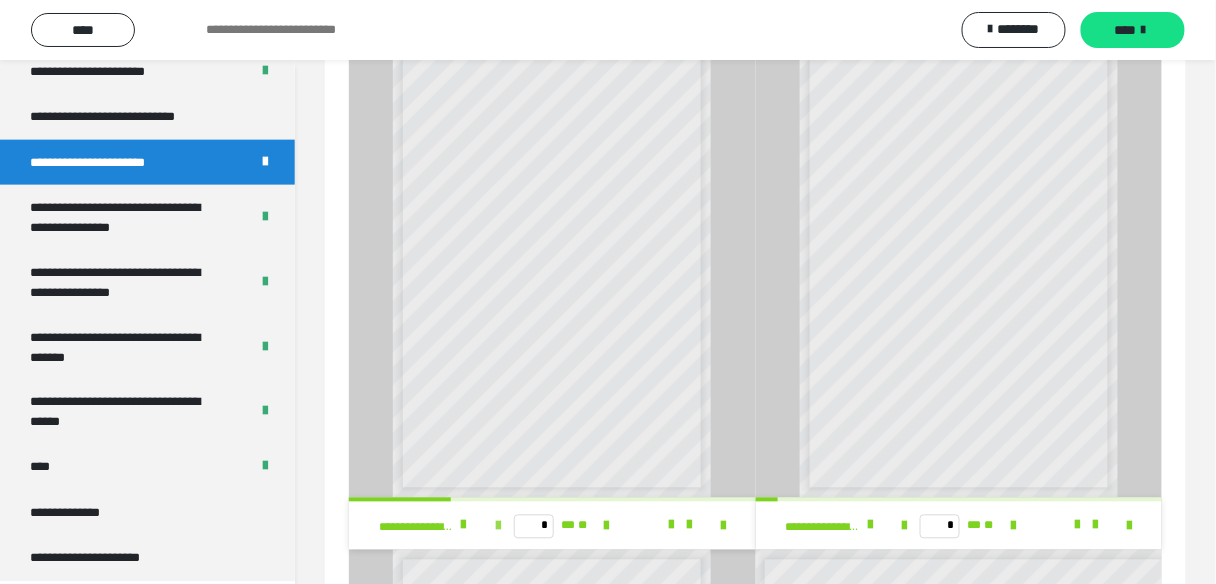 click at bounding box center [498, 527] 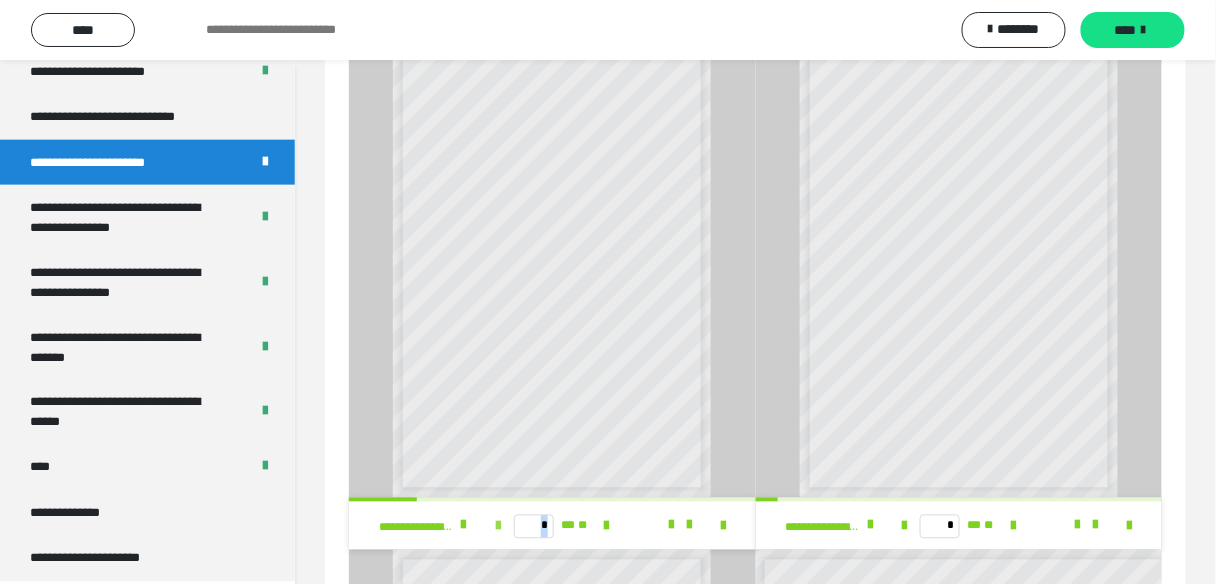 click at bounding box center (498, 527) 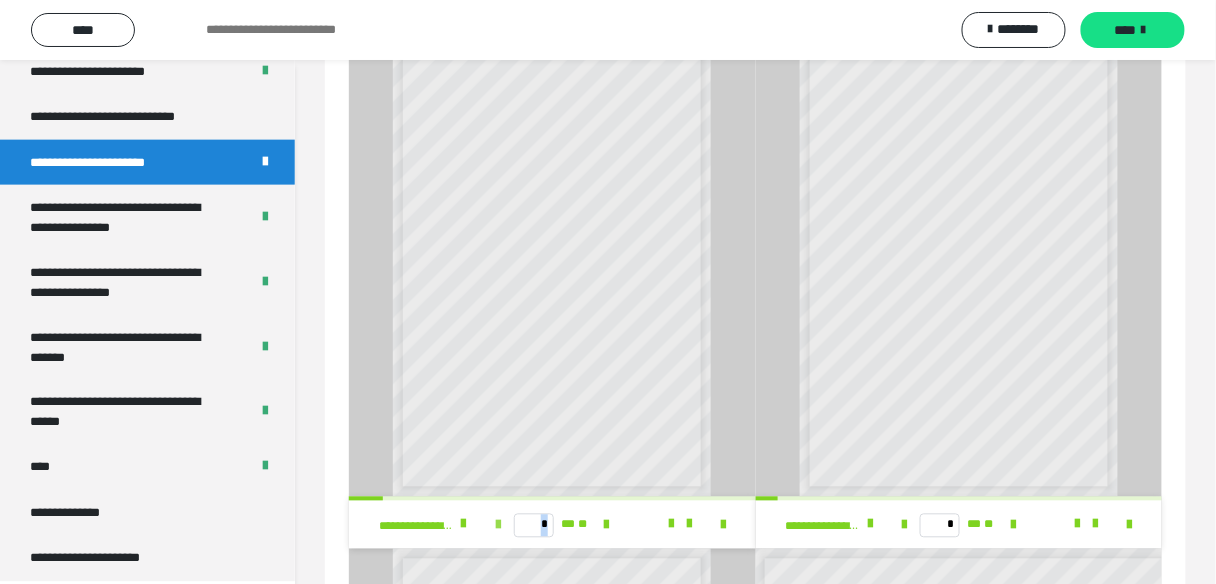 scroll, scrollTop: 769, scrollLeft: 0, axis: vertical 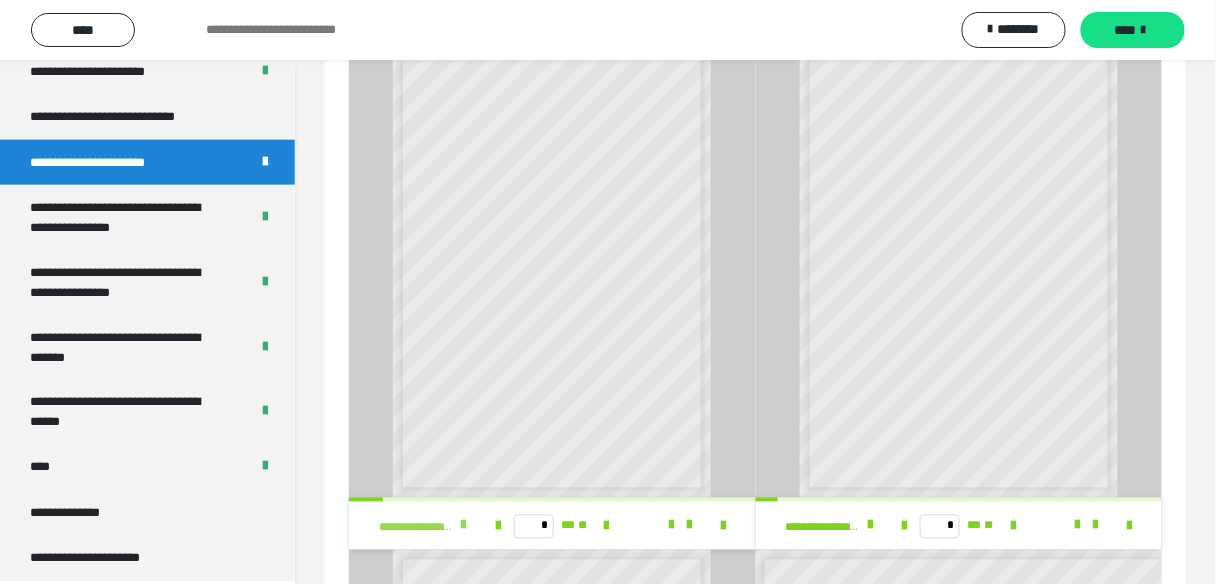 click at bounding box center [464, 526] 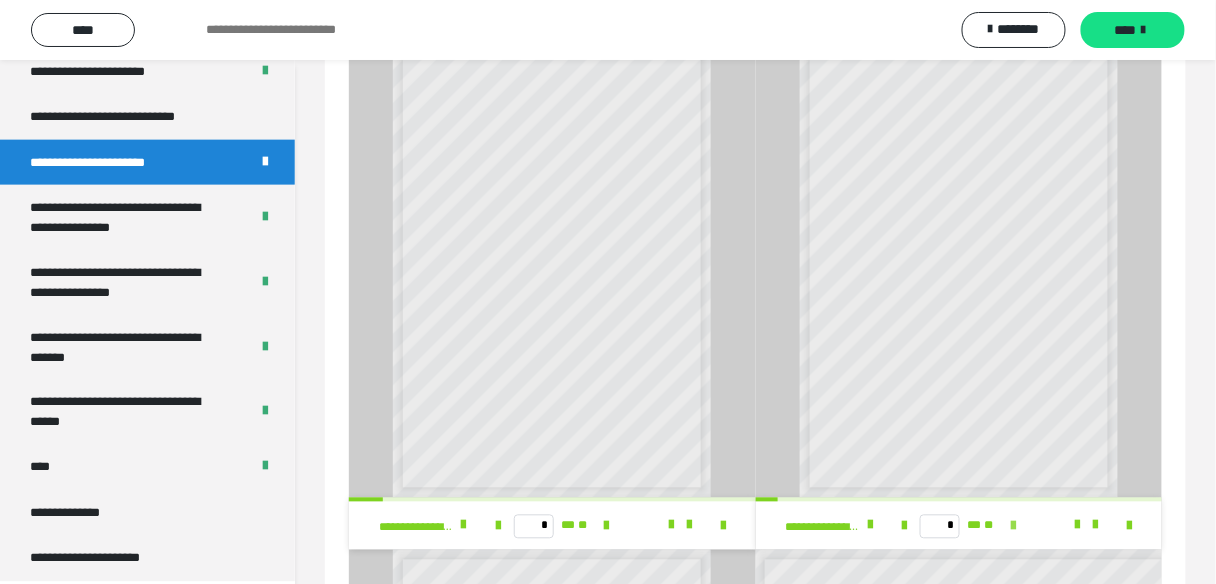 click at bounding box center [1013, 527] 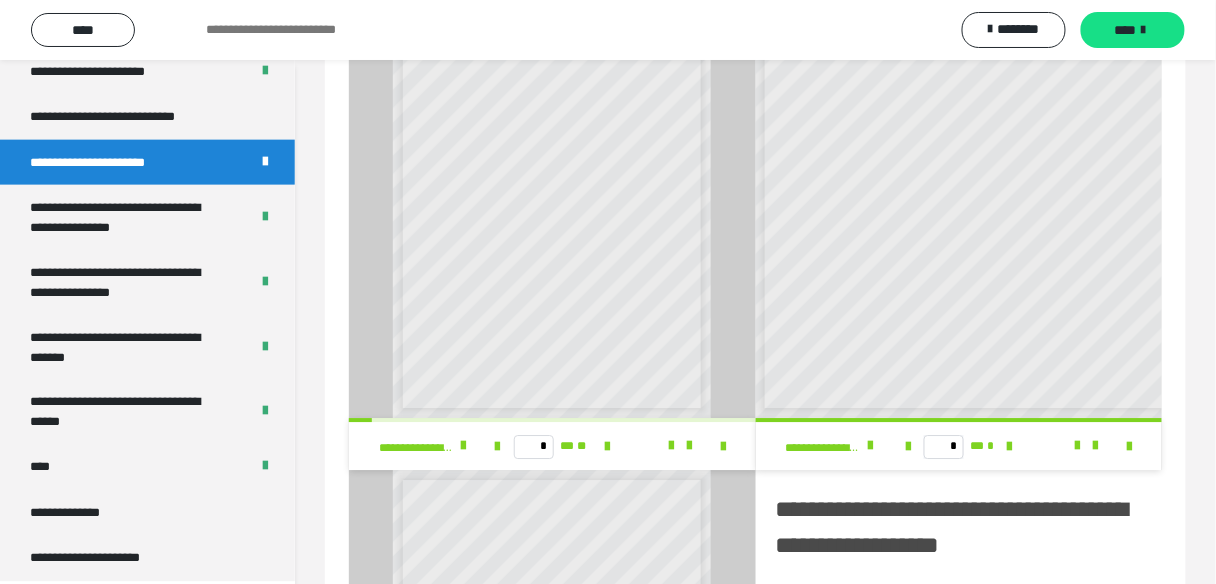 scroll, scrollTop: 1409, scrollLeft: 0, axis: vertical 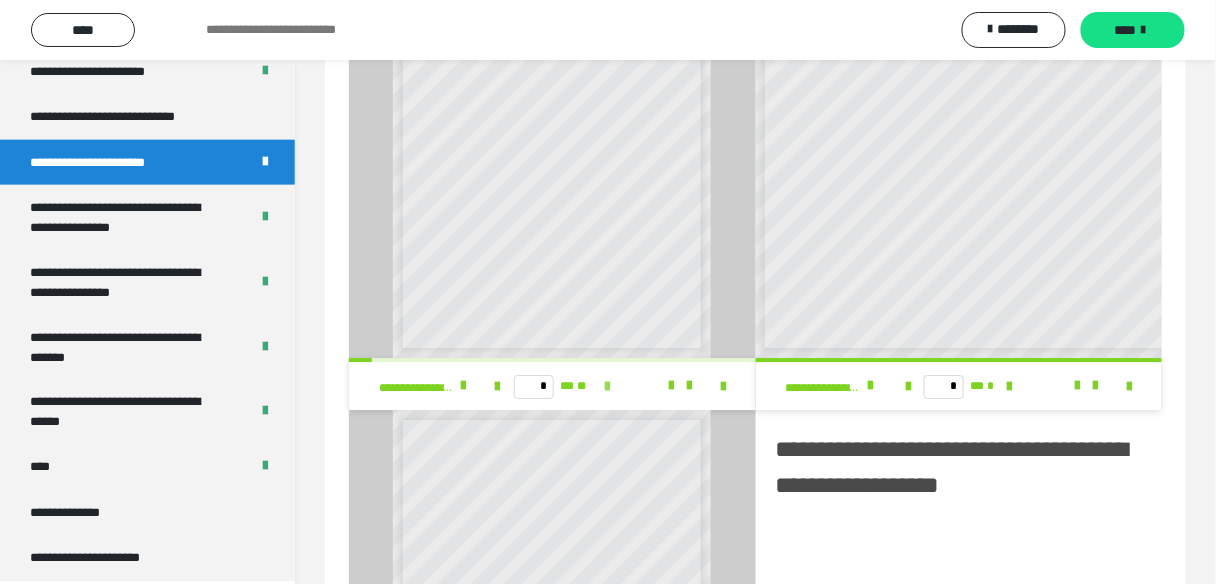 click at bounding box center [607, 387] 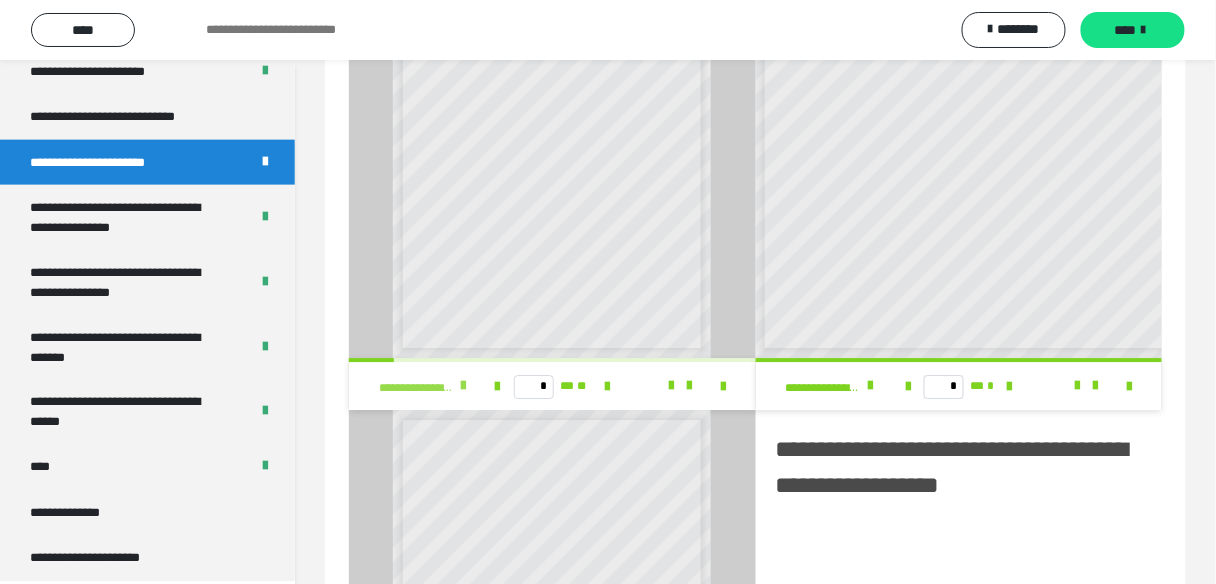 click at bounding box center [464, 386] 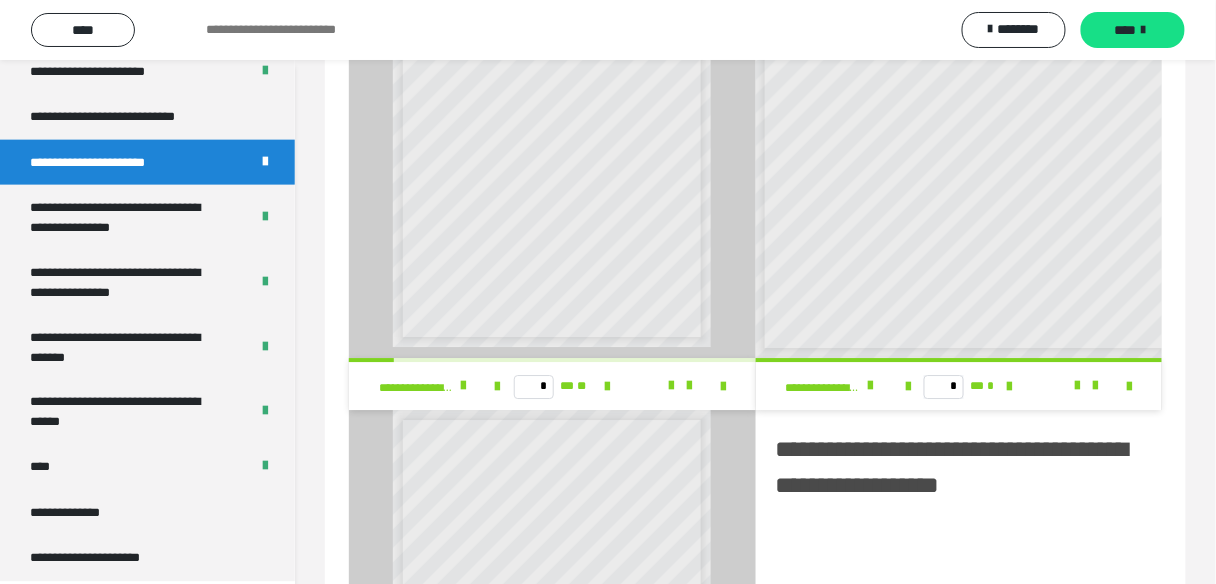 scroll, scrollTop: 0, scrollLeft: 0, axis: both 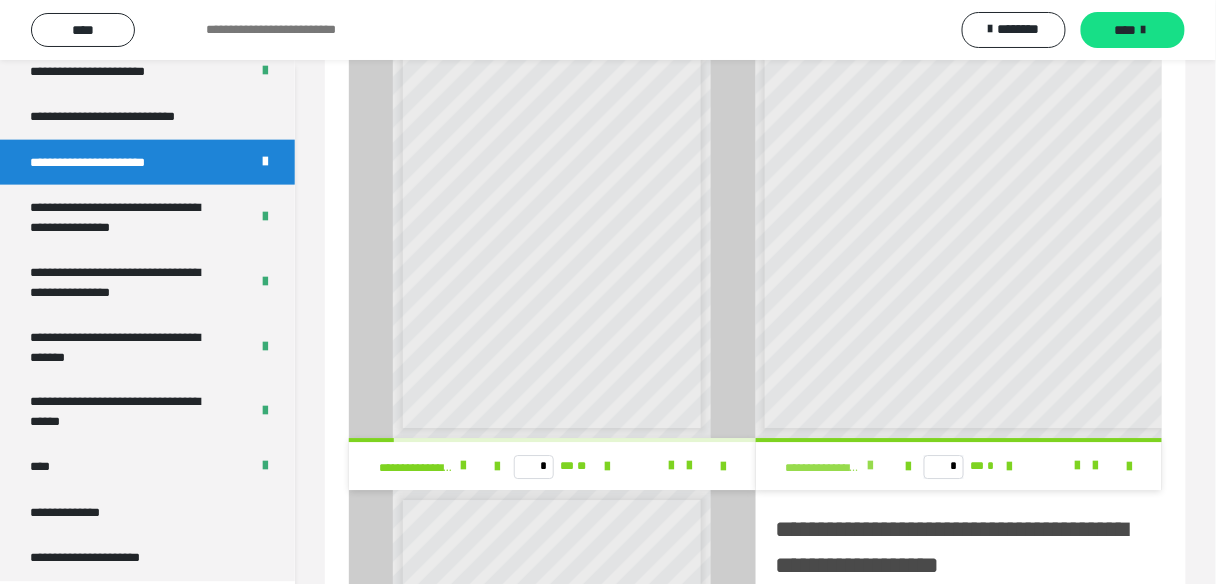 click at bounding box center (870, 466) 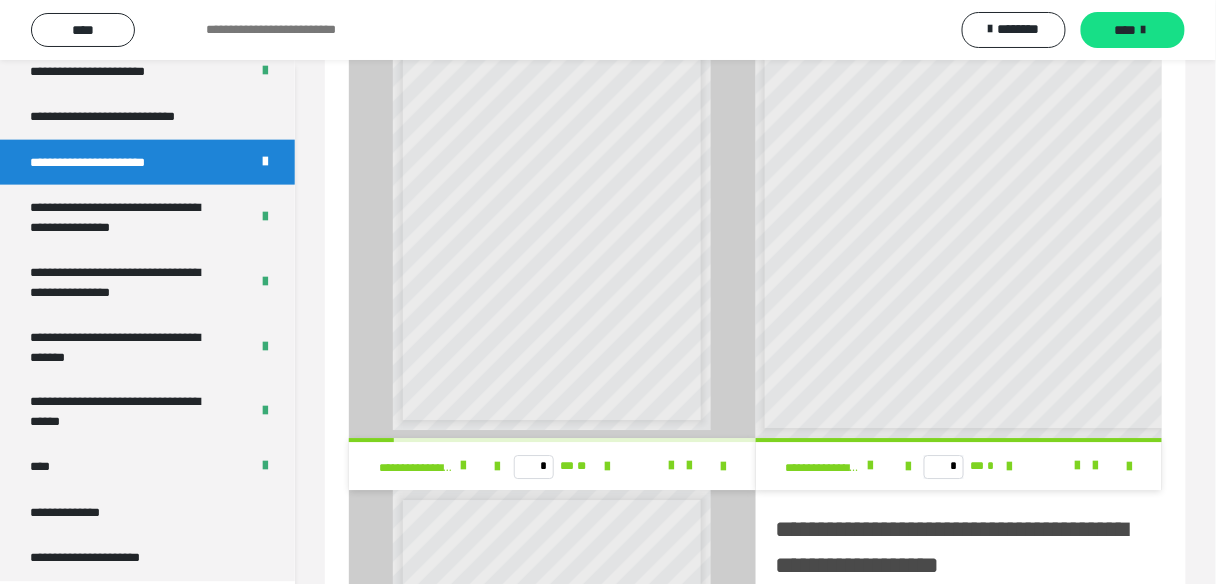 scroll, scrollTop: 11, scrollLeft: 0, axis: vertical 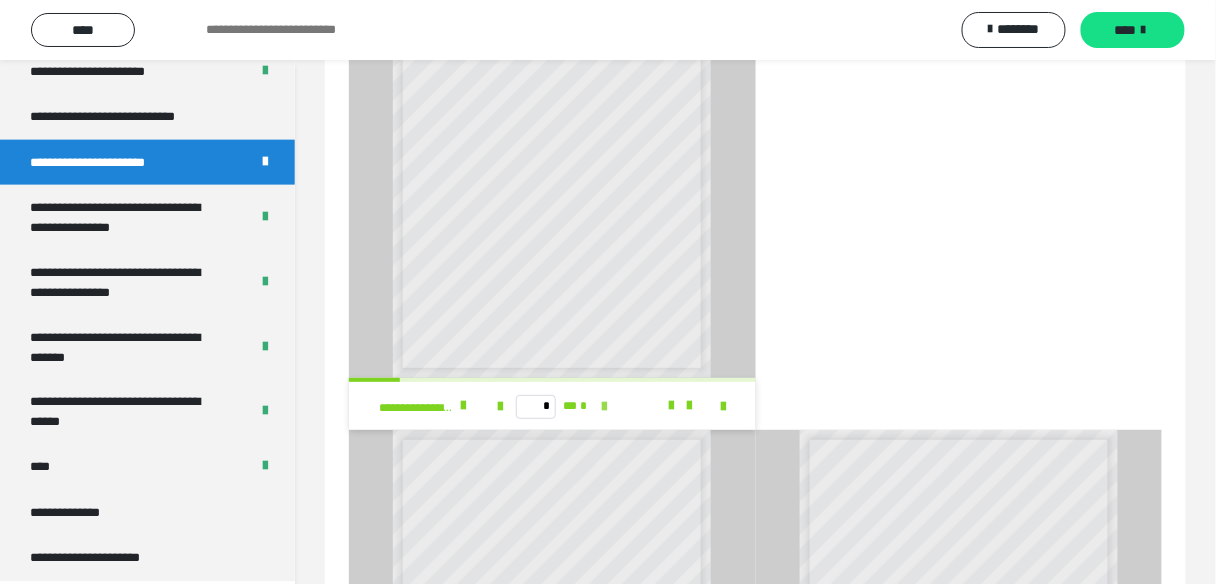 click at bounding box center (605, 407) 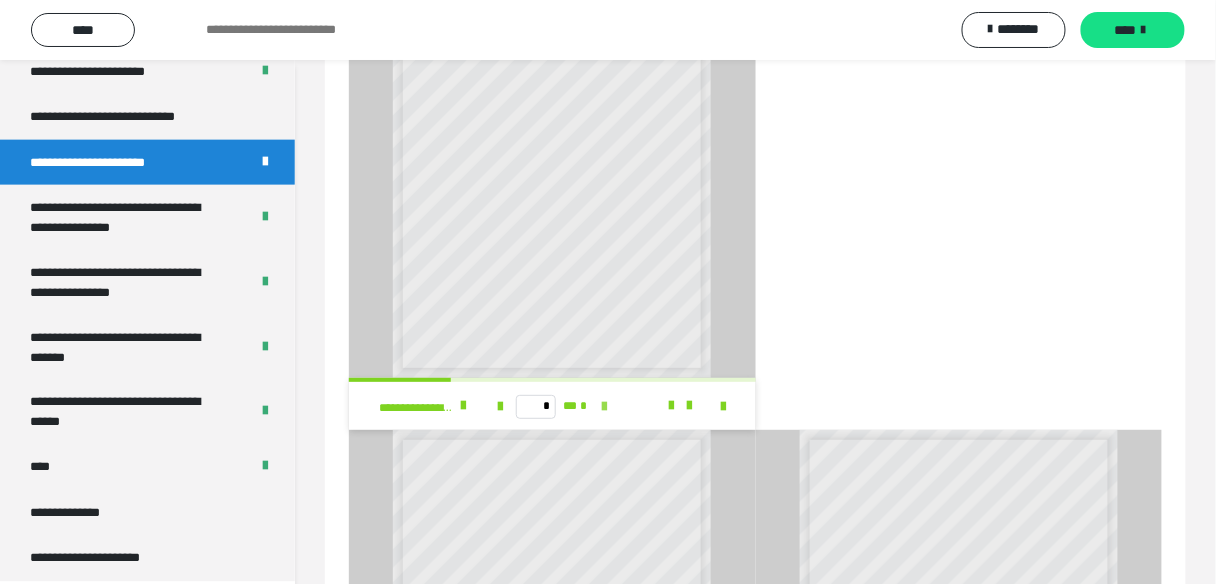 click at bounding box center (605, 407) 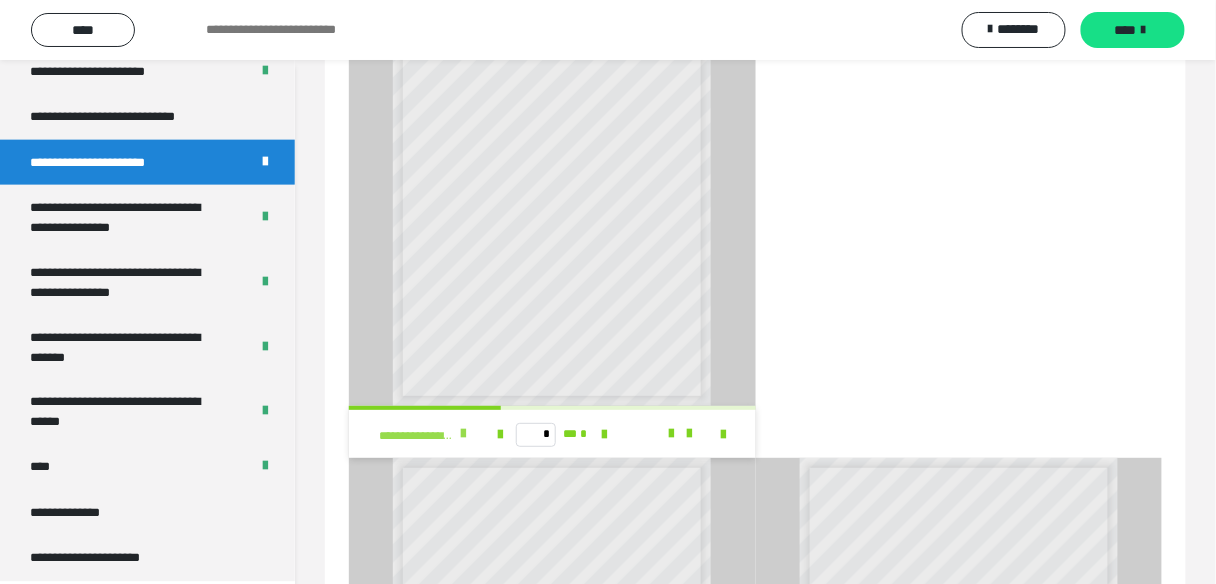 scroll, scrollTop: 1889, scrollLeft: 0, axis: vertical 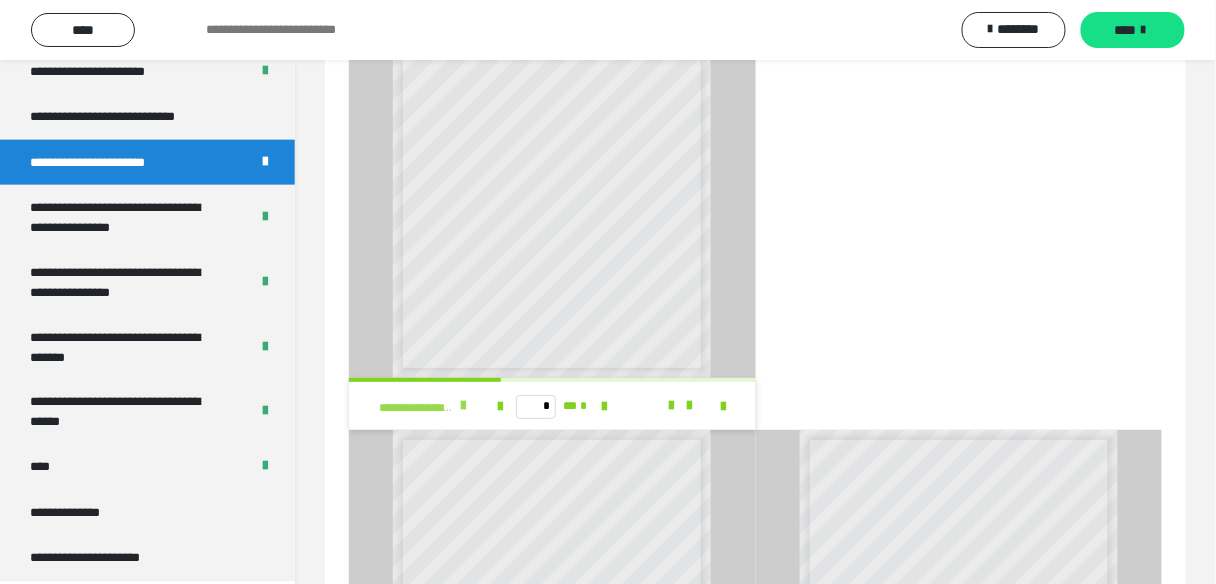 click at bounding box center (464, 406) 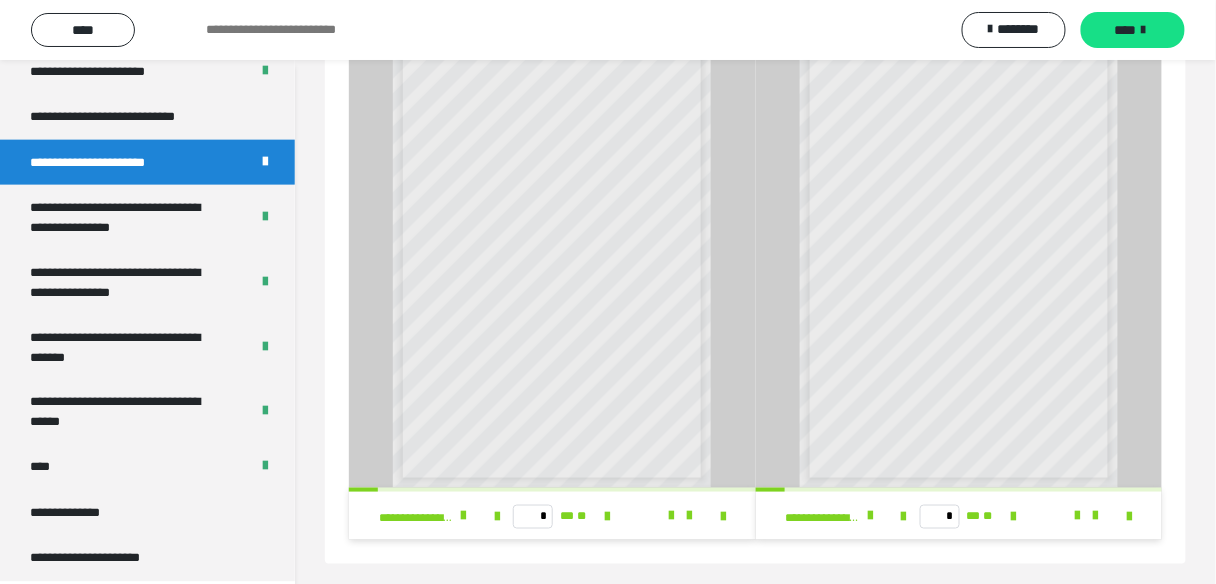 scroll, scrollTop: 2289, scrollLeft: 0, axis: vertical 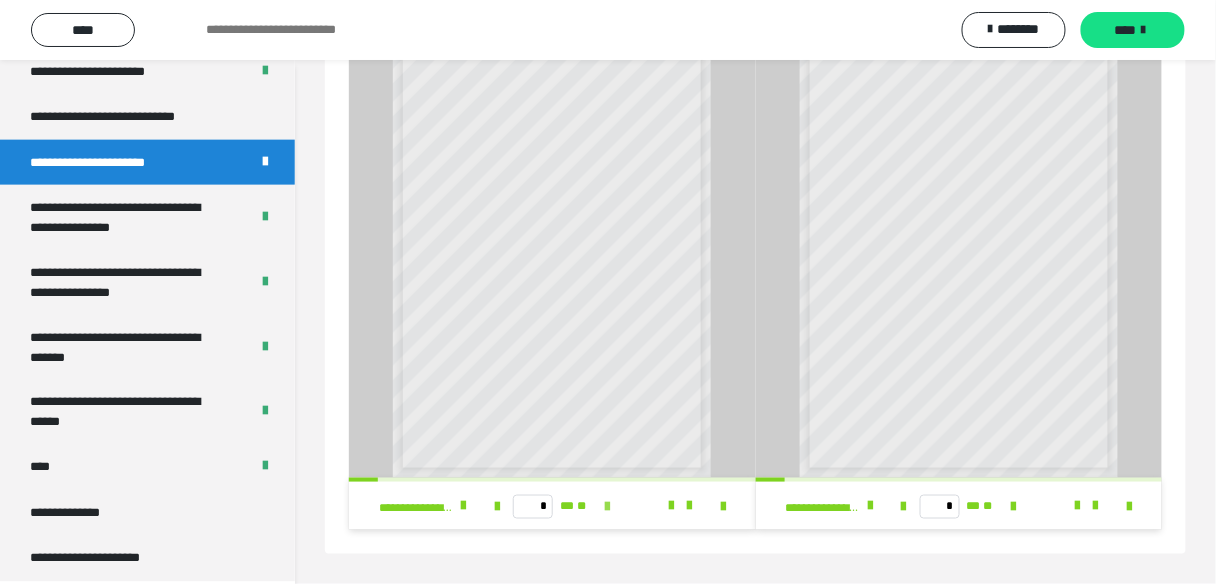 click at bounding box center (607, 507) 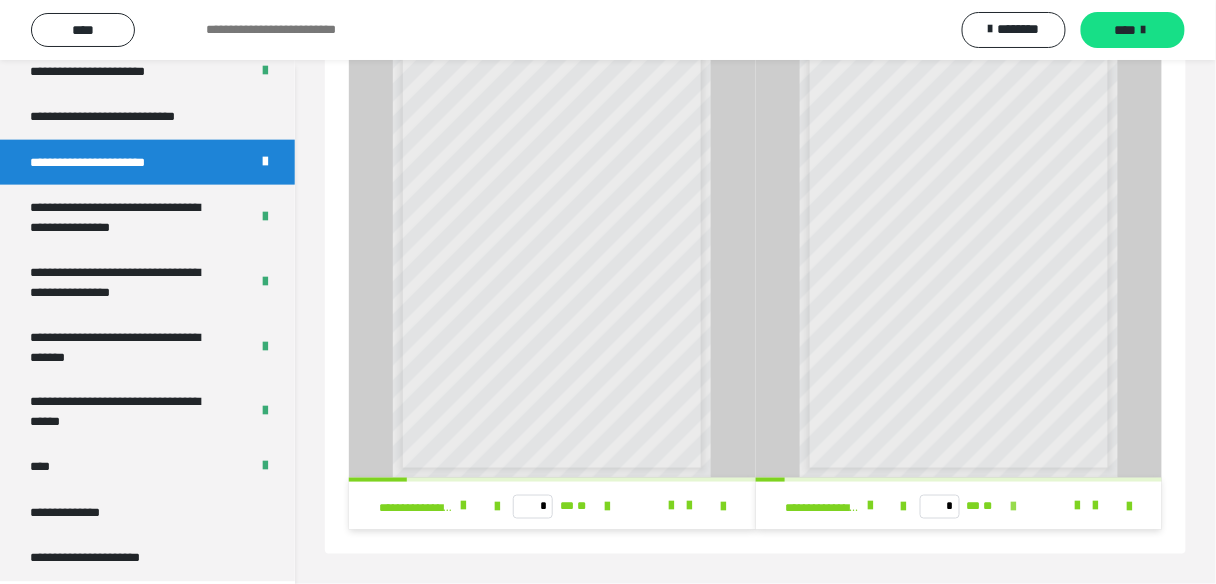 click at bounding box center (1014, 507) 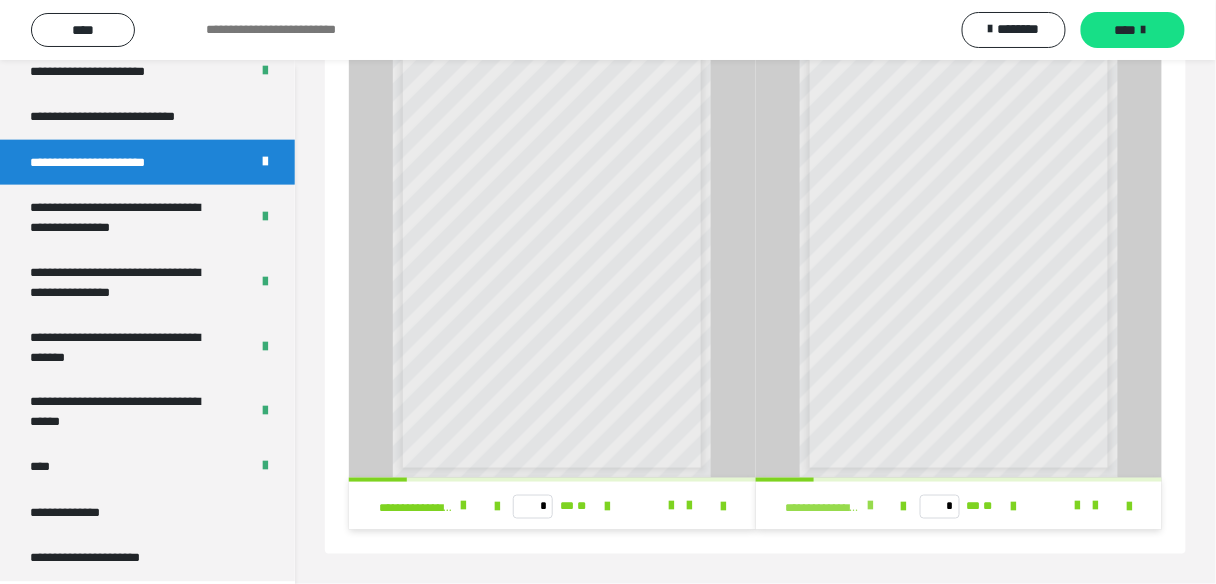 click at bounding box center [870, 506] 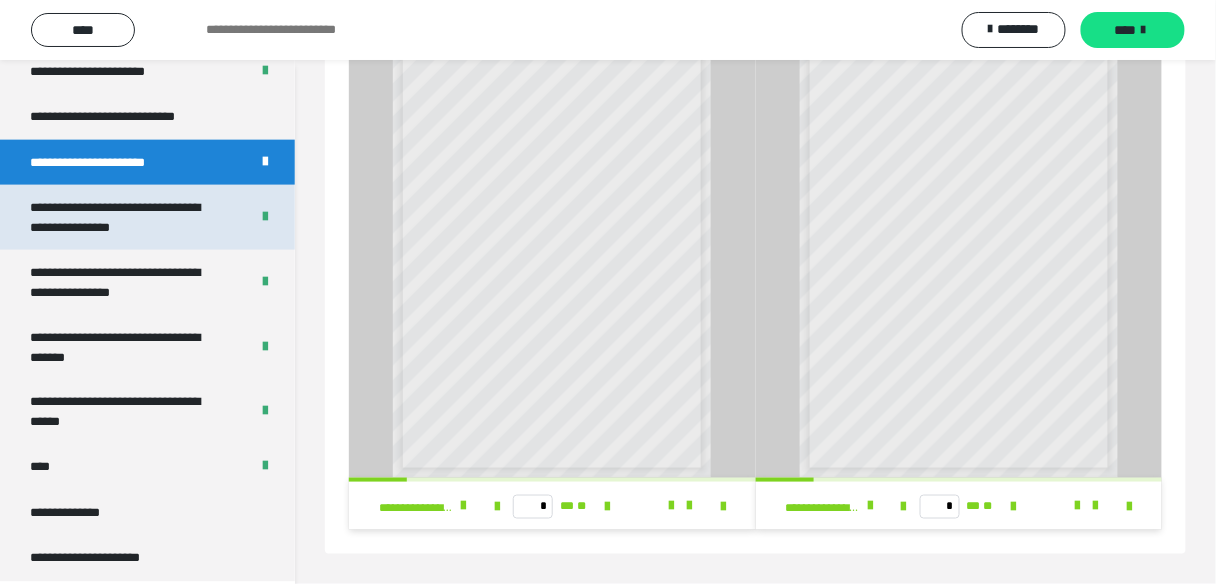 click on "**********" at bounding box center (125, 217) 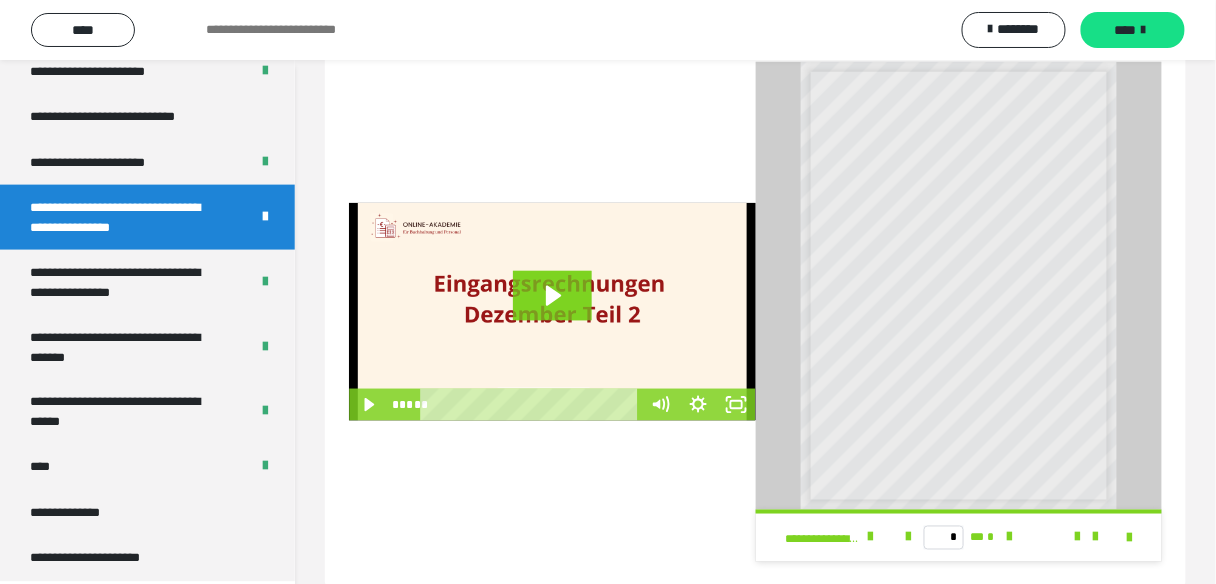 scroll, scrollTop: 511, scrollLeft: 0, axis: vertical 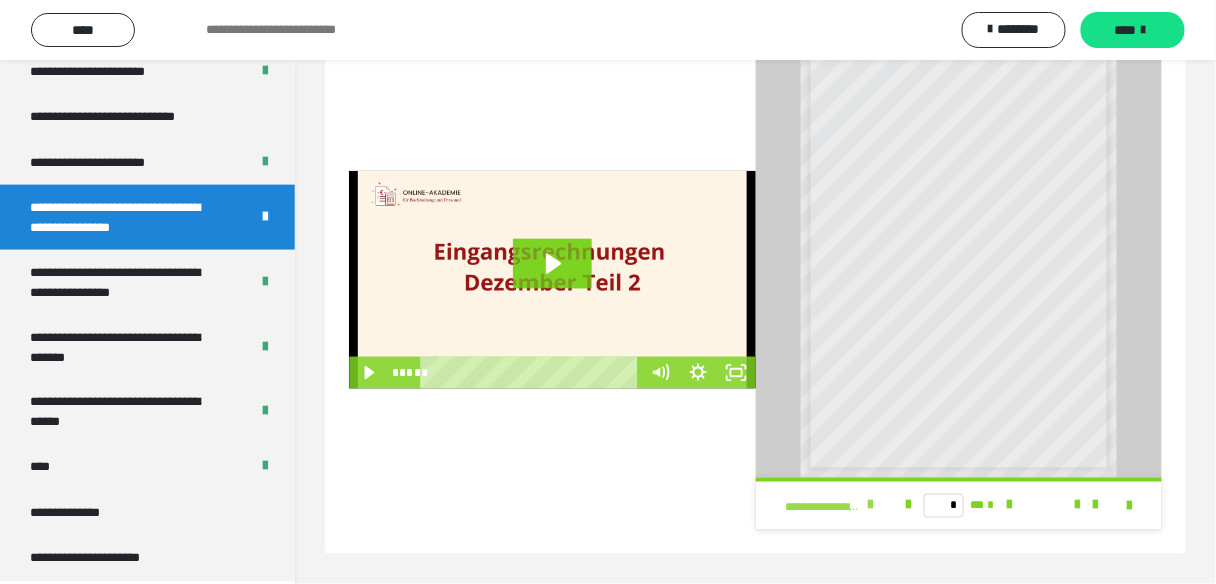 click at bounding box center (870, 506) 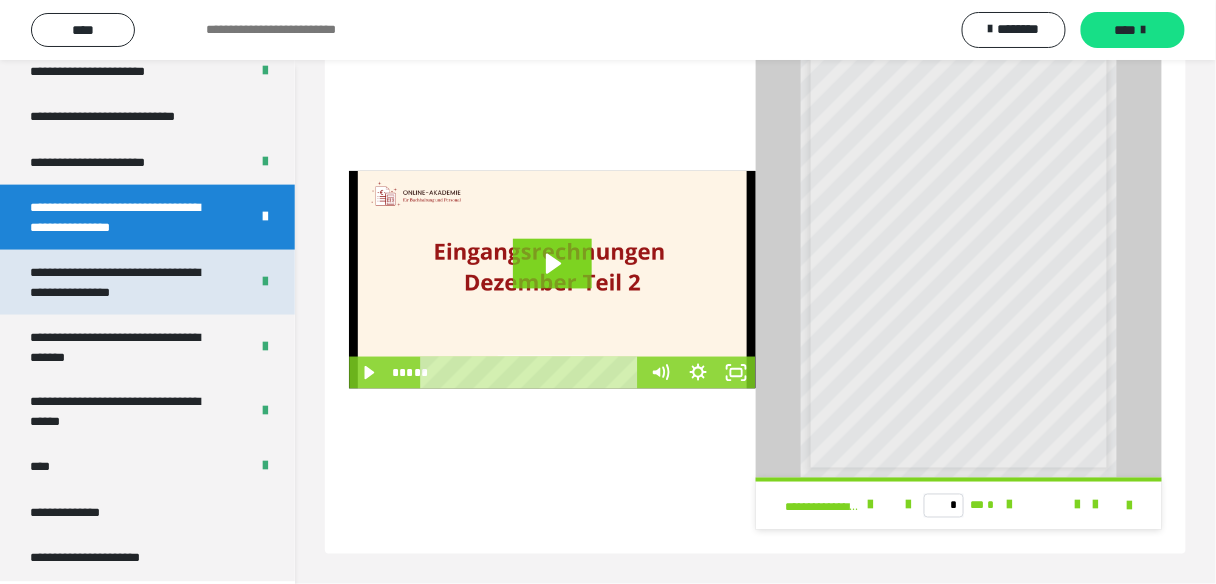 click on "**********" at bounding box center (125, 282) 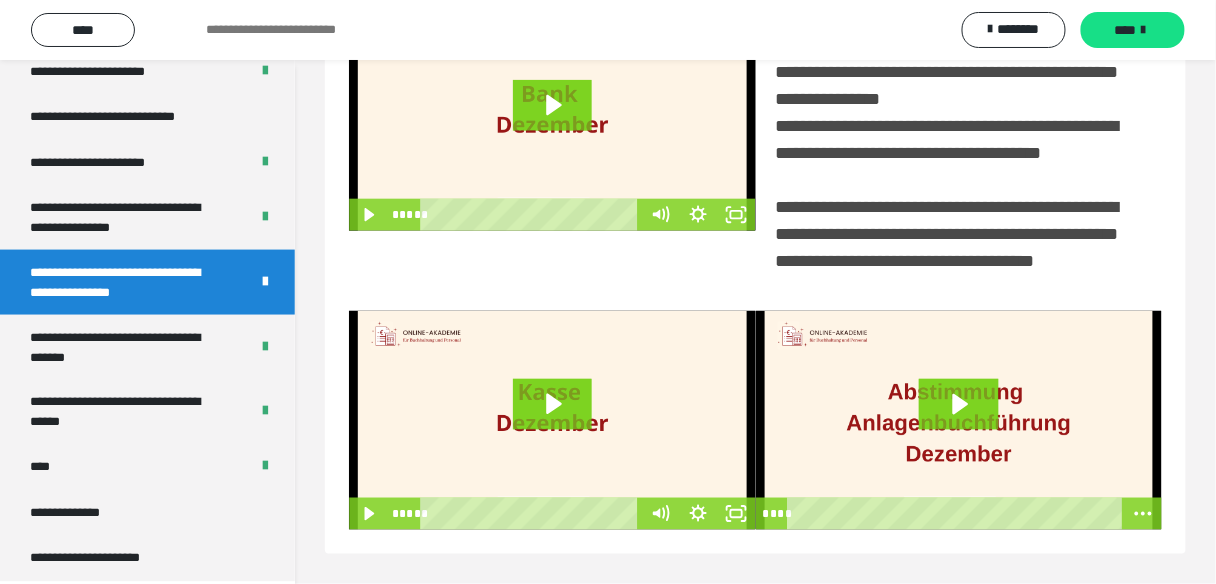 scroll, scrollTop: 0, scrollLeft: 0, axis: both 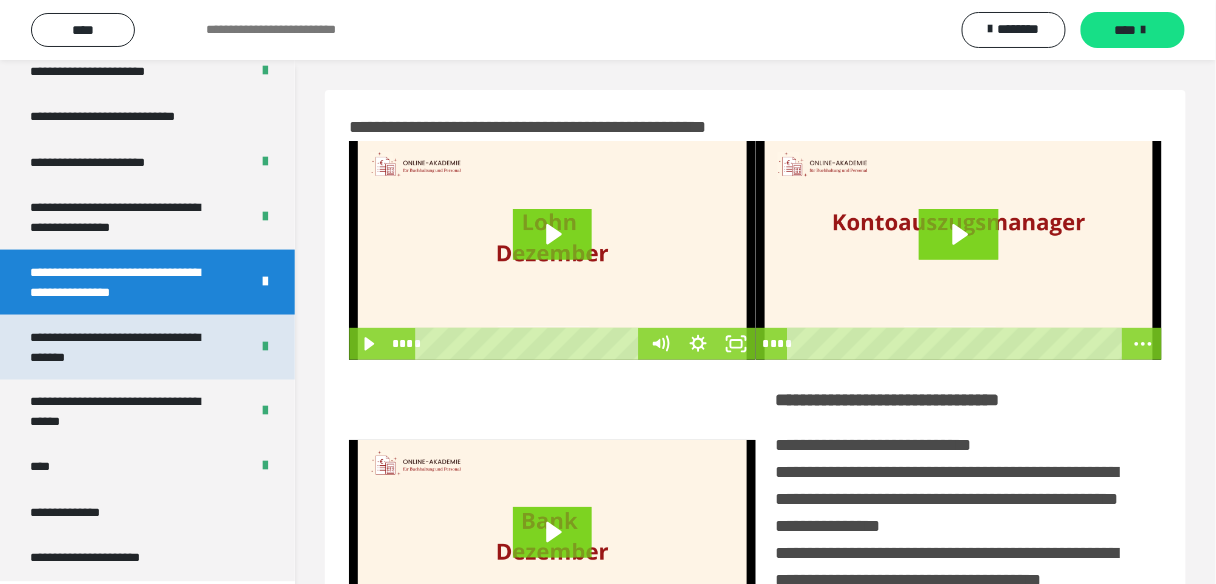 click on "**********" at bounding box center [125, 347] 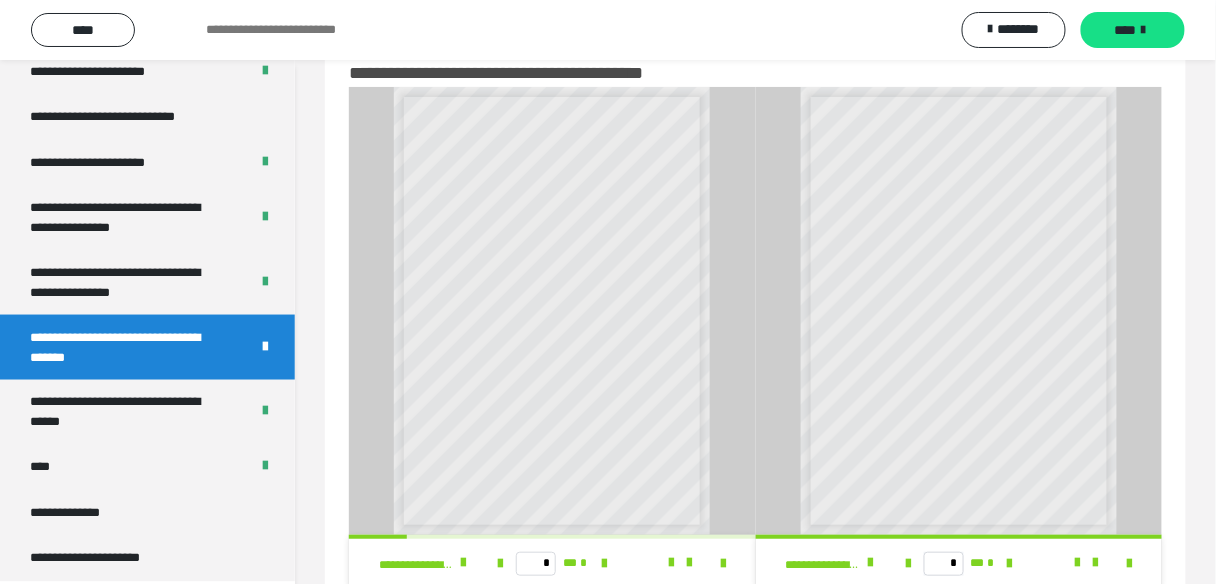 scroll, scrollTop: 111, scrollLeft: 0, axis: vertical 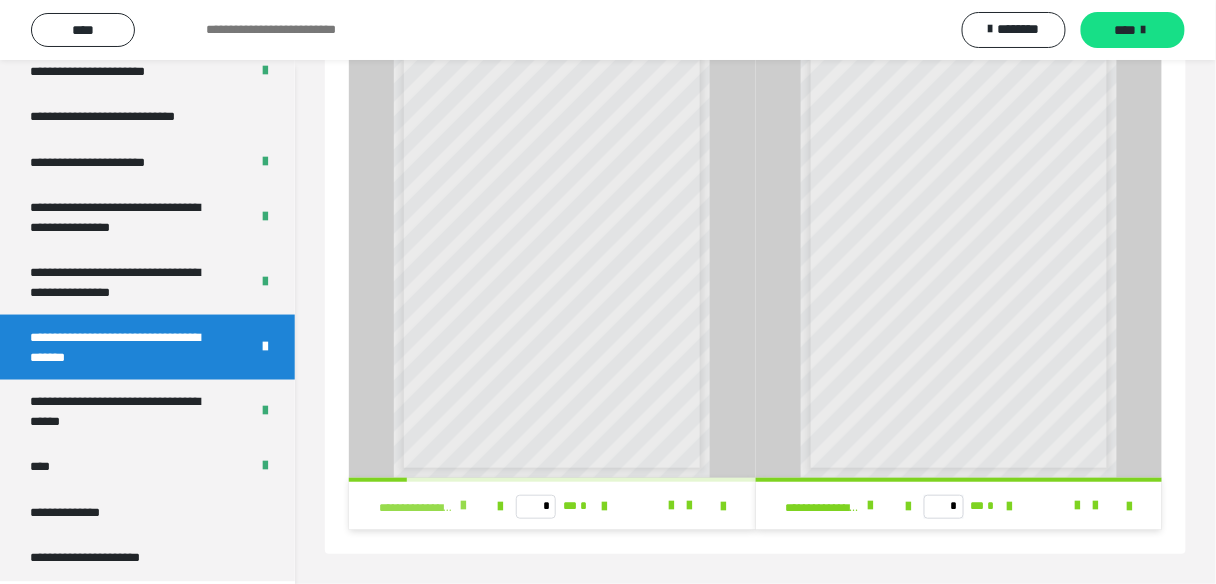 click at bounding box center [464, 506] 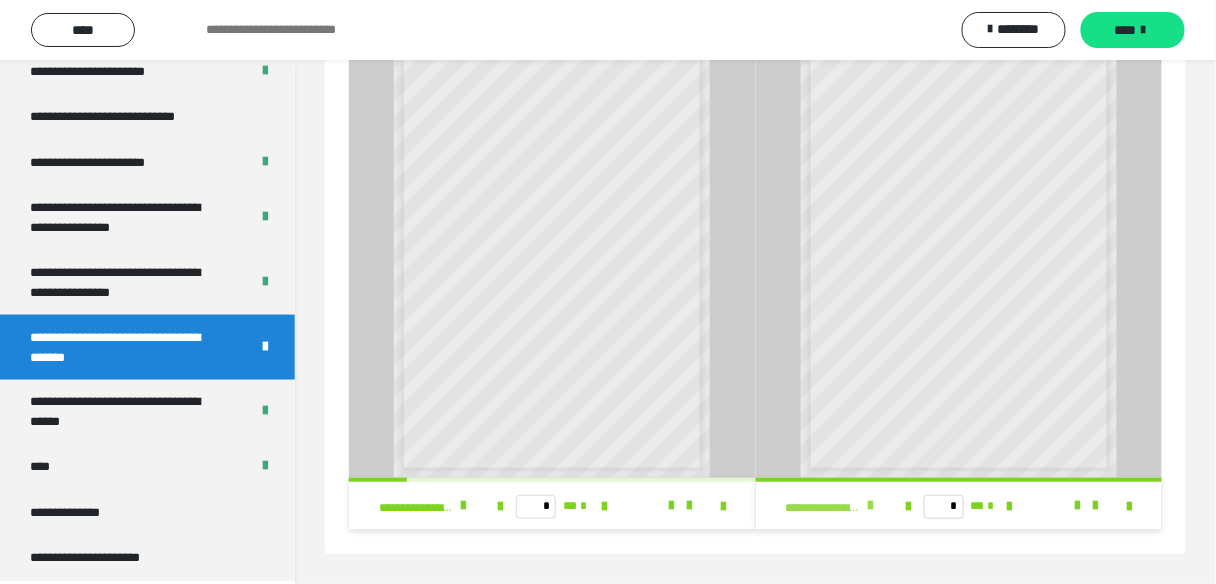 click at bounding box center [870, 506] 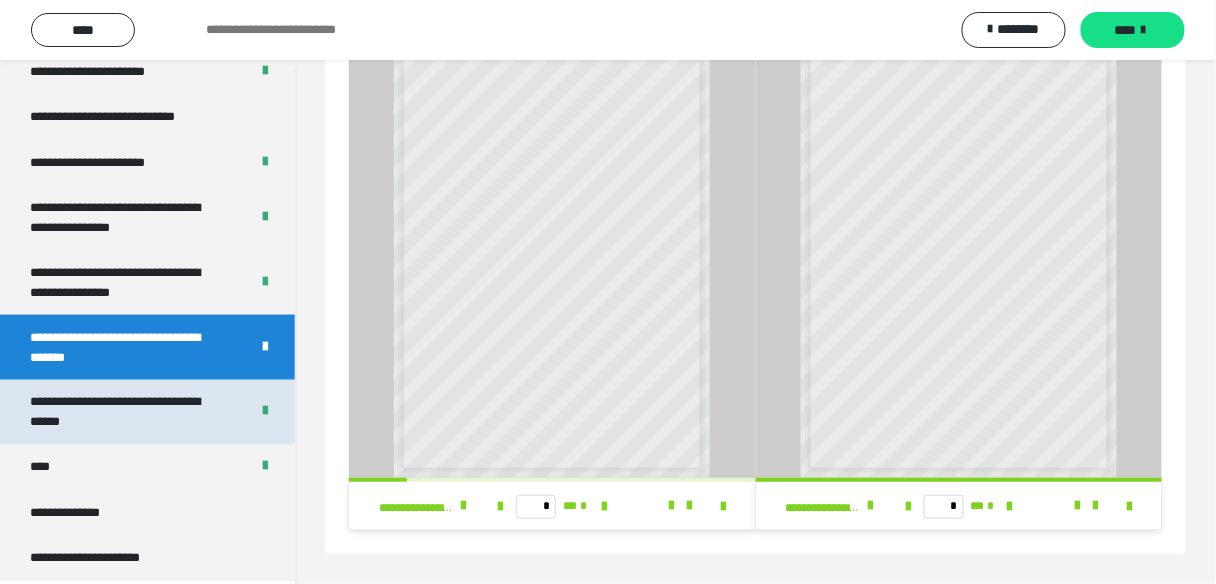 click on "**********" at bounding box center (125, 412) 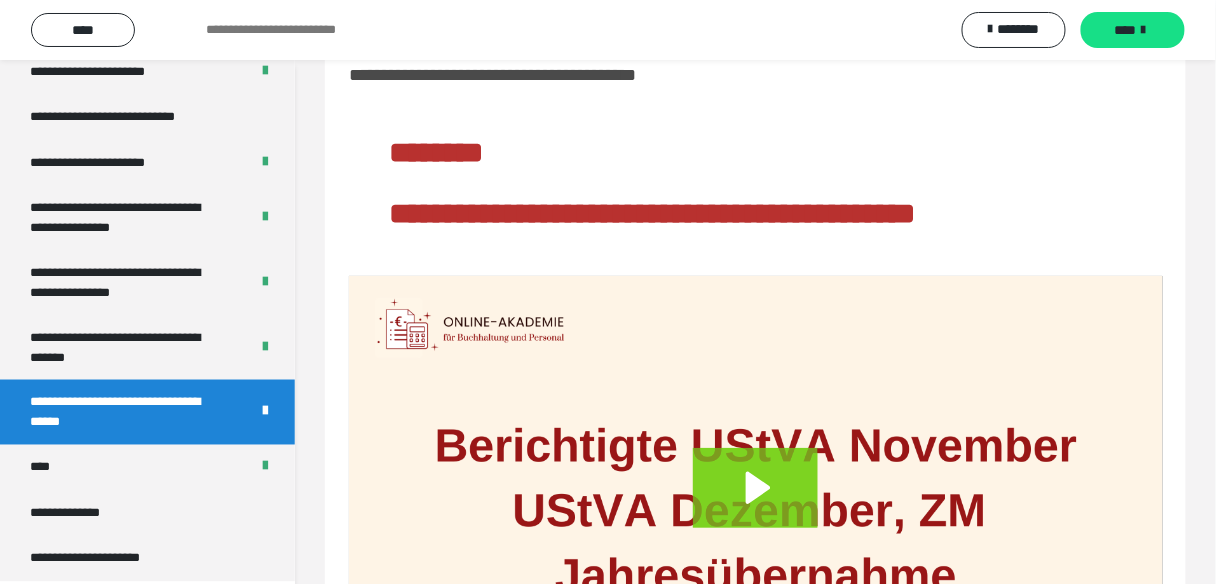 scroll, scrollTop: 256, scrollLeft: 0, axis: vertical 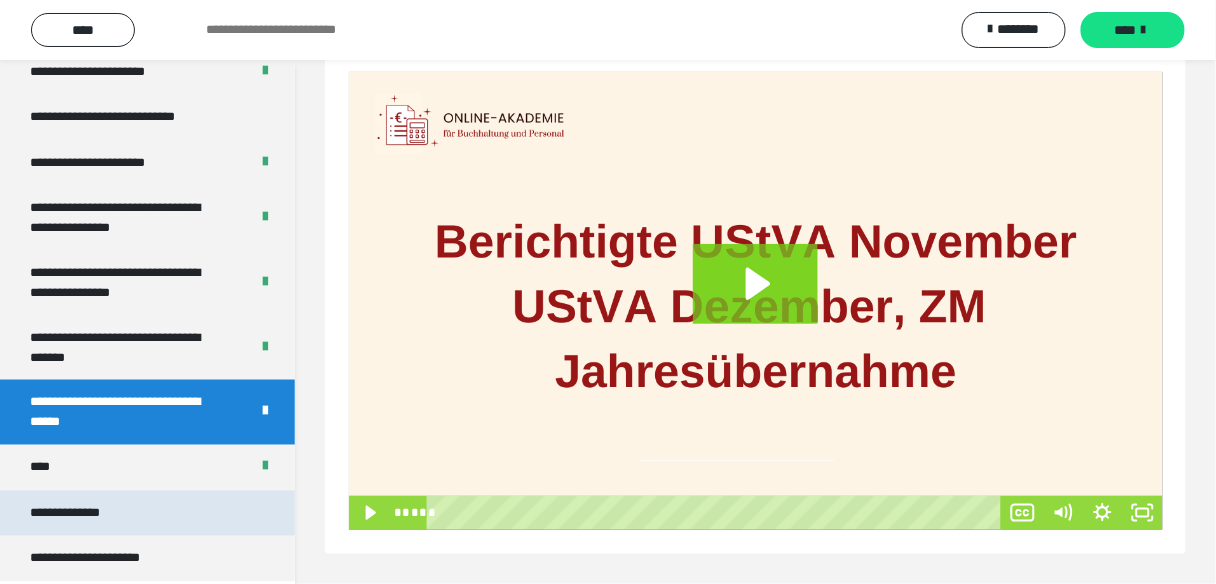click on "**********" at bounding box center [82, 514] 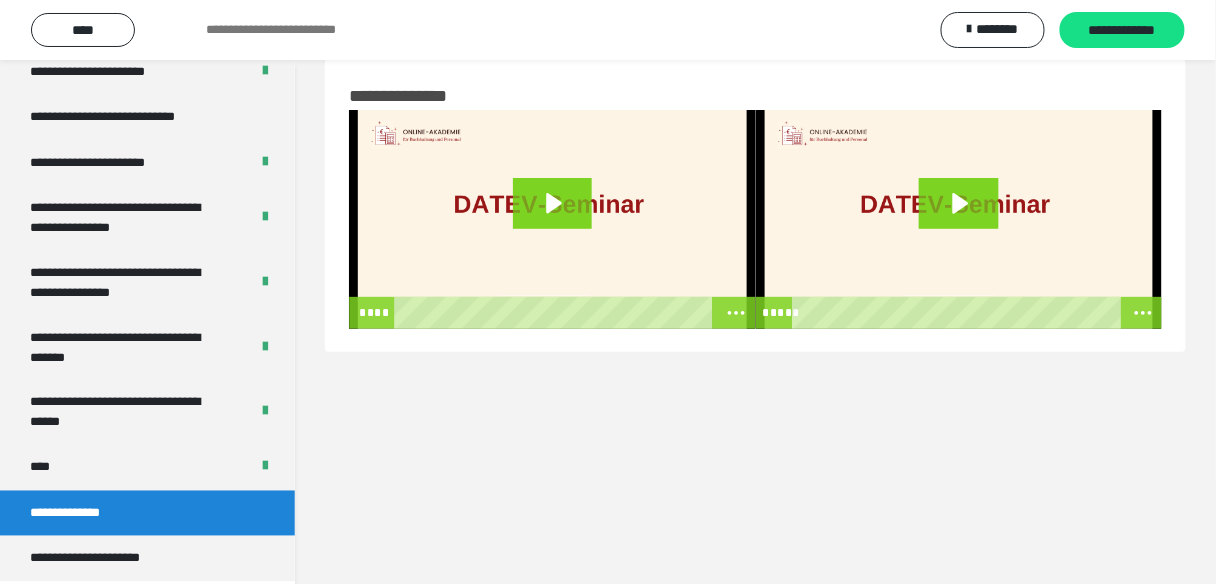 scroll, scrollTop: 60, scrollLeft: 0, axis: vertical 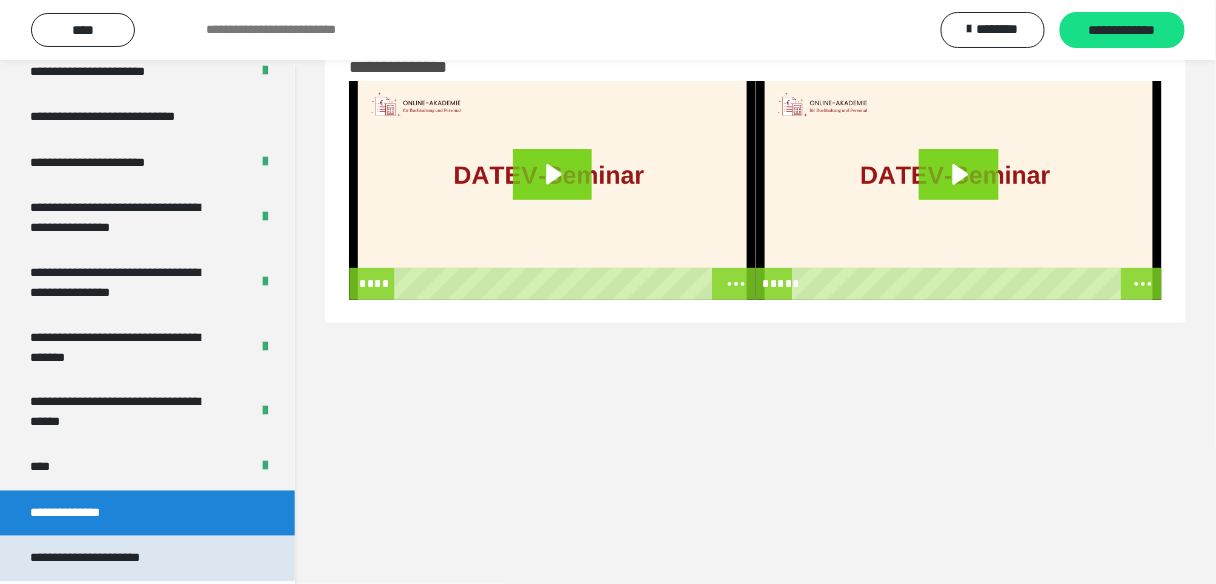 click on "**********" at bounding box center [106, 559] 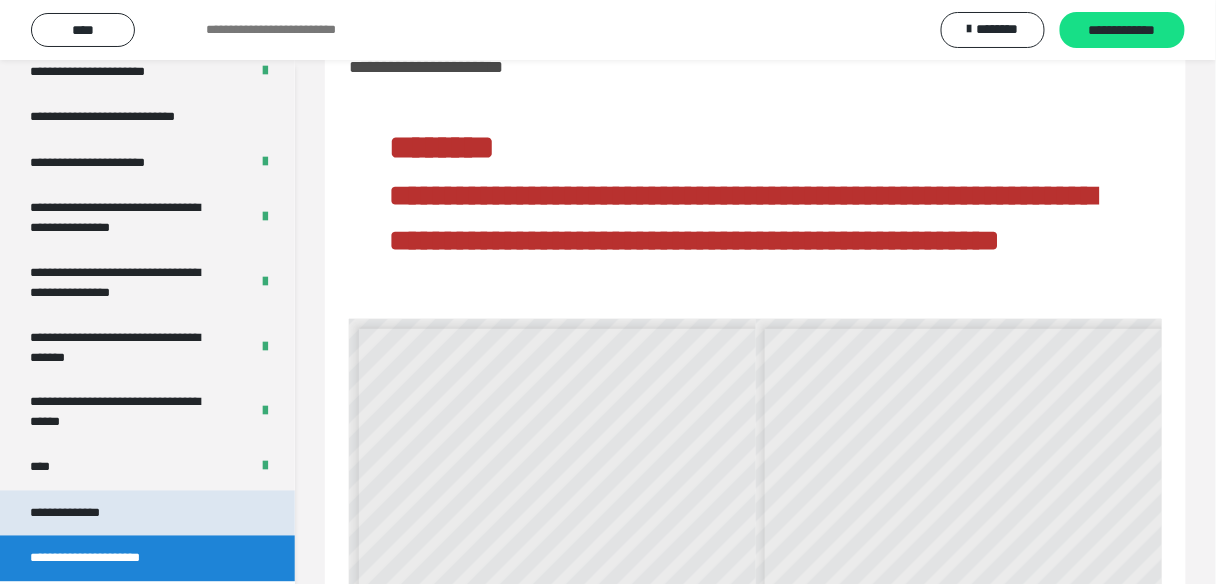 click on "**********" at bounding box center [147, 514] 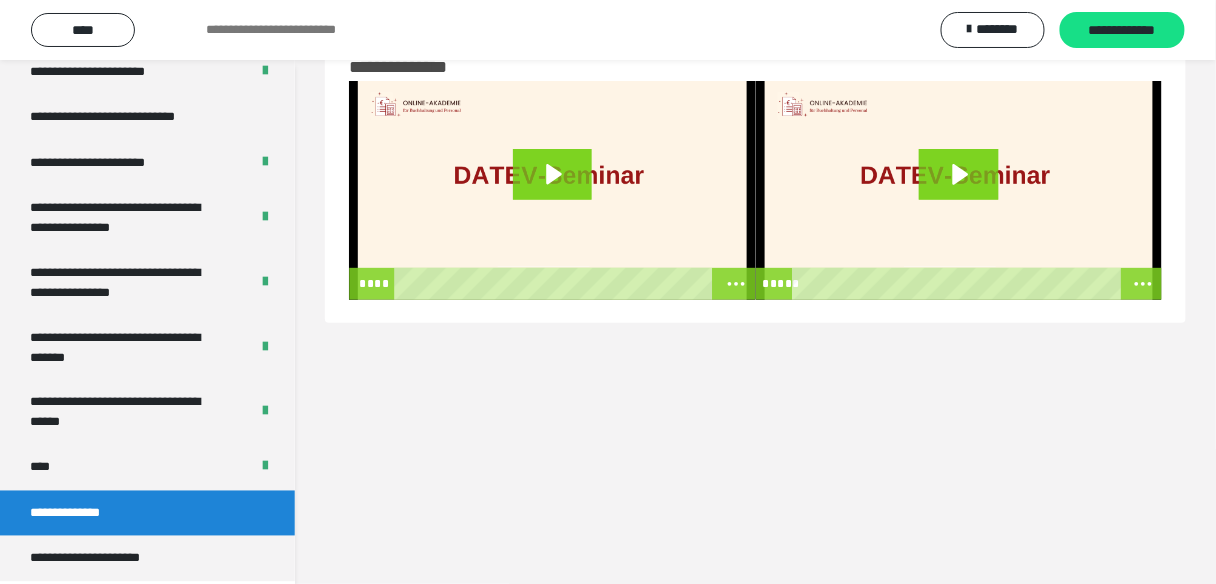click on "**********" at bounding box center (755, 292) 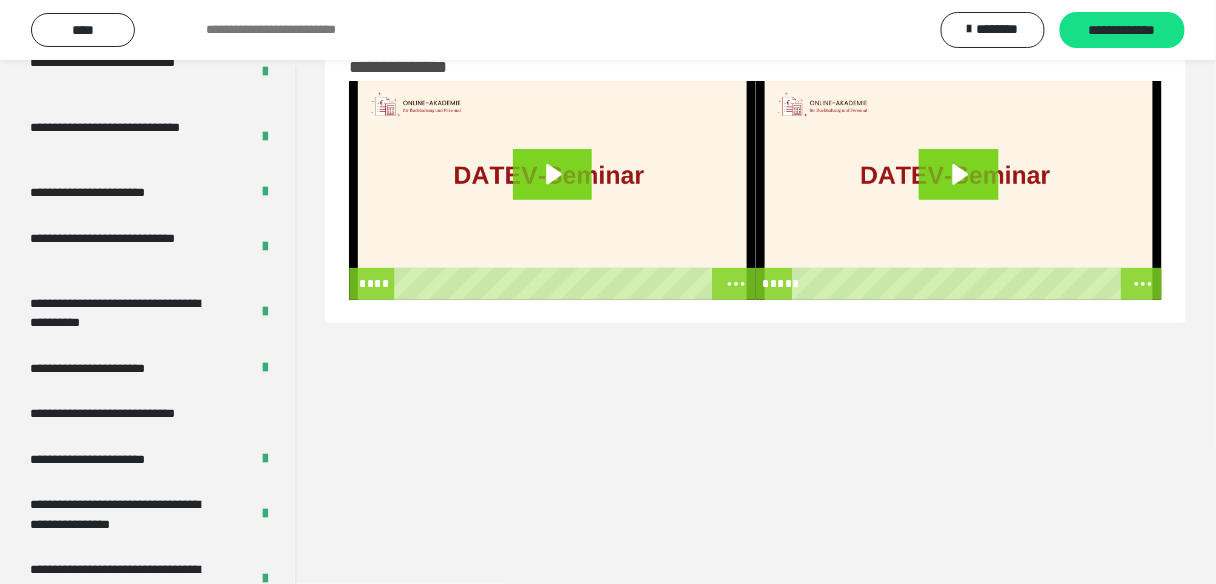 scroll, scrollTop: 4421, scrollLeft: 0, axis: vertical 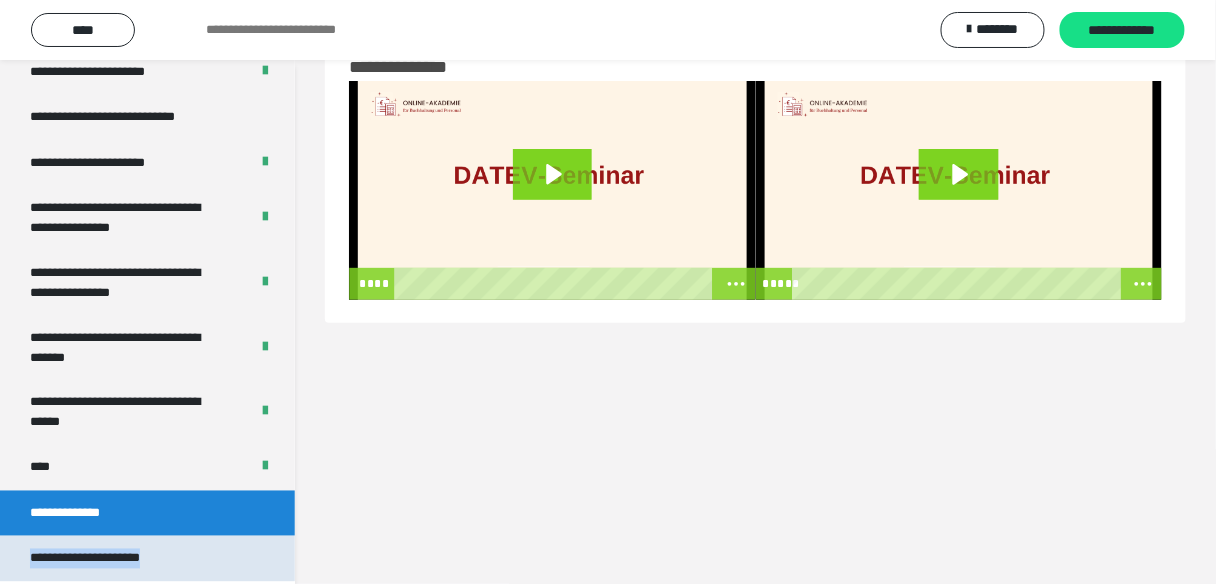 drag, startPoint x: 25, startPoint y: 555, endPoint x: 189, endPoint y: 562, distance: 164.14932 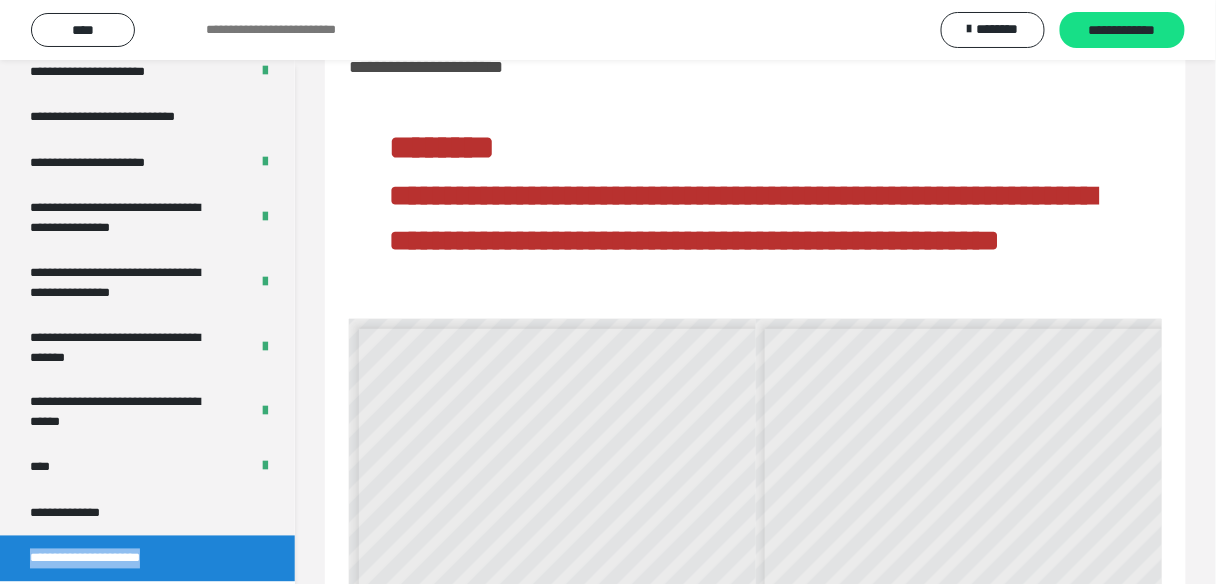 scroll, scrollTop: 6, scrollLeft: 0, axis: vertical 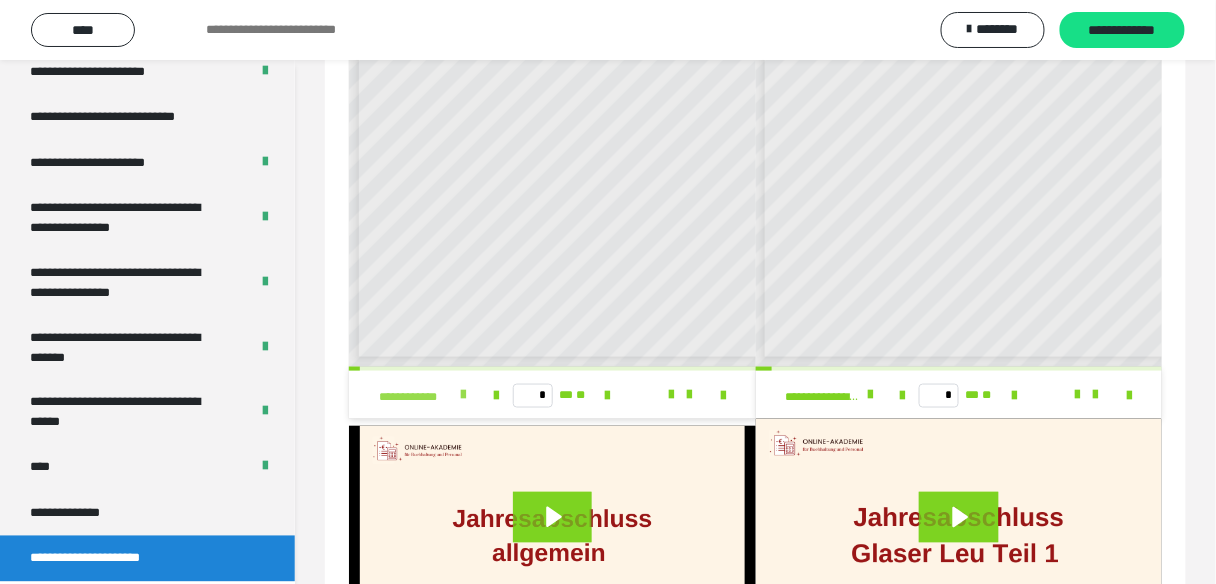 click on "**********" at bounding box center (428, 395) 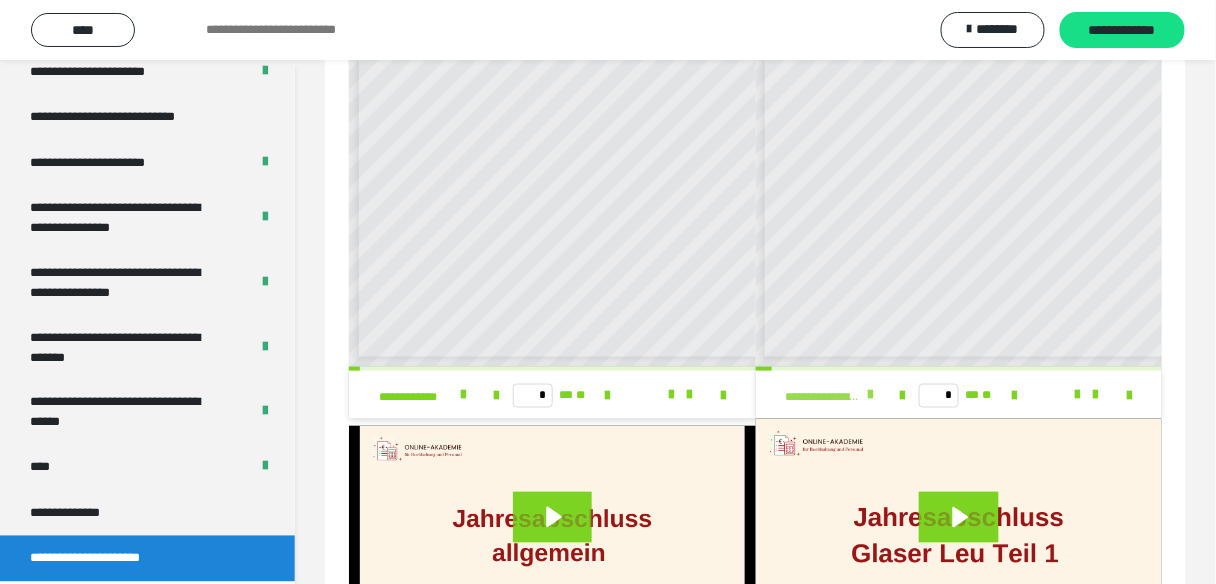 click at bounding box center [870, 395] 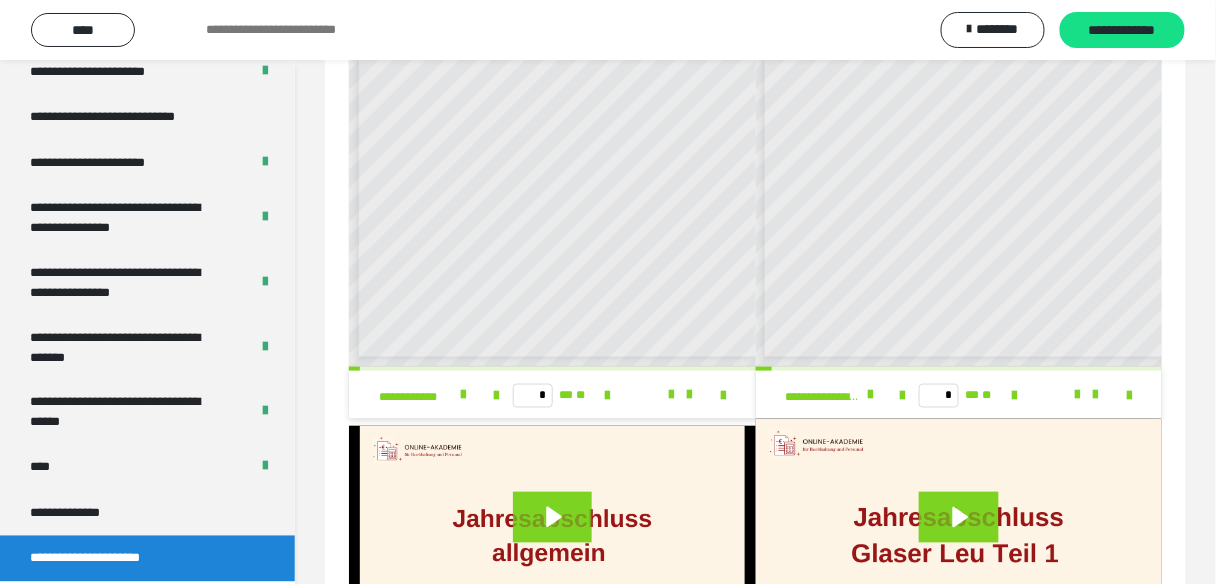 scroll, scrollTop: 6, scrollLeft: 0, axis: vertical 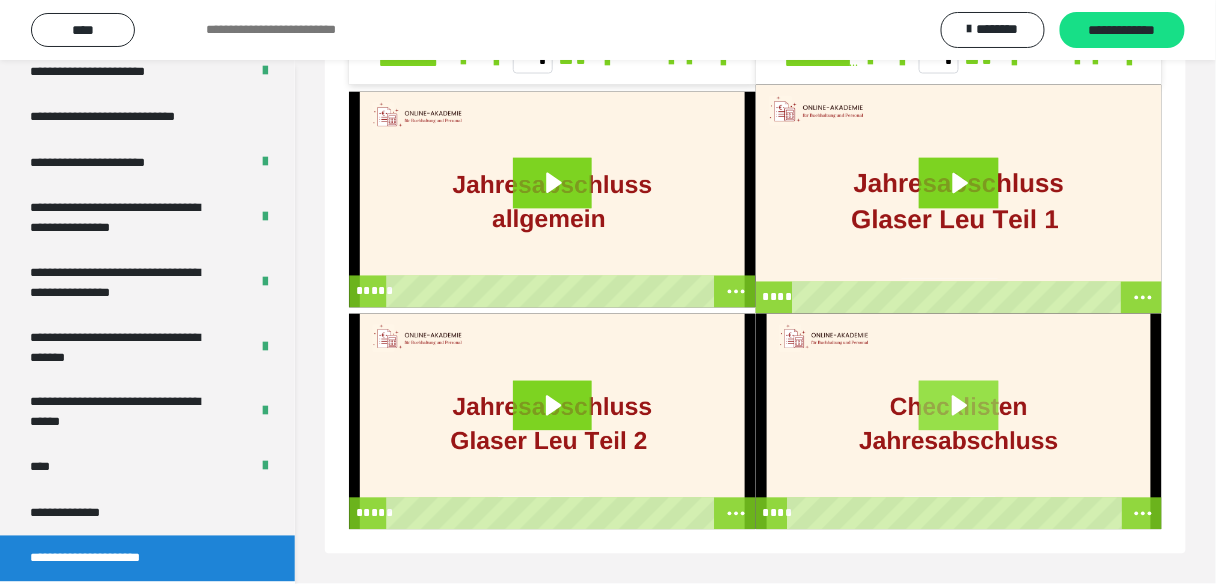 click 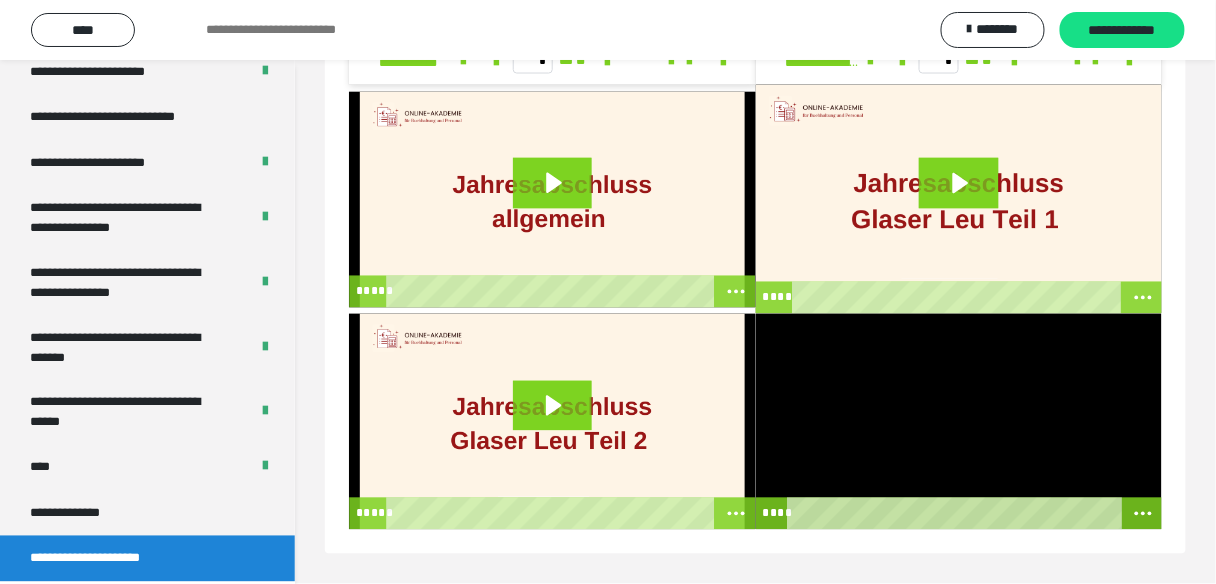 click at bounding box center (959, 422) 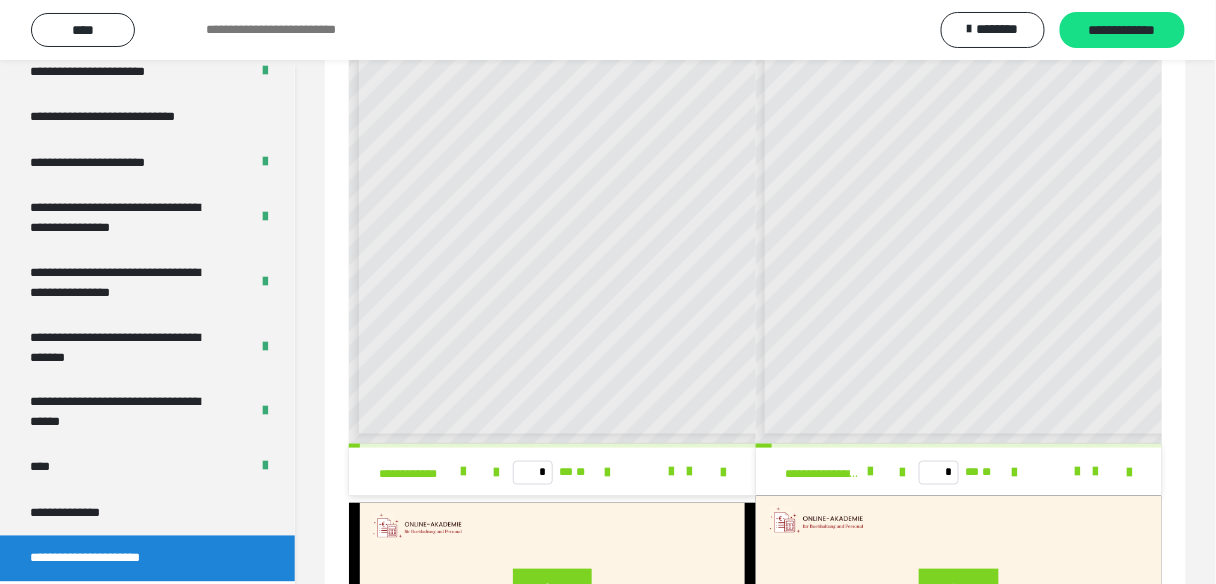 scroll, scrollTop: 359, scrollLeft: 0, axis: vertical 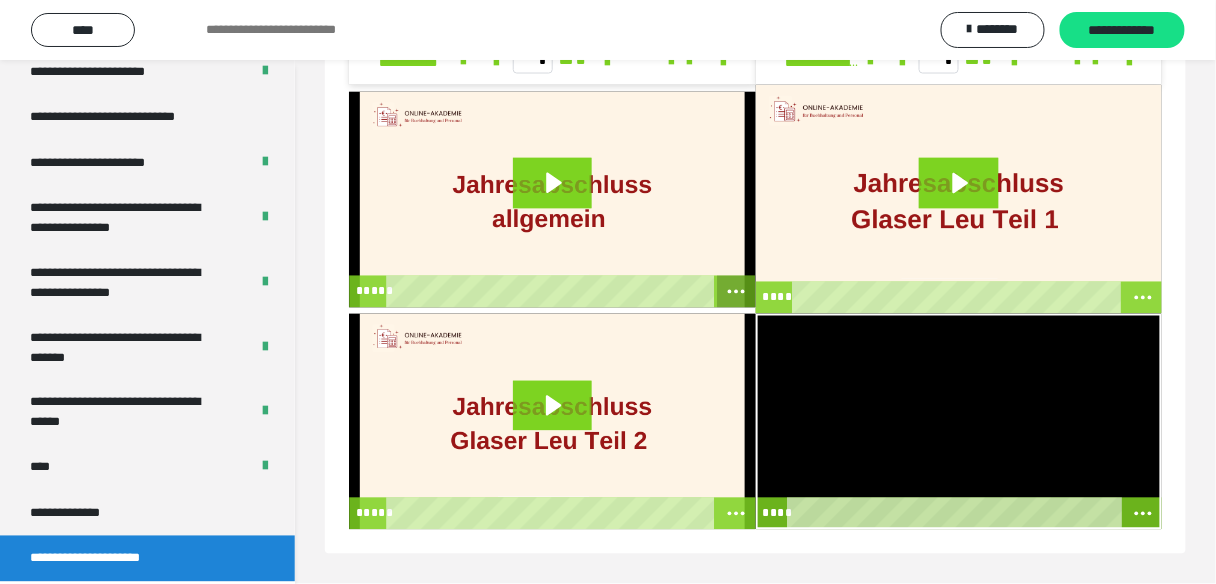 click 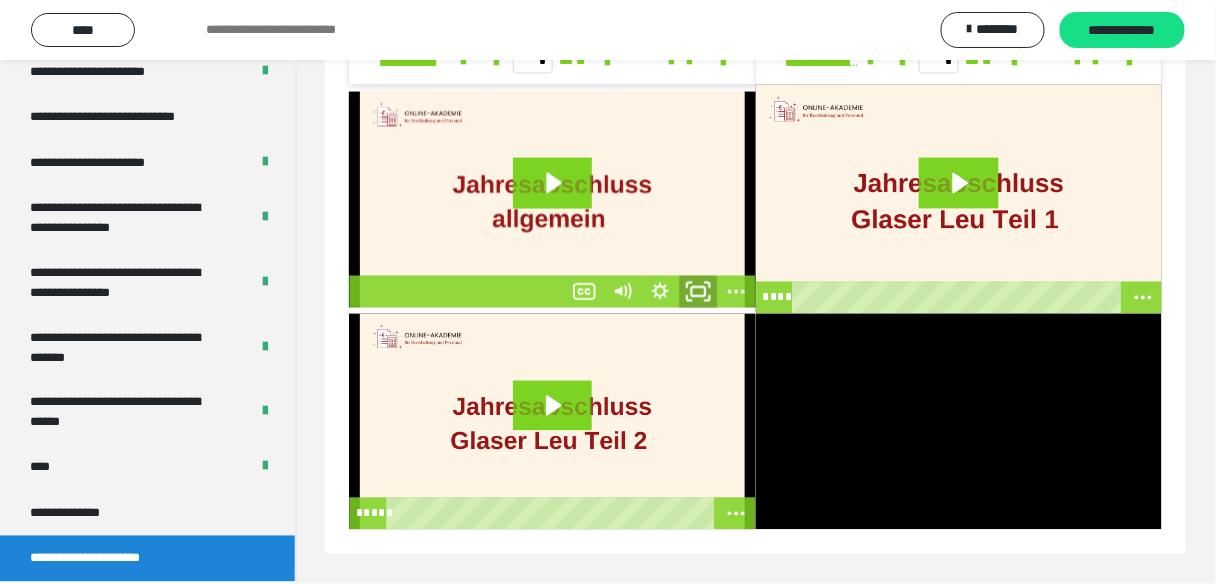 click 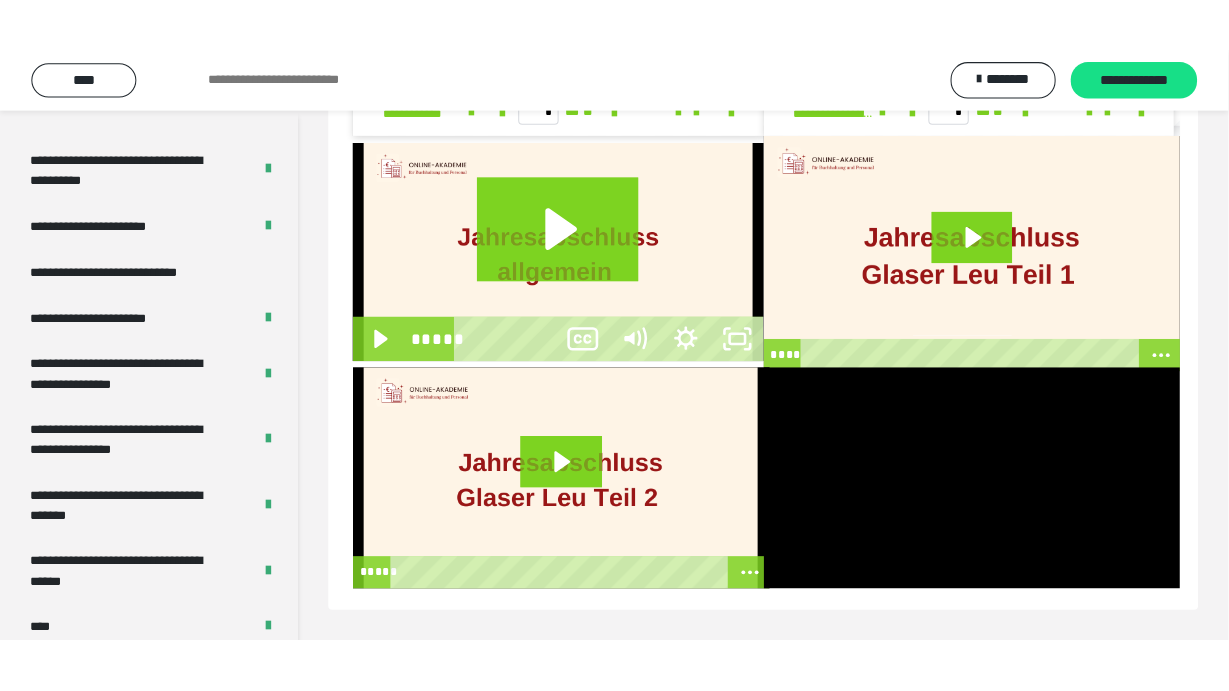 scroll, scrollTop: 739, scrollLeft: 0, axis: vertical 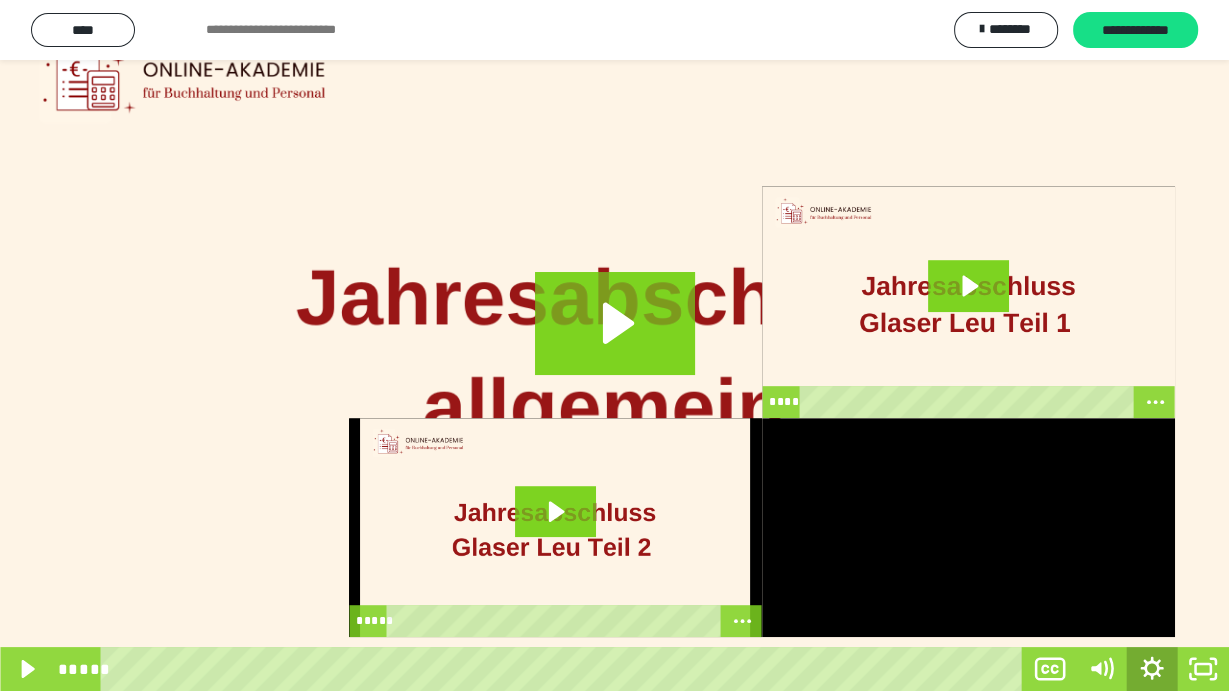 click 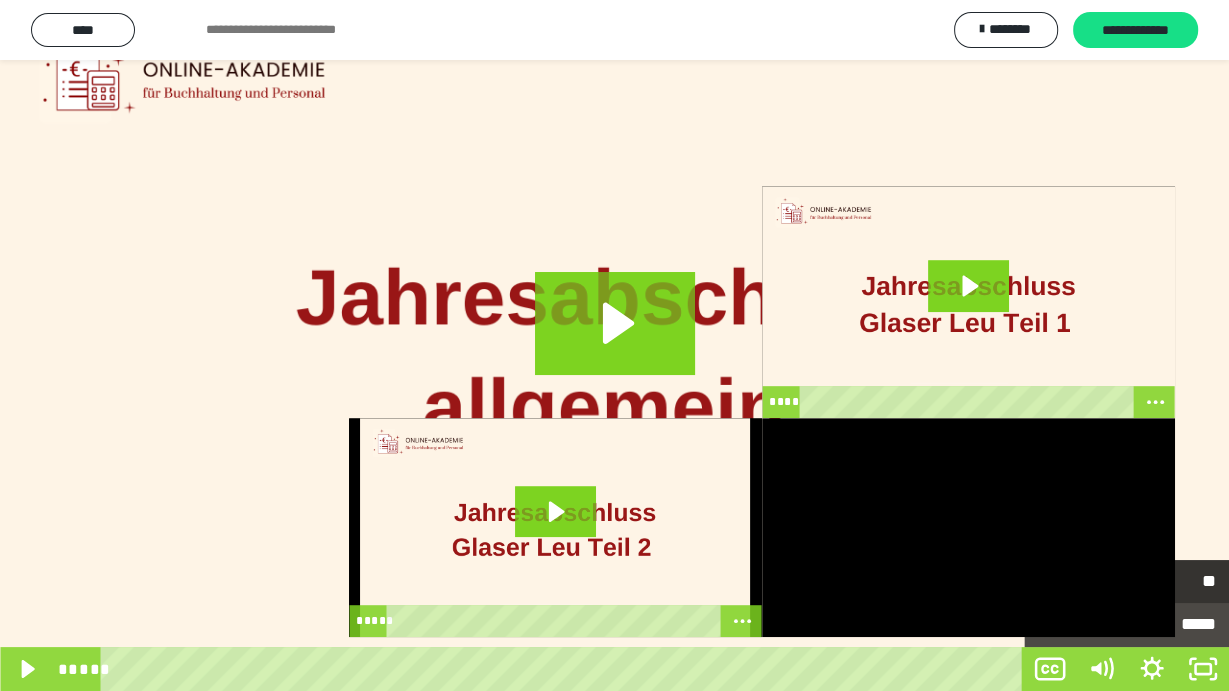 click on "********" at bounding box center (1082, 579) 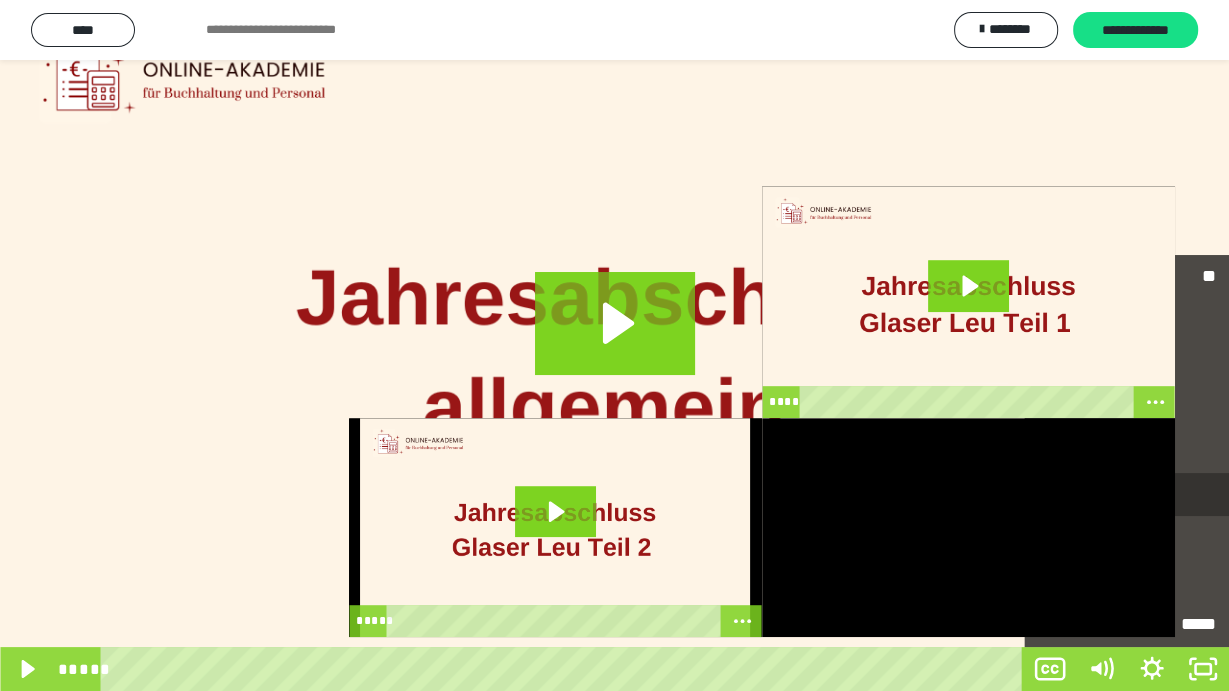 click on "****" at bounding box center (1126, 495) 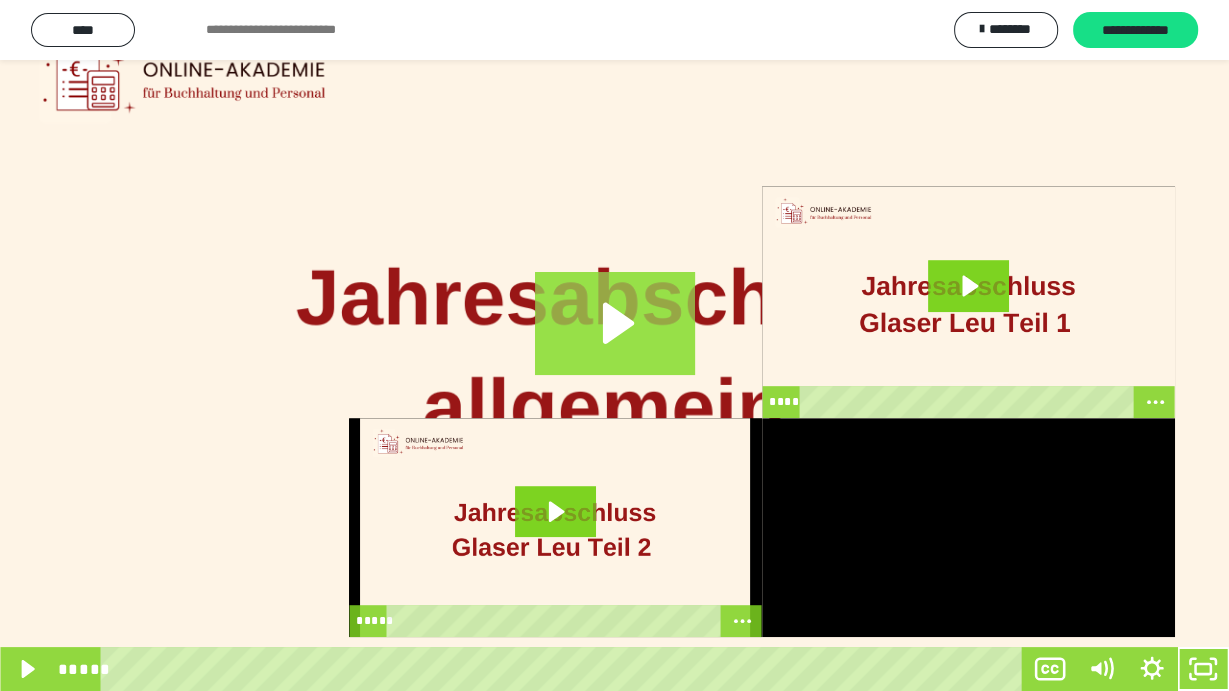 click 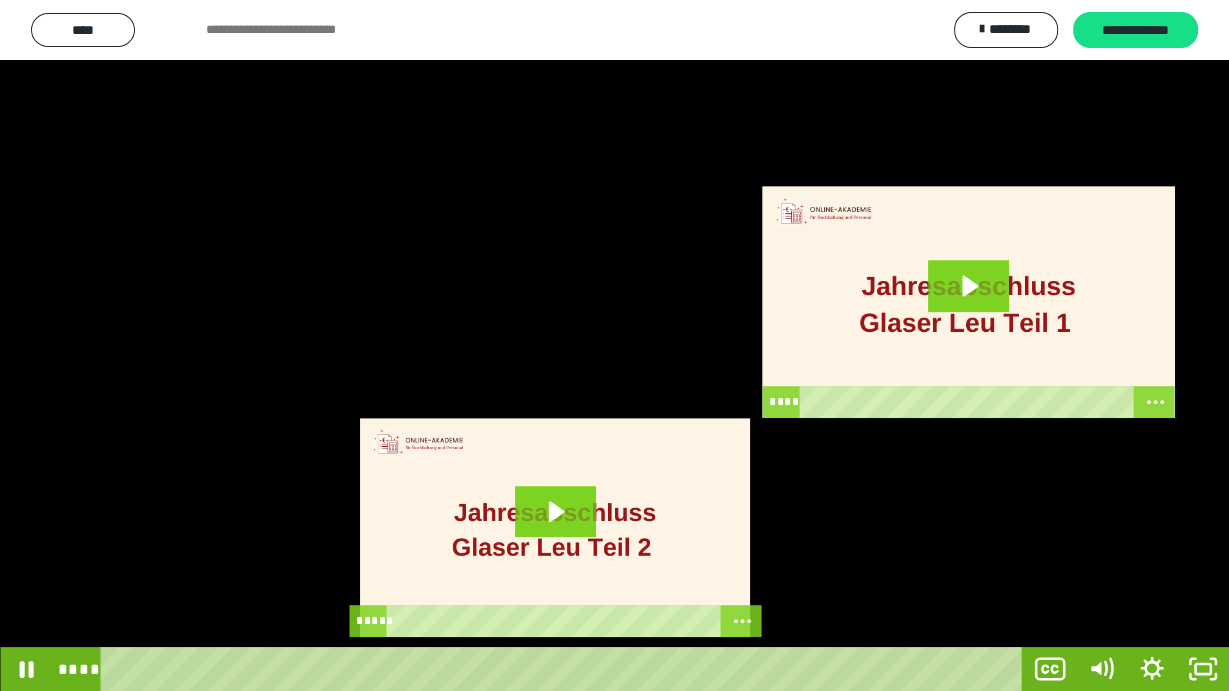 type 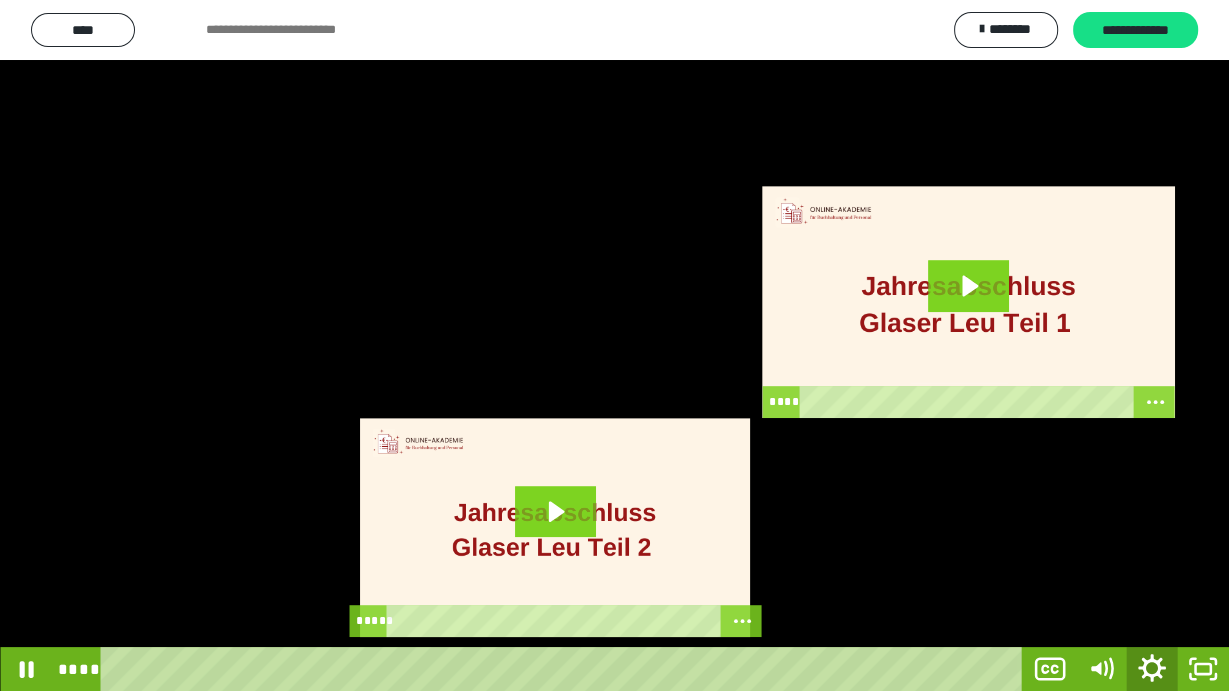 click 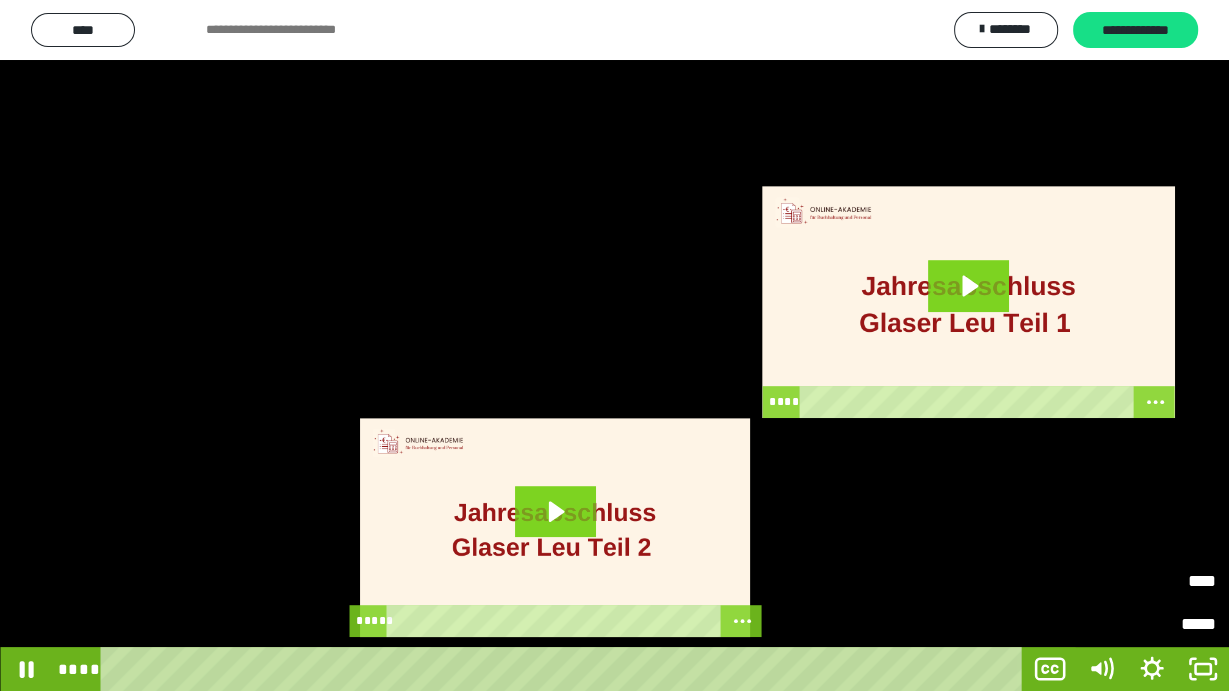 click on "********" at bounding box center [1120, 582] 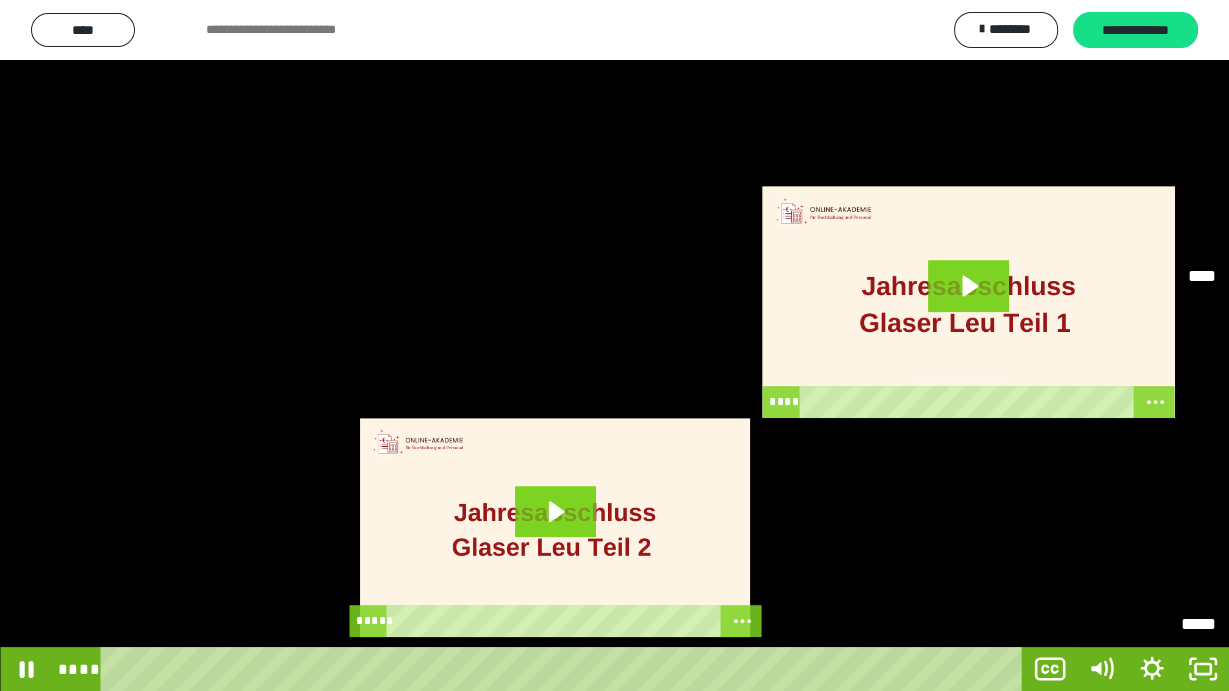 click on "*****" at bounding box center (1152, 538) 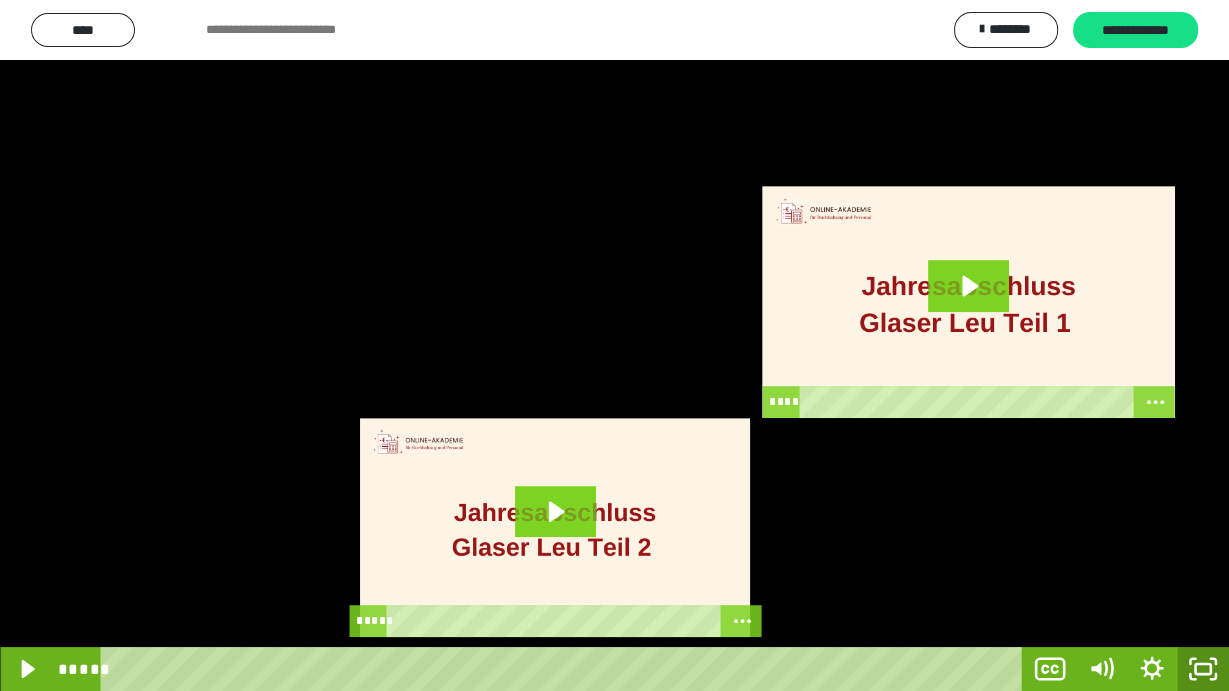 click 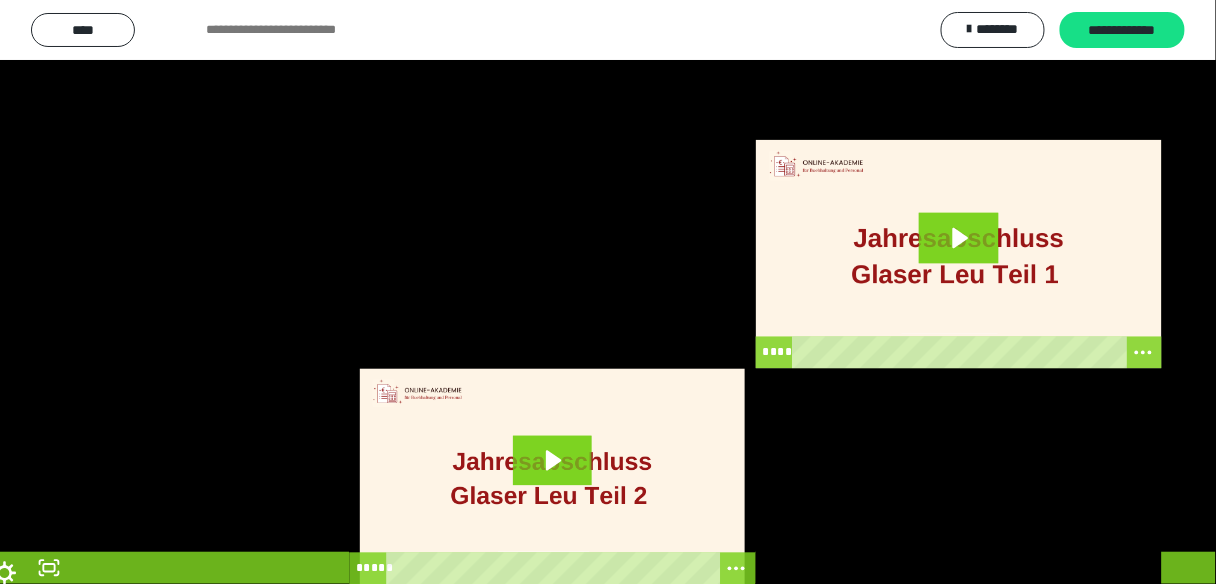 scroll, scrollTop: 4421, scrollLeft: 0, axis: vertical 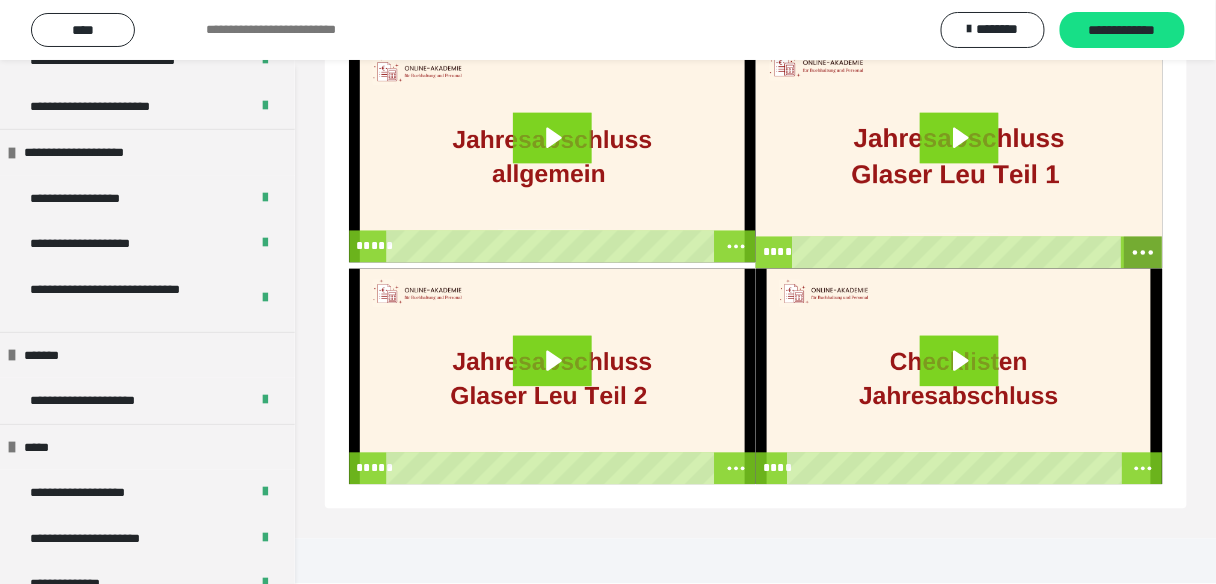click 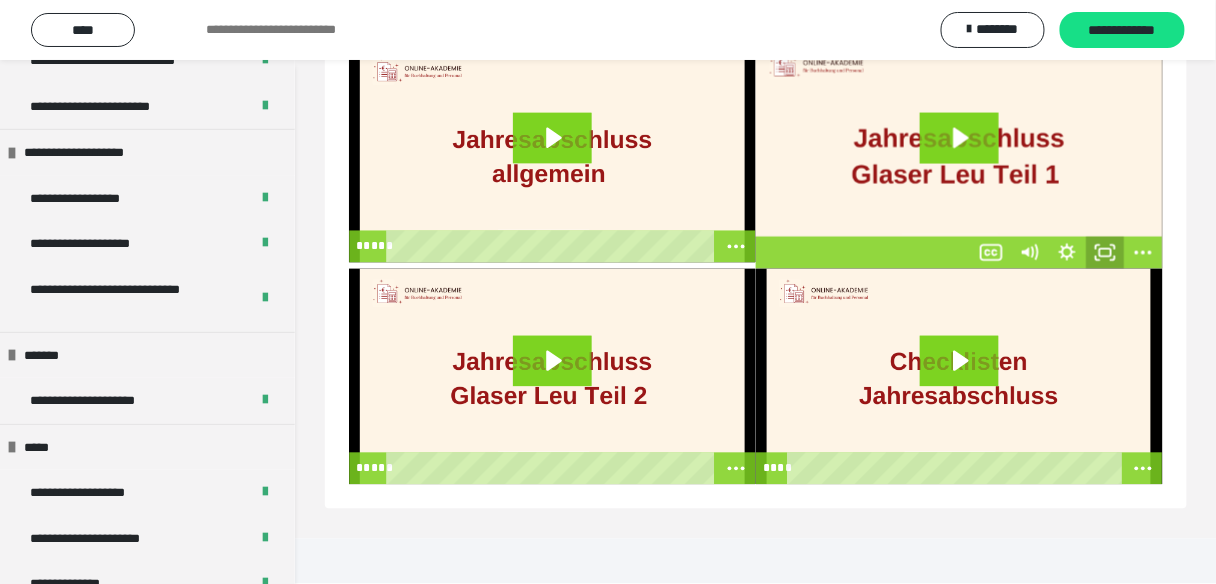 click 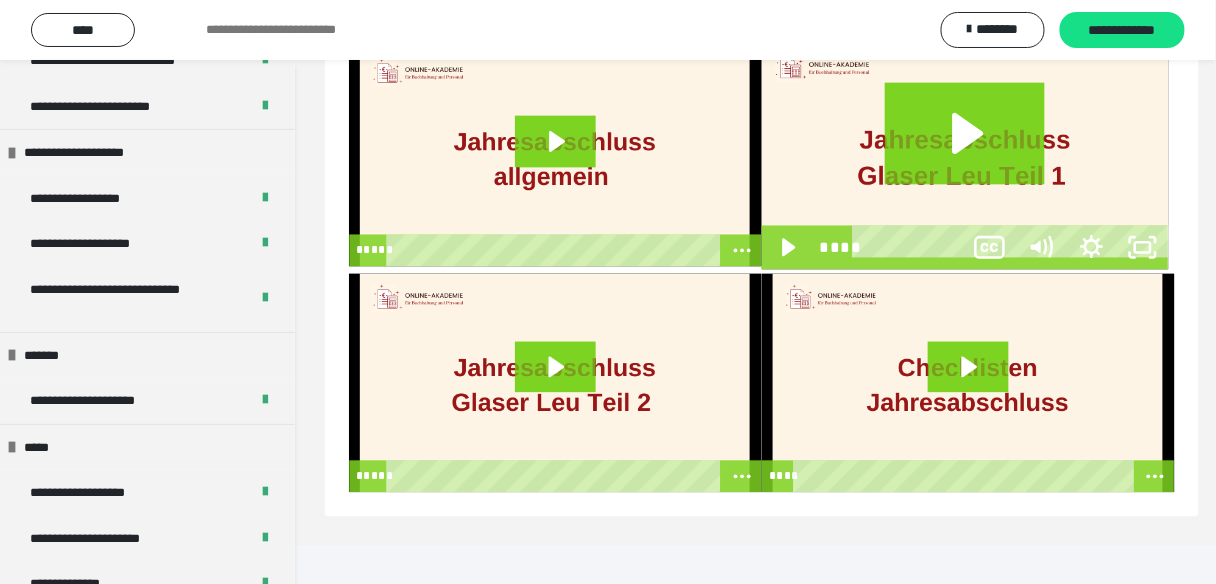 scroll, scrollTop: 739, scrollLeft: 0, axis: vertical 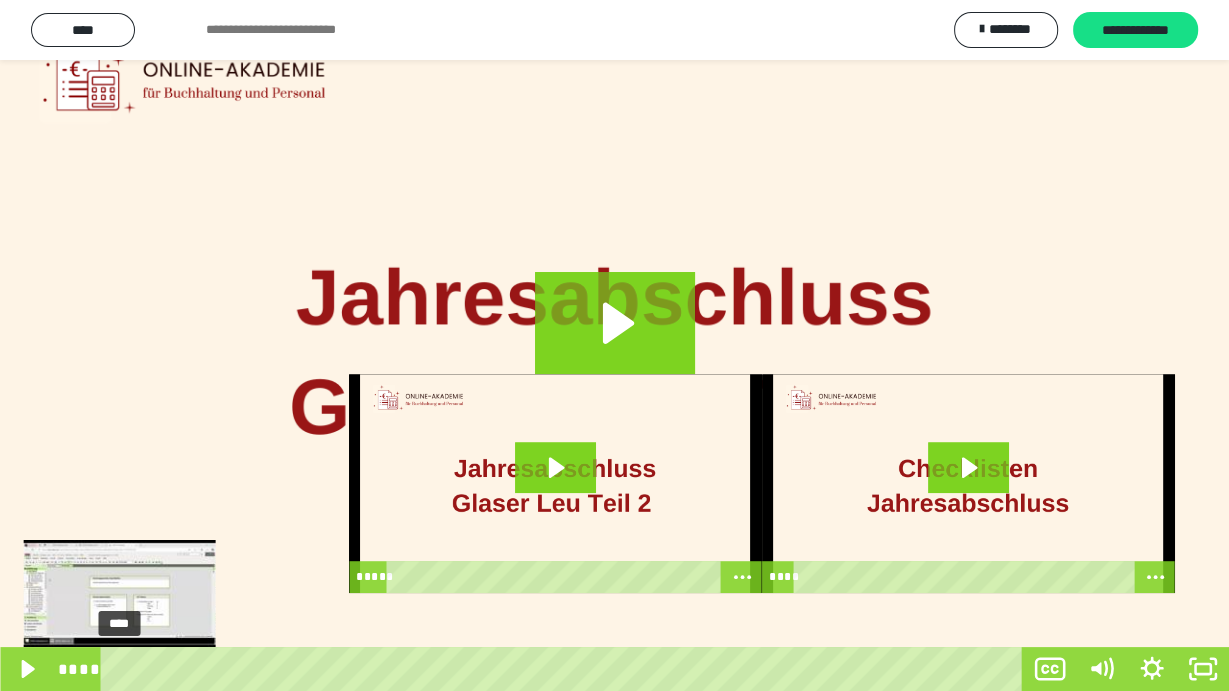 click on "****" at bounding box center [565, 669] 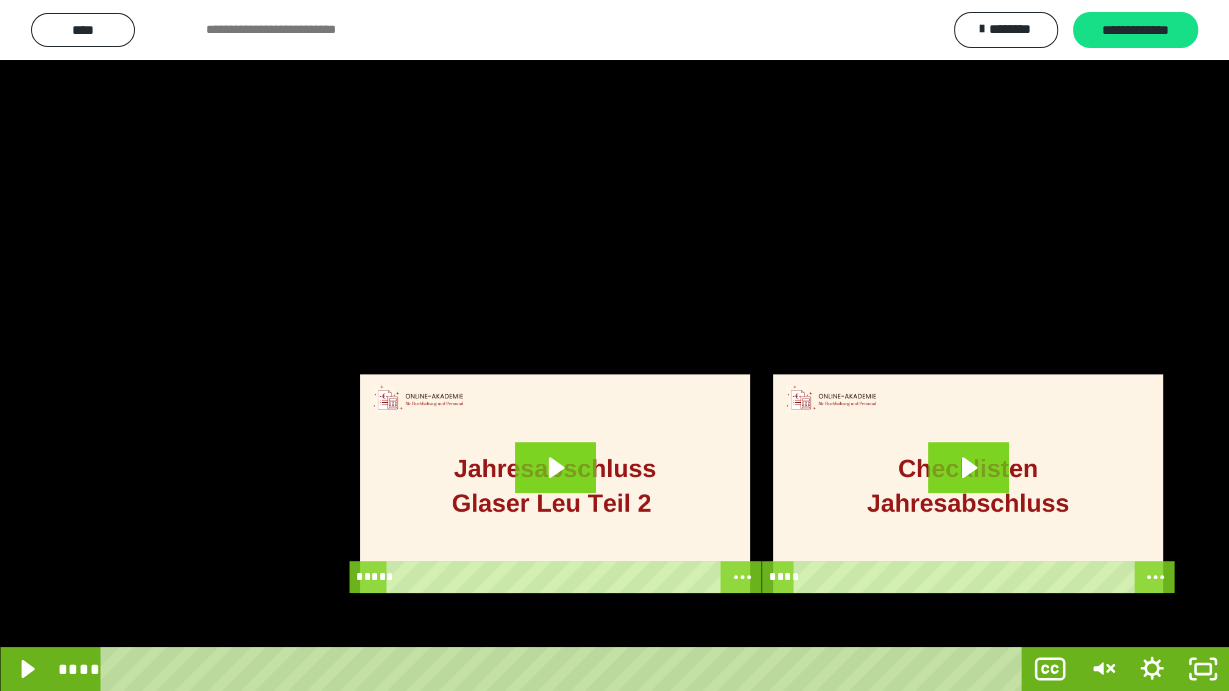 click at bounding box center [614, 345] 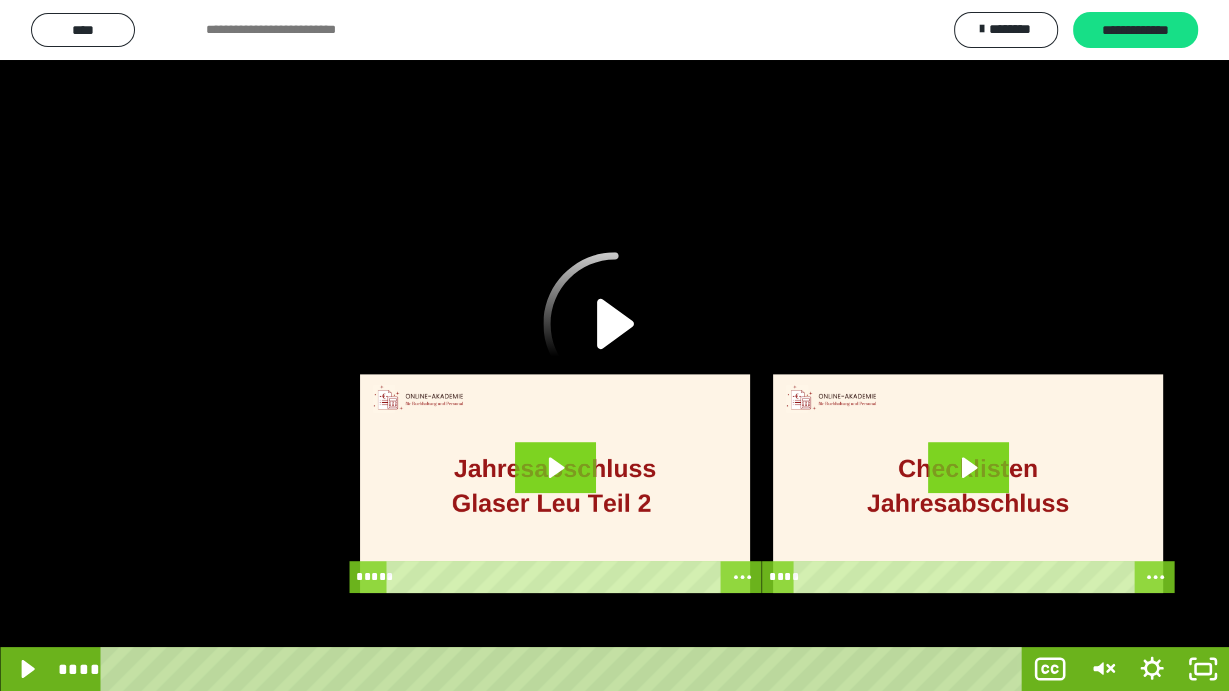 click 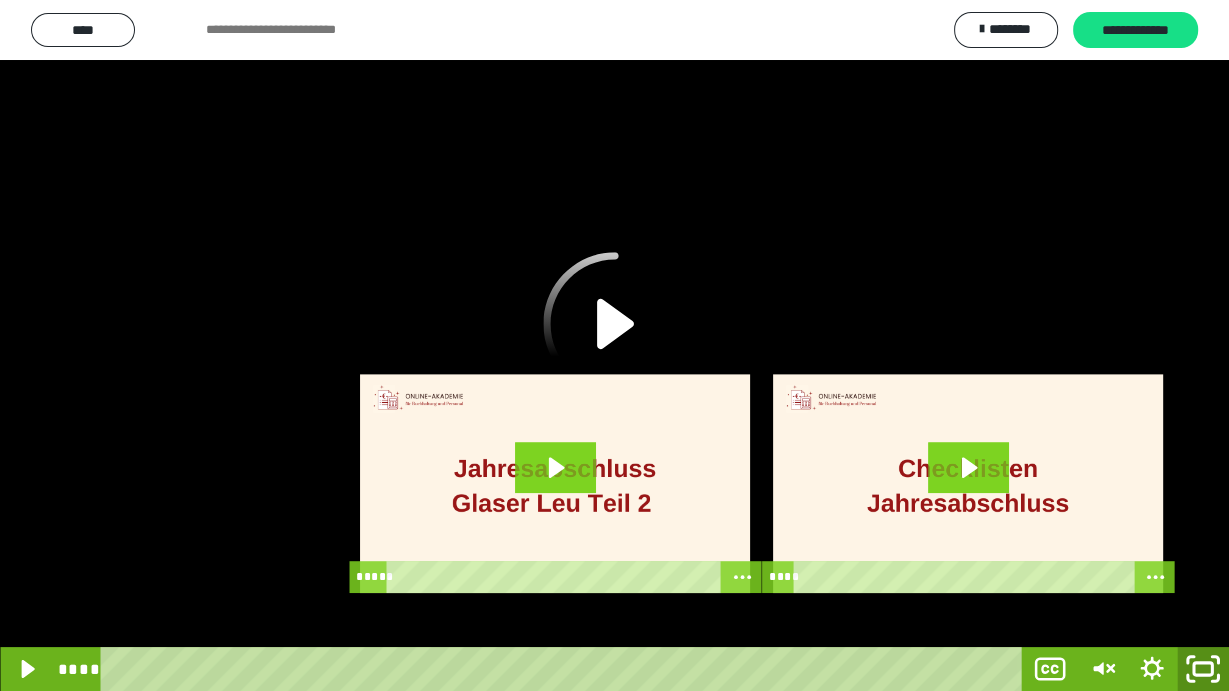 click 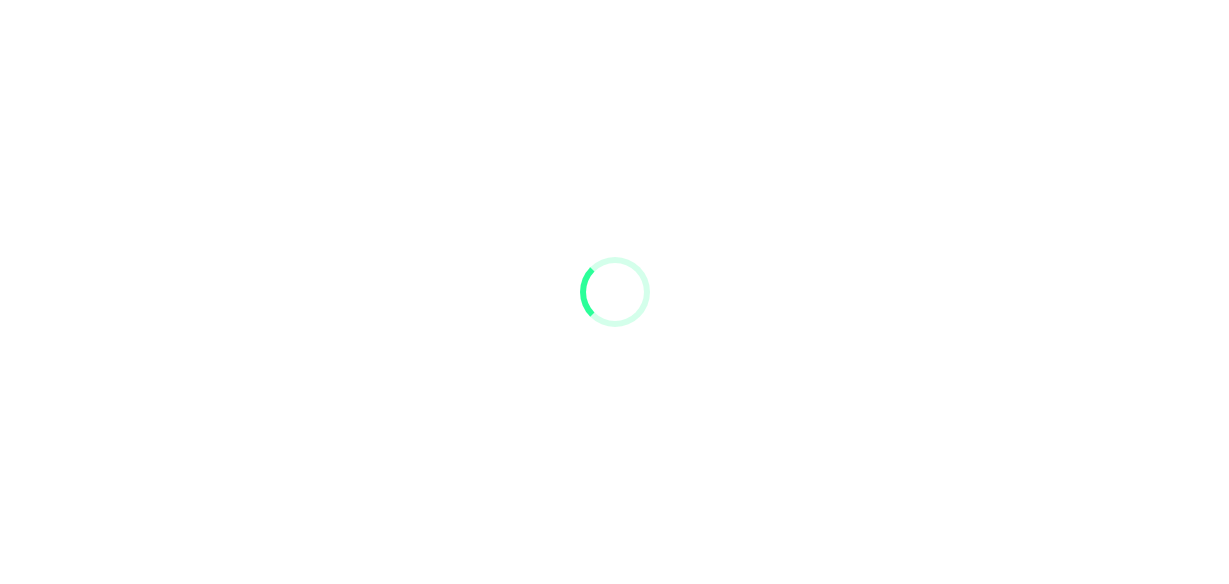 scroll, scrollTop: 0, scrollLeft: 0, axis: both 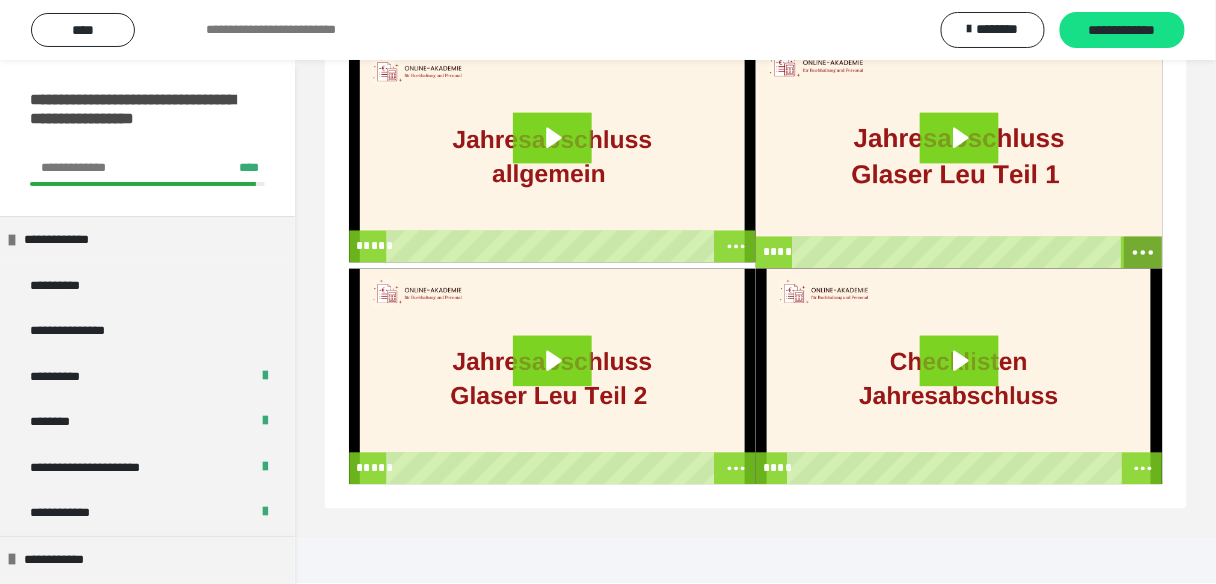 click 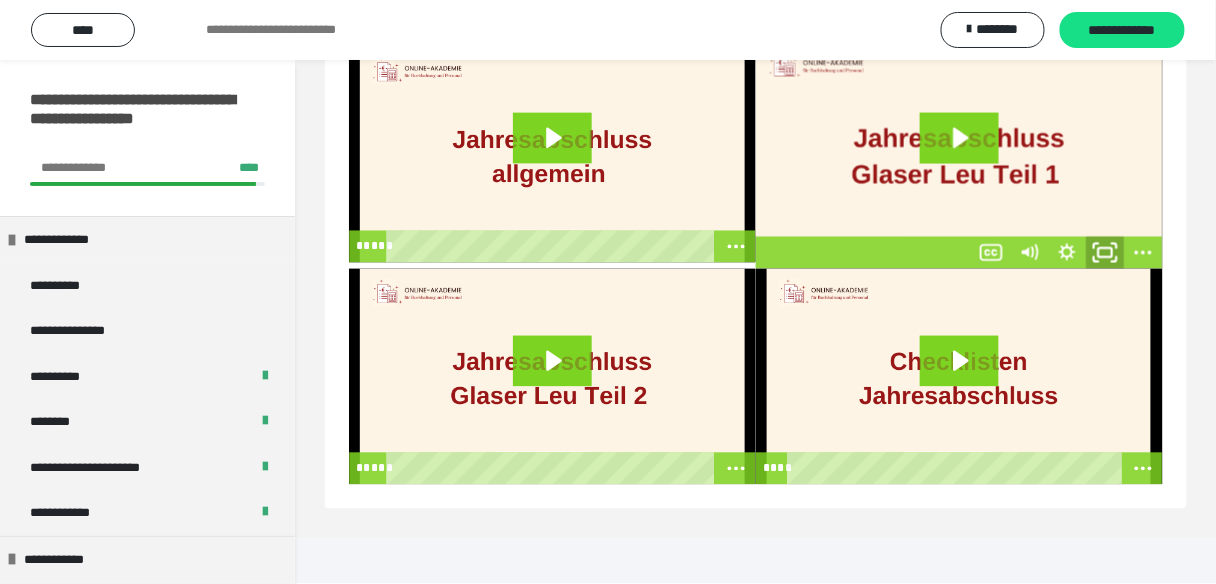 click 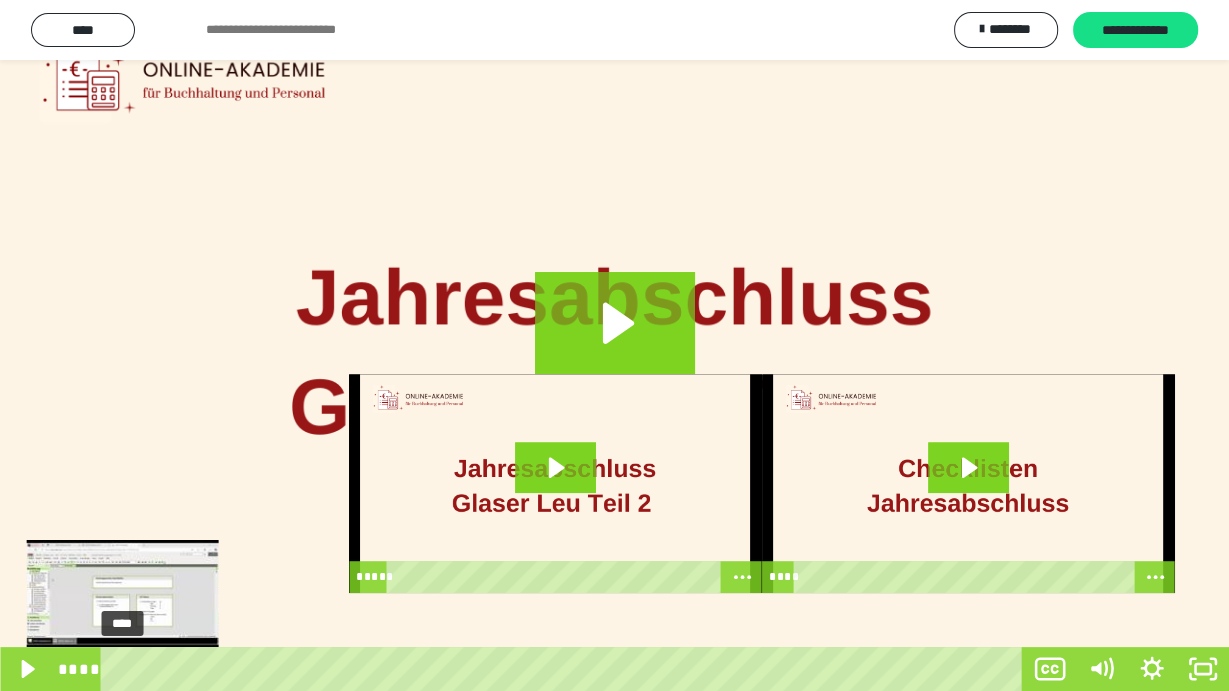 click on "****" at bounding box center [565, 669] 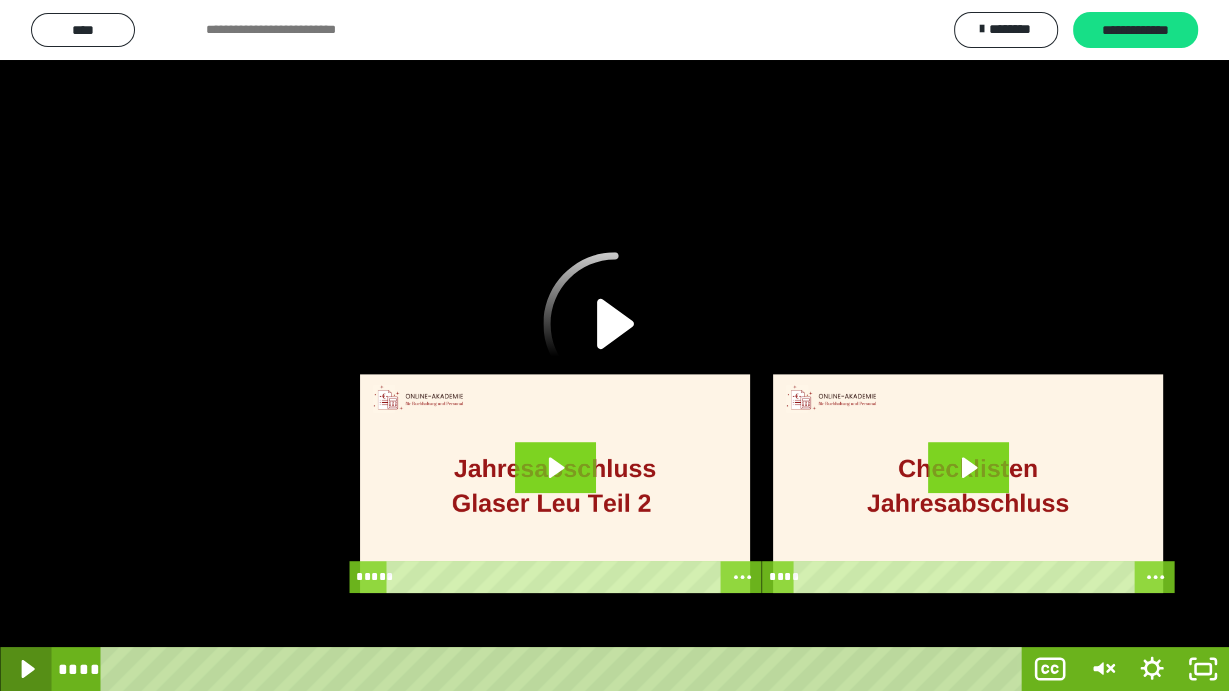 click 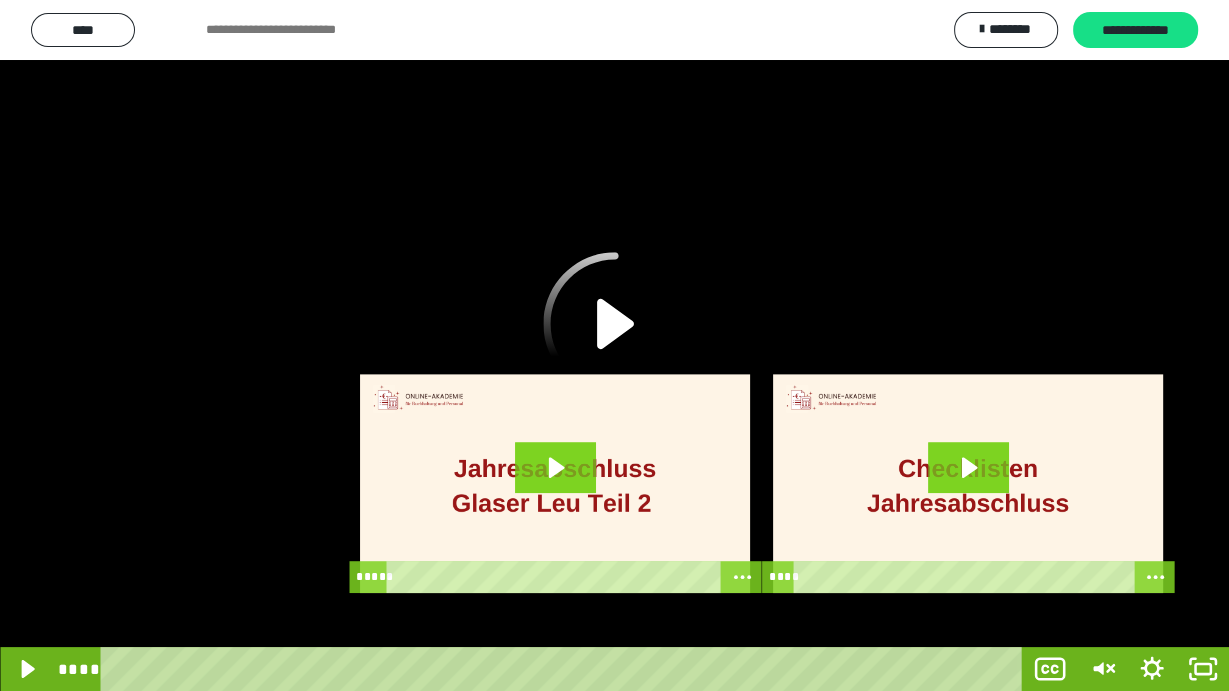 click 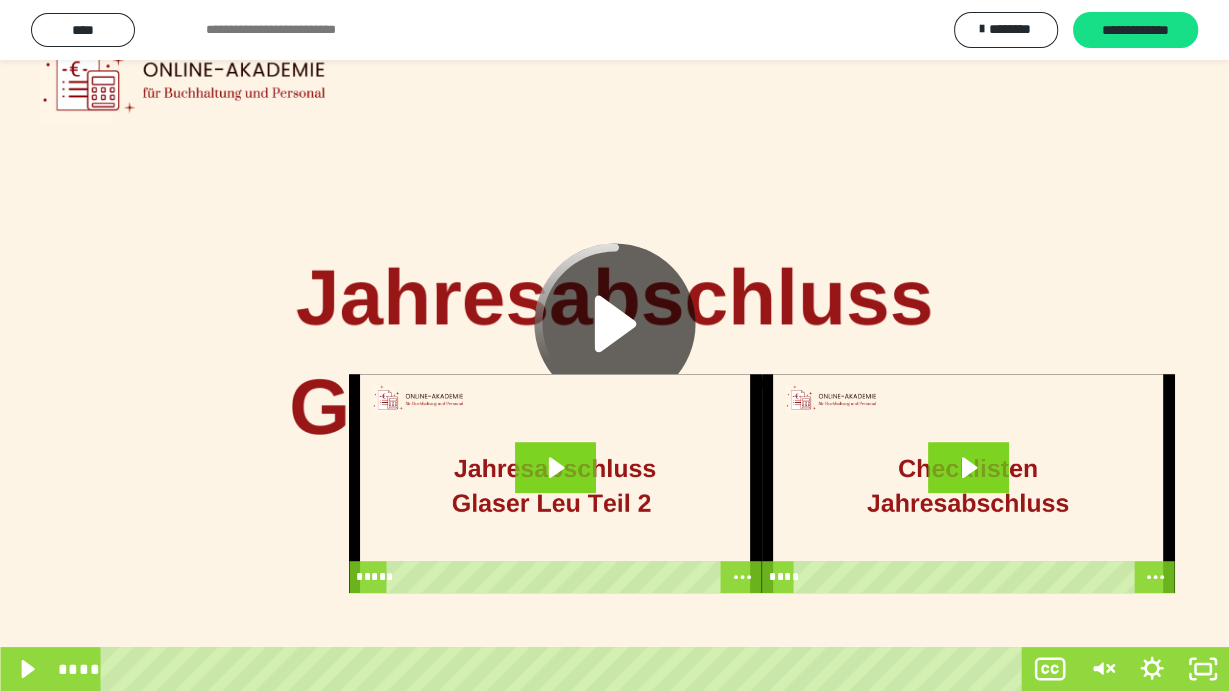 click 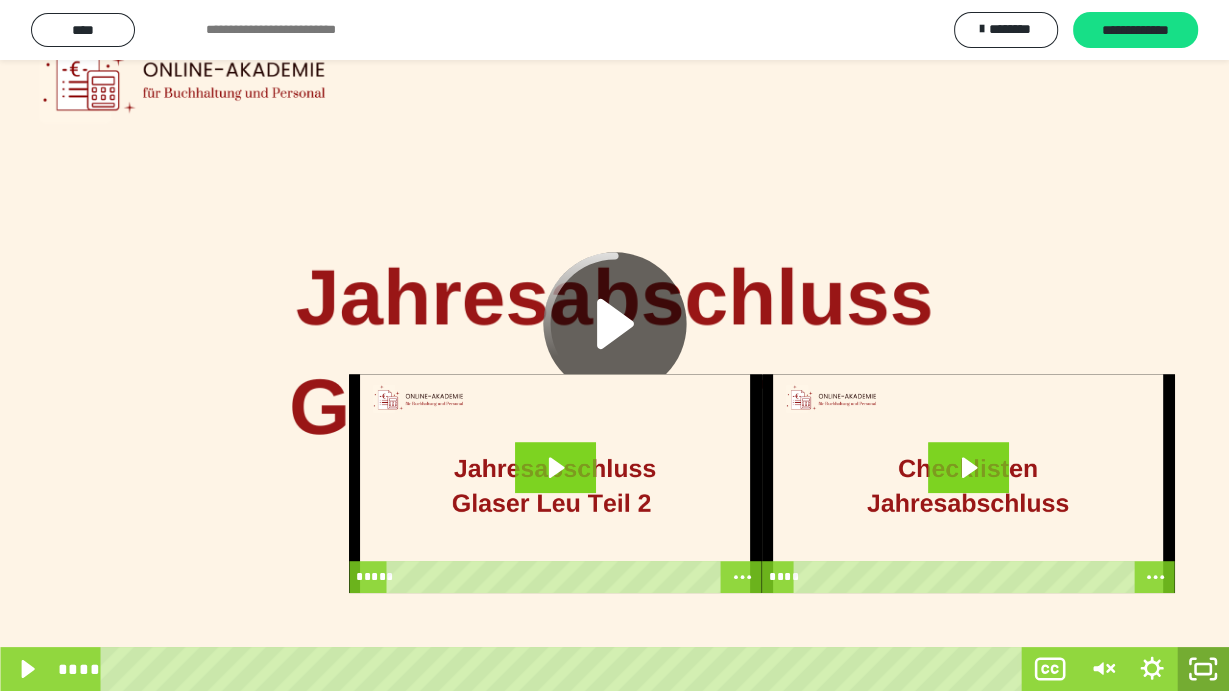 click 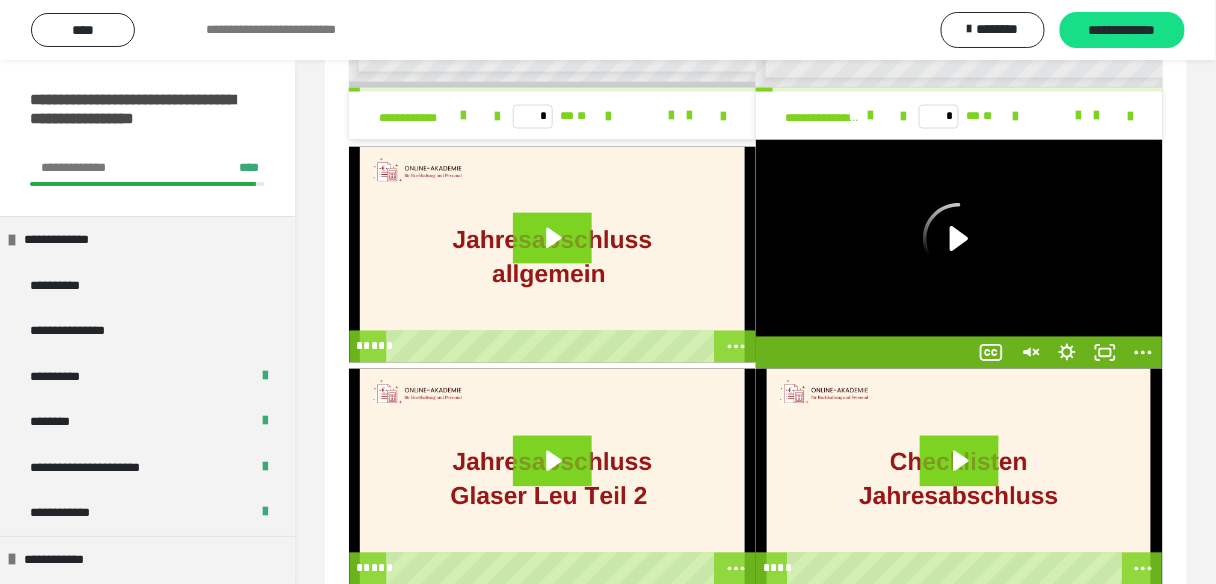 click at bounding box center [959, 254] 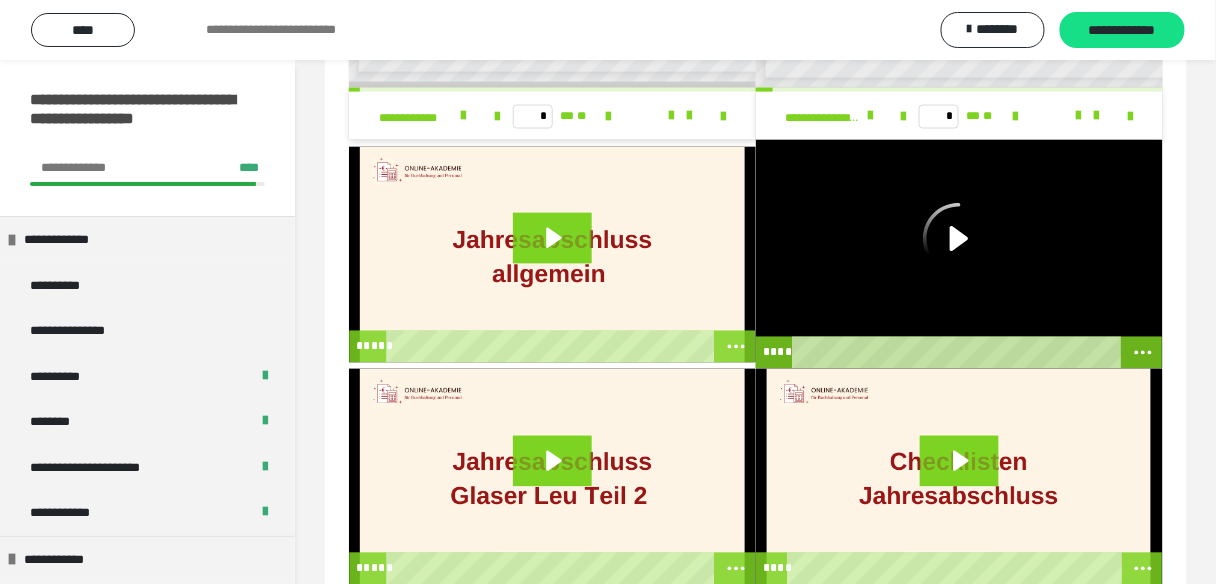 click 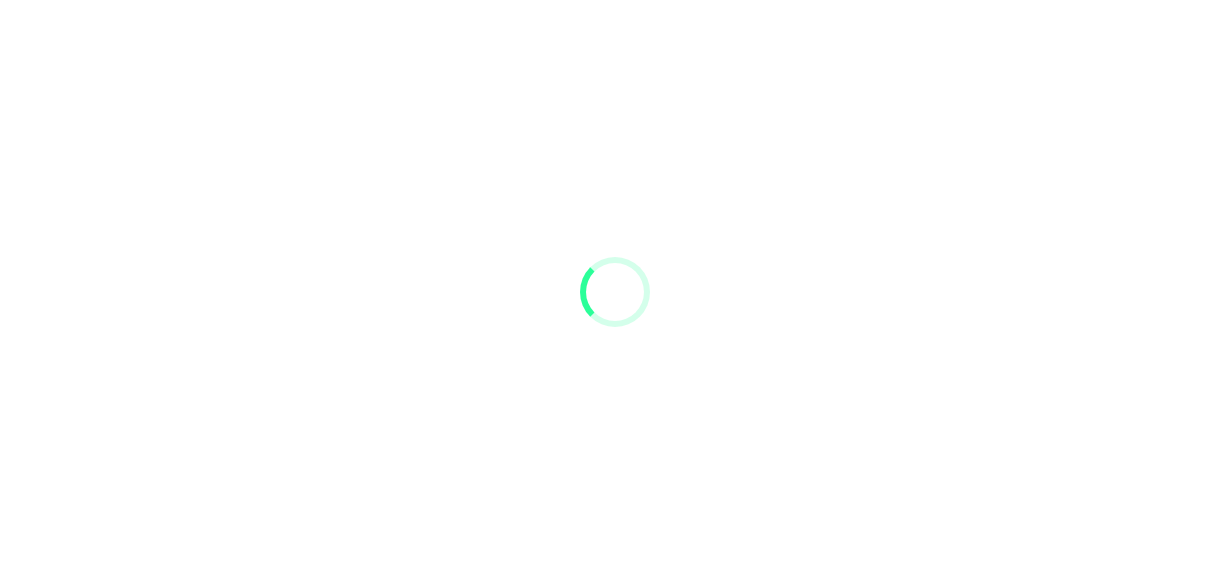 scroll, scrollTop: 0, scrollLeft: 0, axis: both 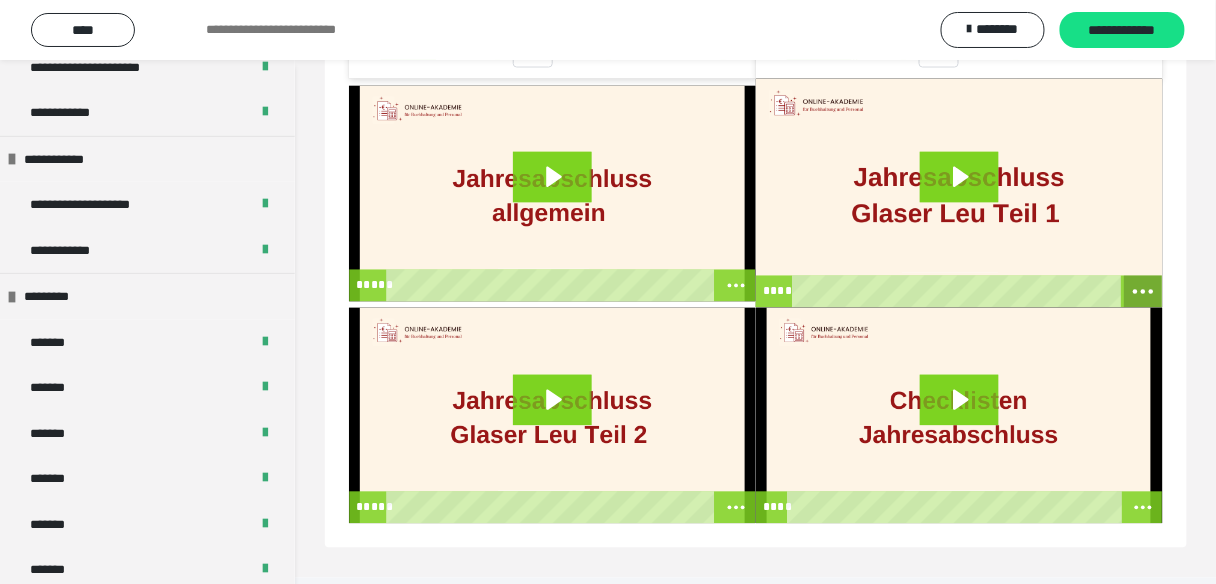 click 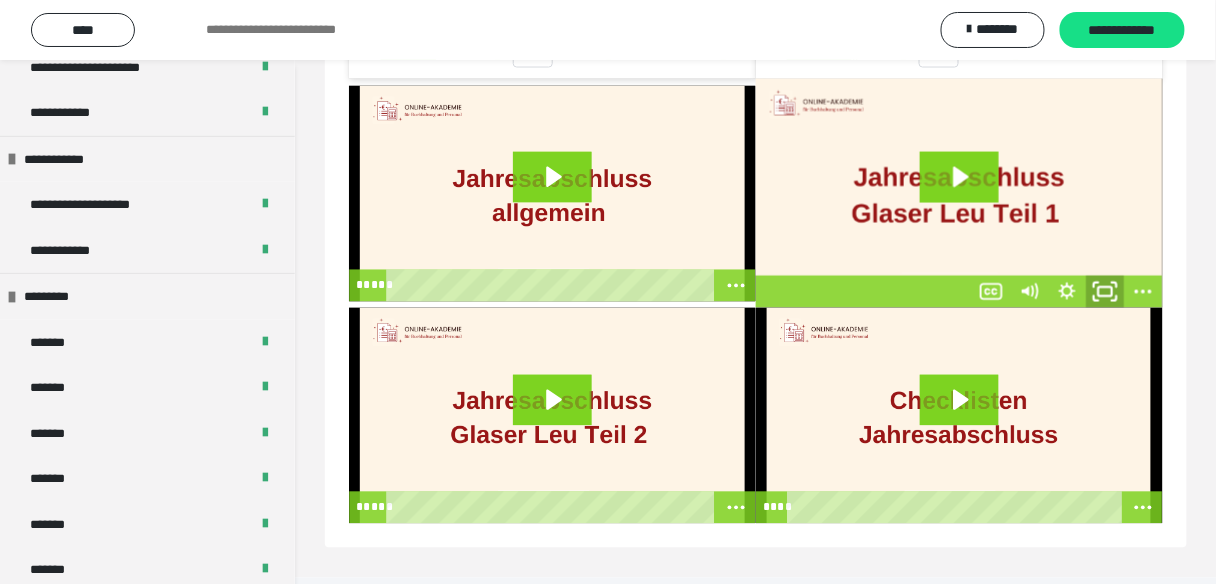 click 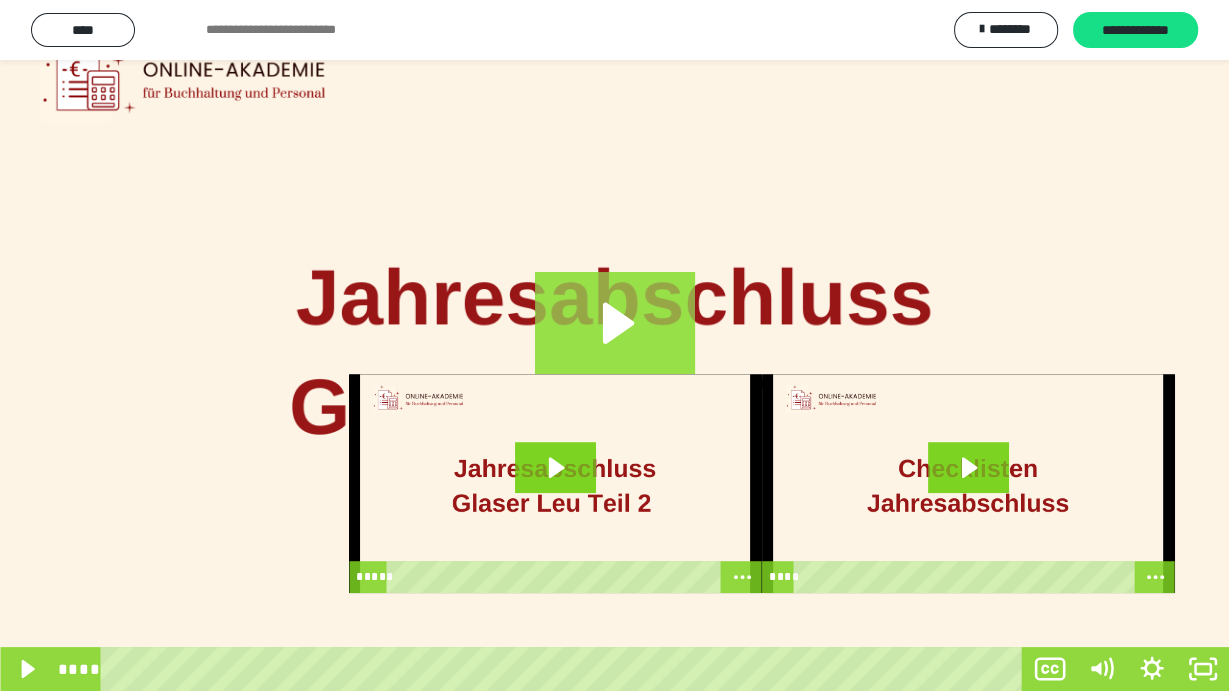 click 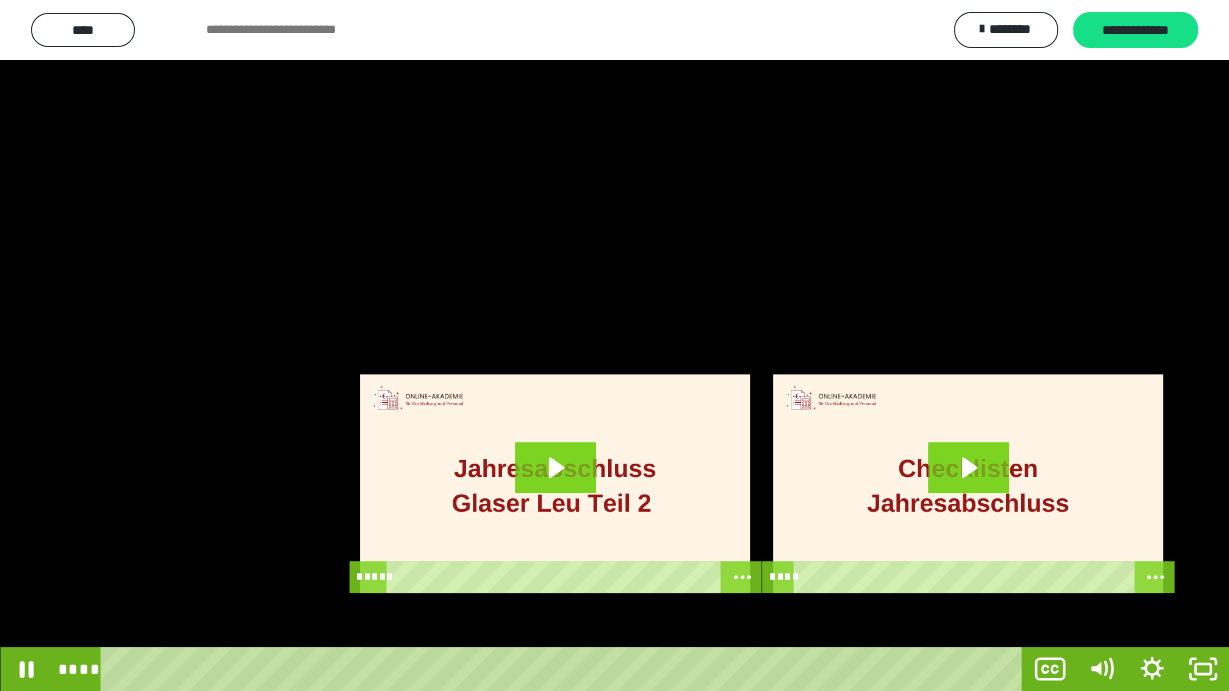 type 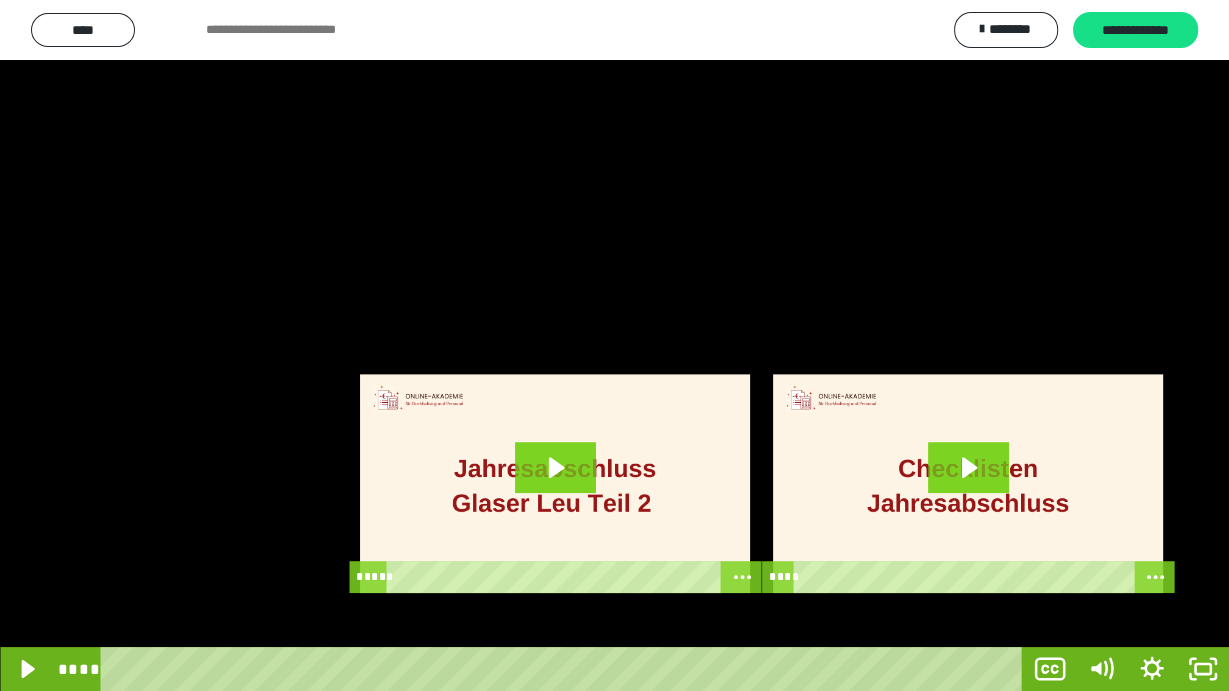 click at bounding box center [614, 345] 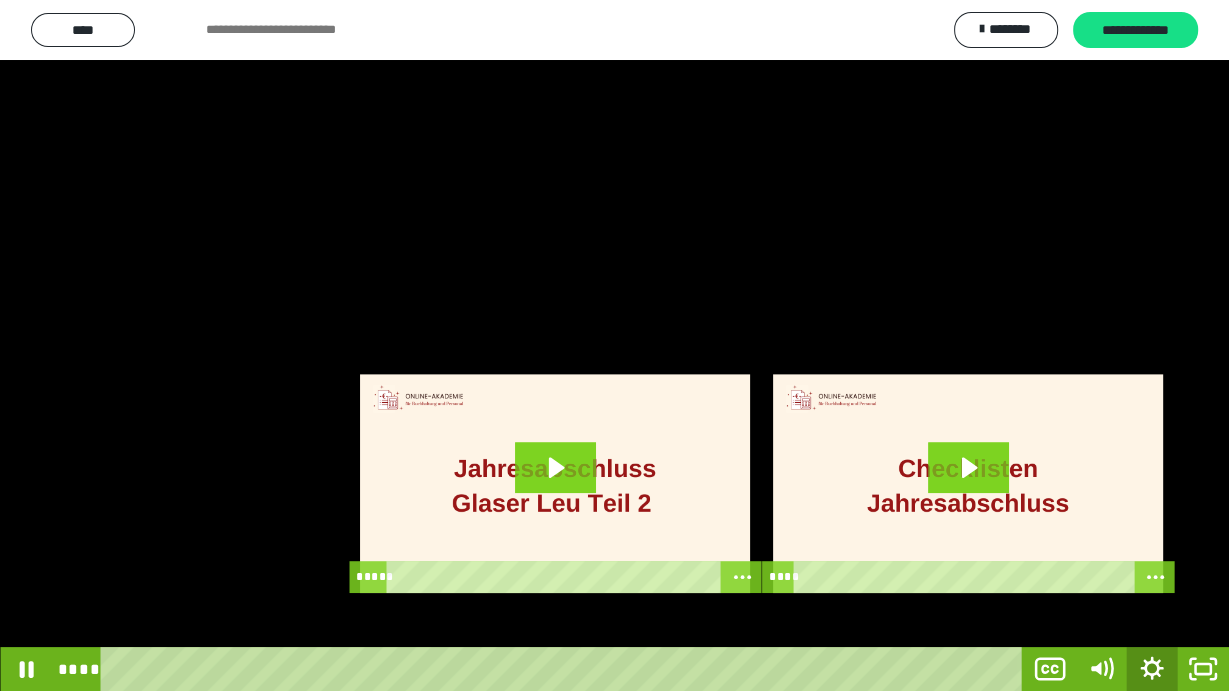 click 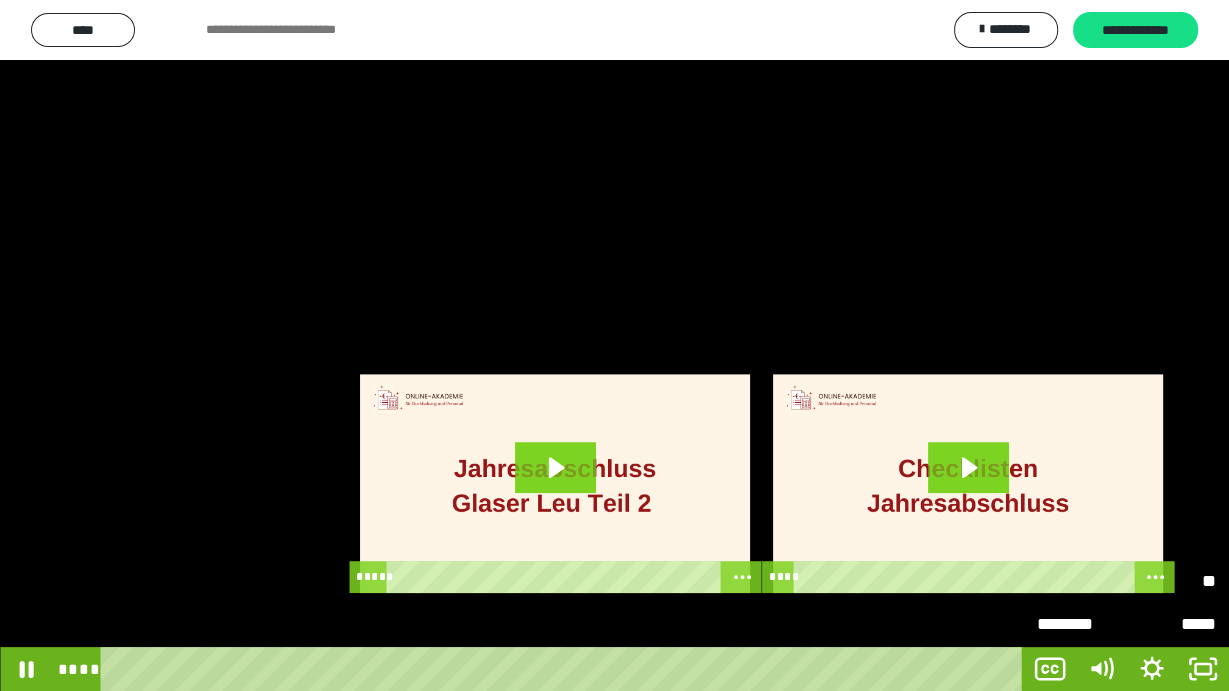 click on "********" at bounding box center (1082, 579) 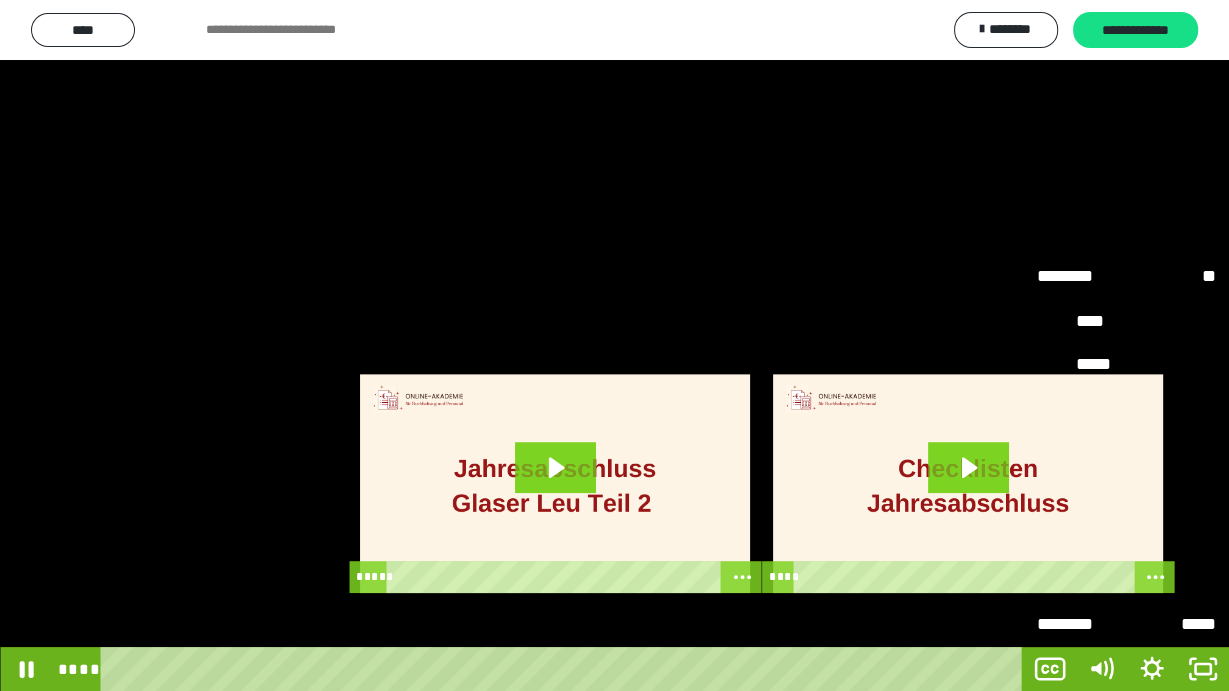 click on "****" at bounding box center [1126, 495] 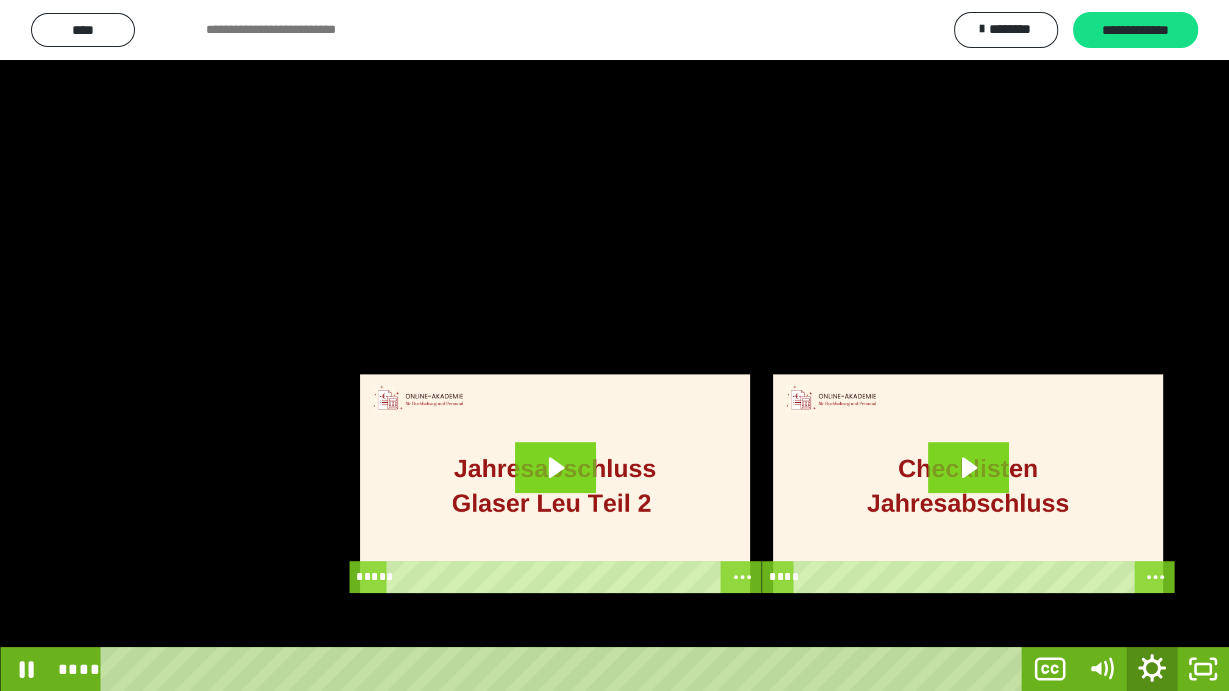 click 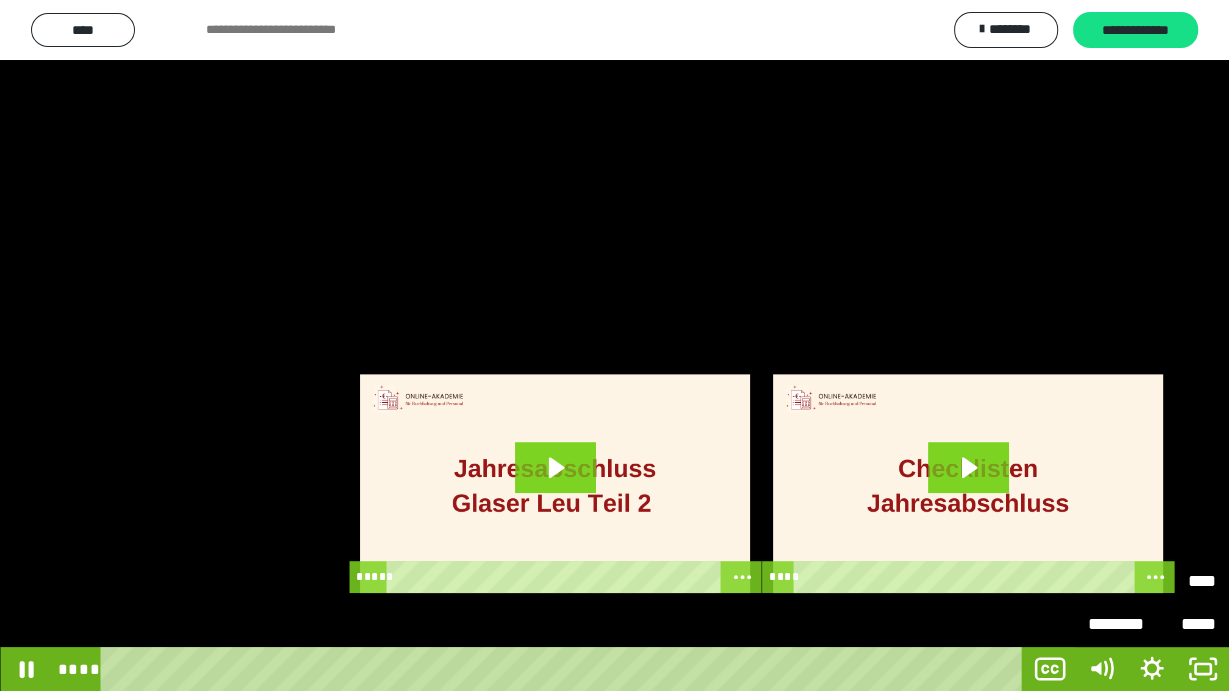 click on "********" at bounding box center (1120, 574) 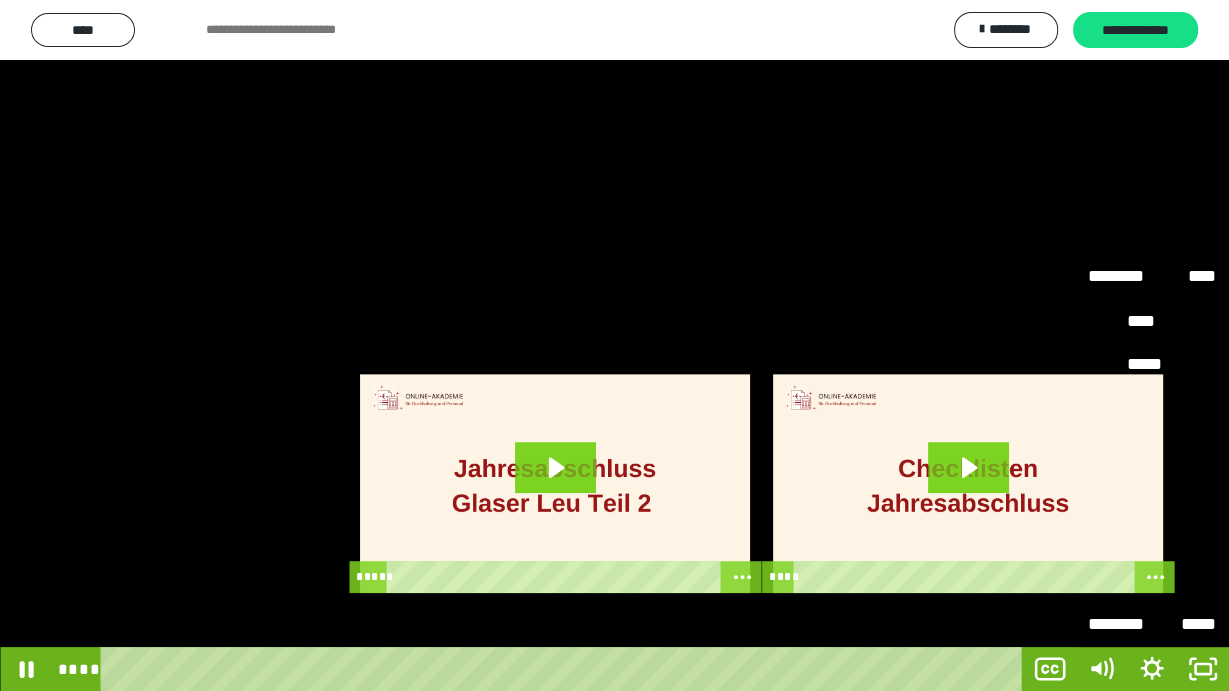 click on "*****" at bounding box center [1152, 538] 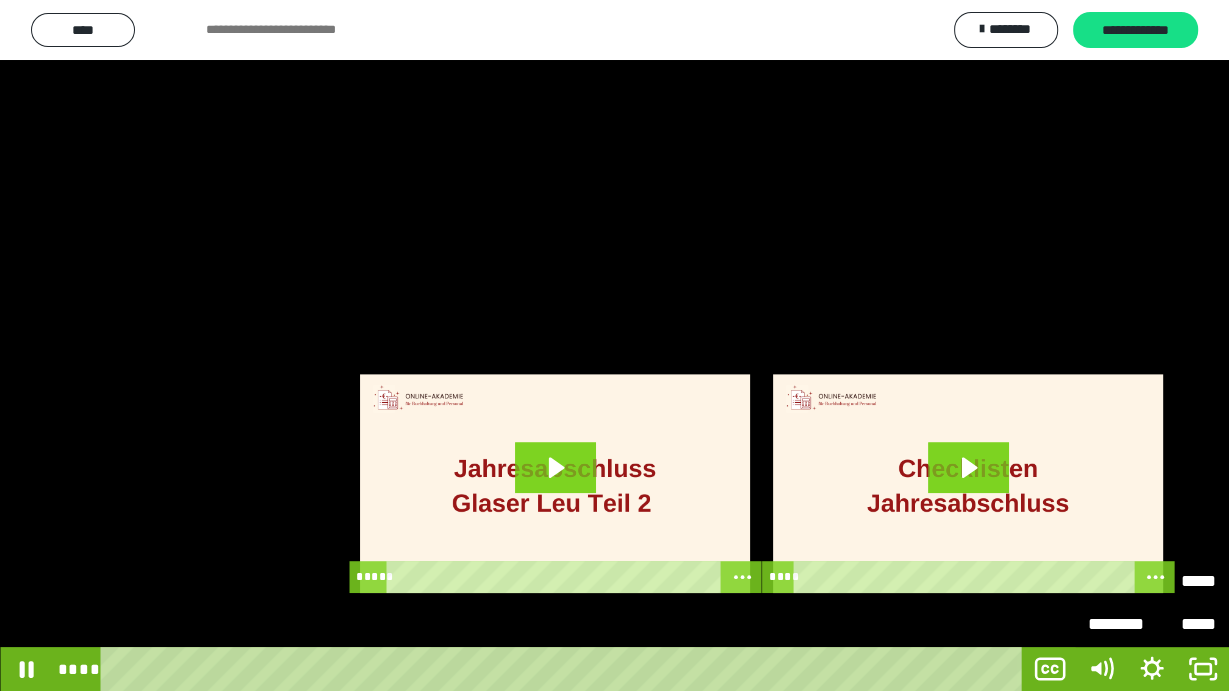 click on "********" at bounding box center [1120, 582] 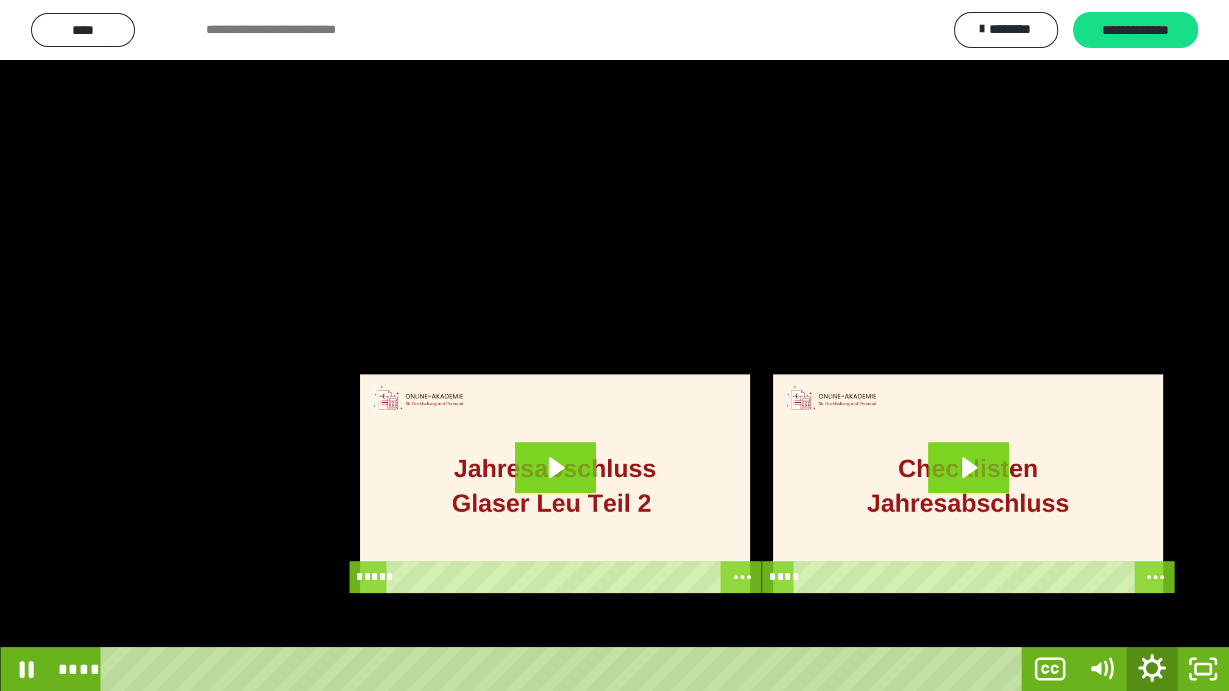 click 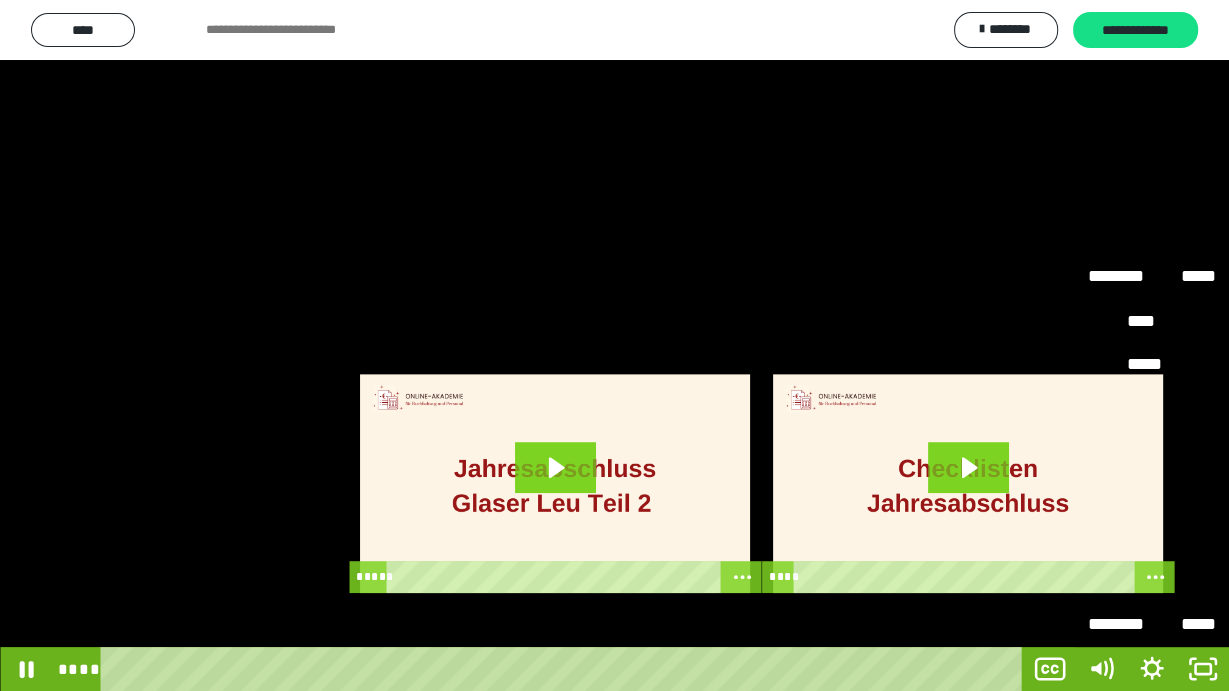 click on "****" at bounding box center (1152, 495) 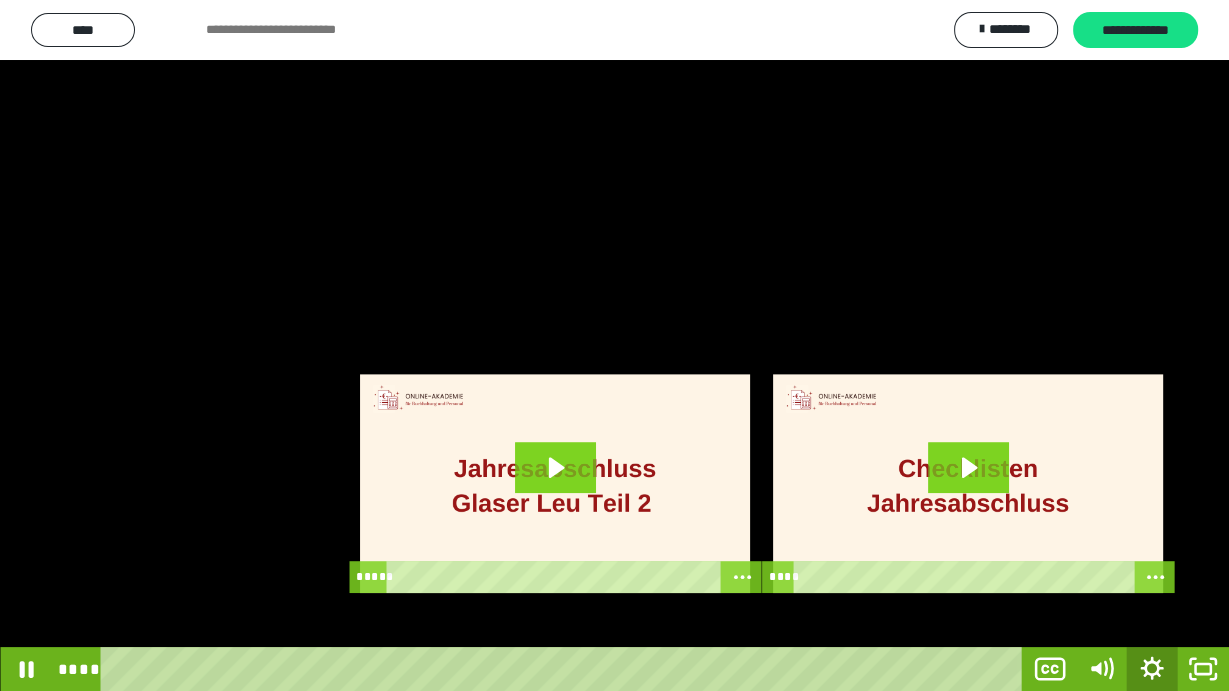 click 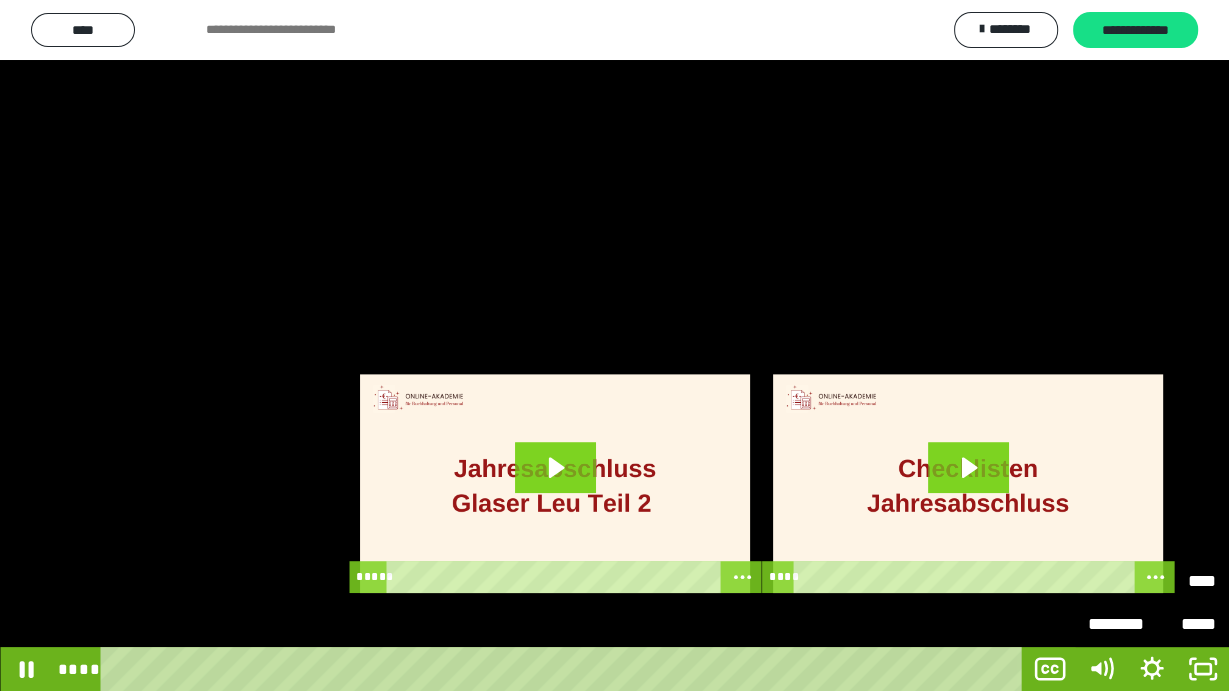 click on "********" at bounding box center [1120, 582] 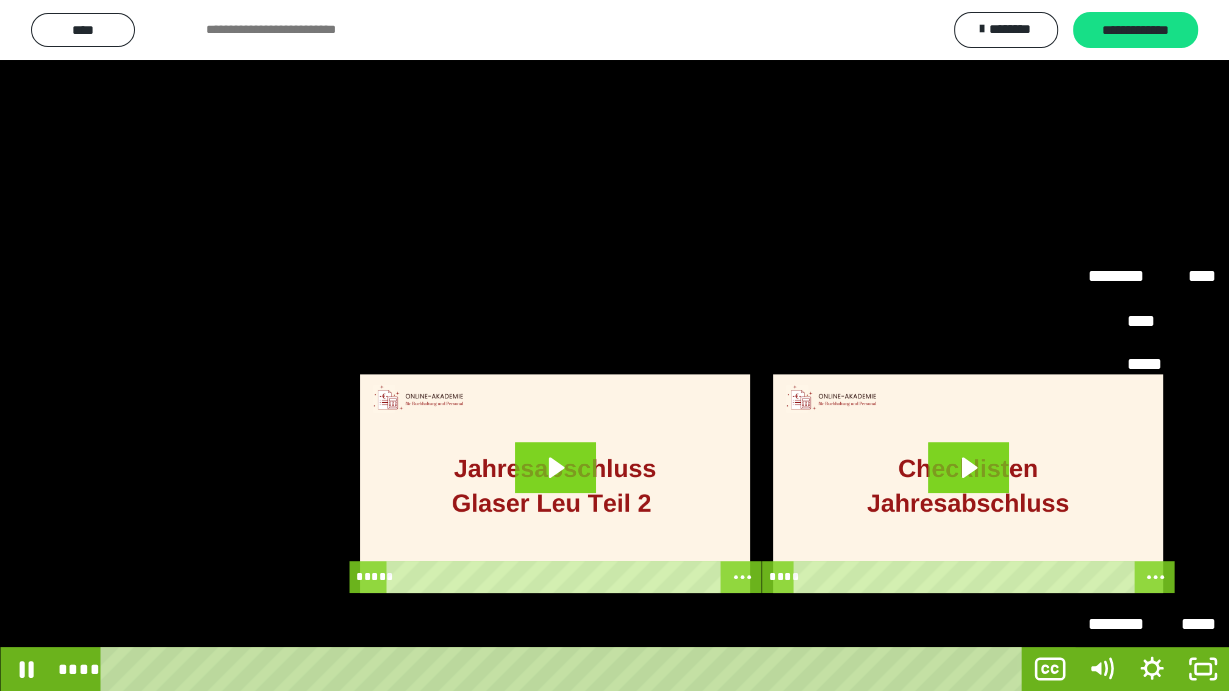 click on "*****" at bounding box center (1152, 538) 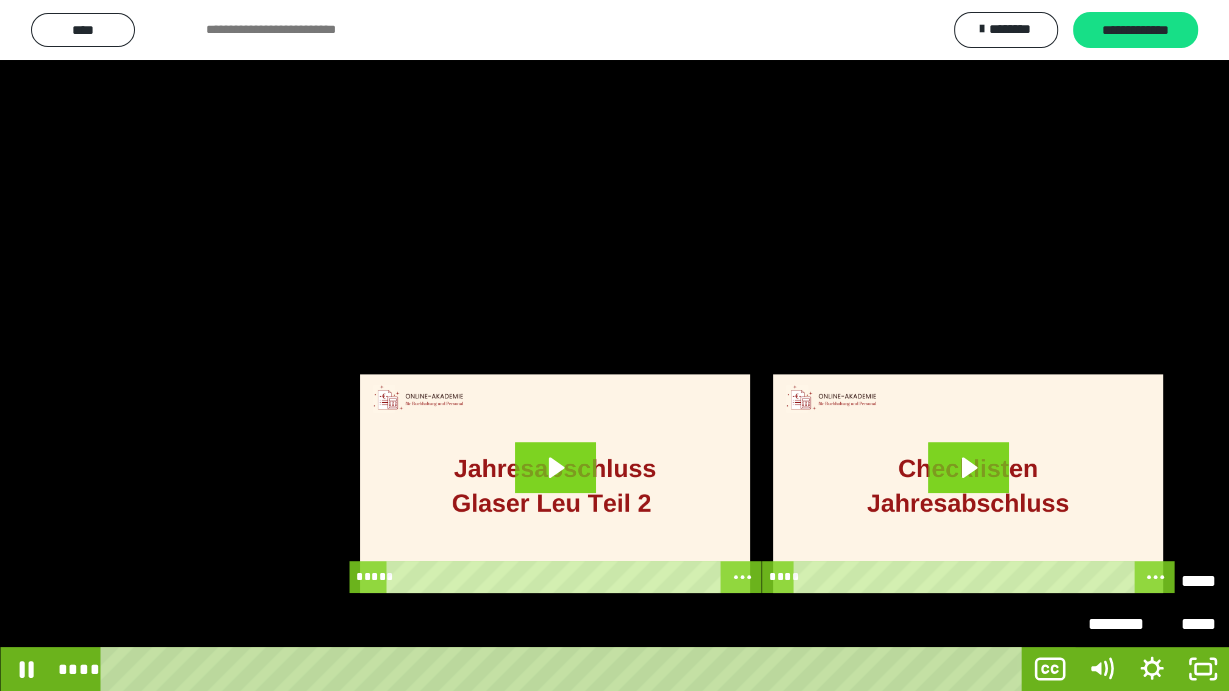 click on "********" at bounding box center (1120, 582) 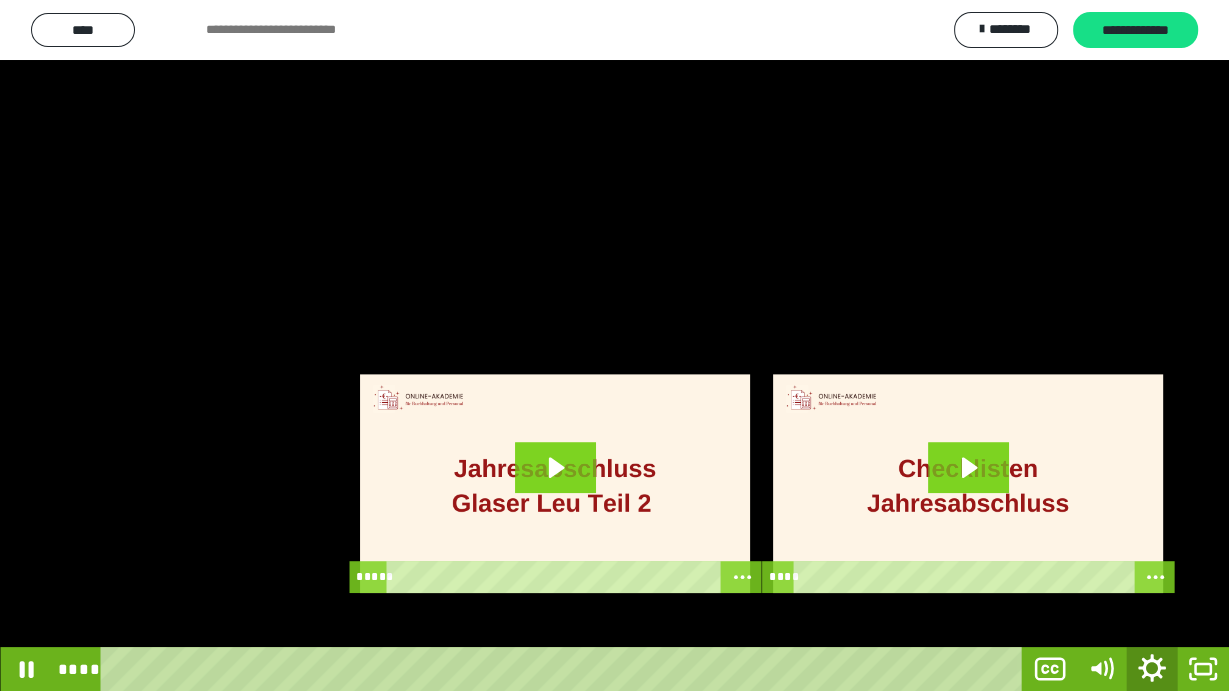click 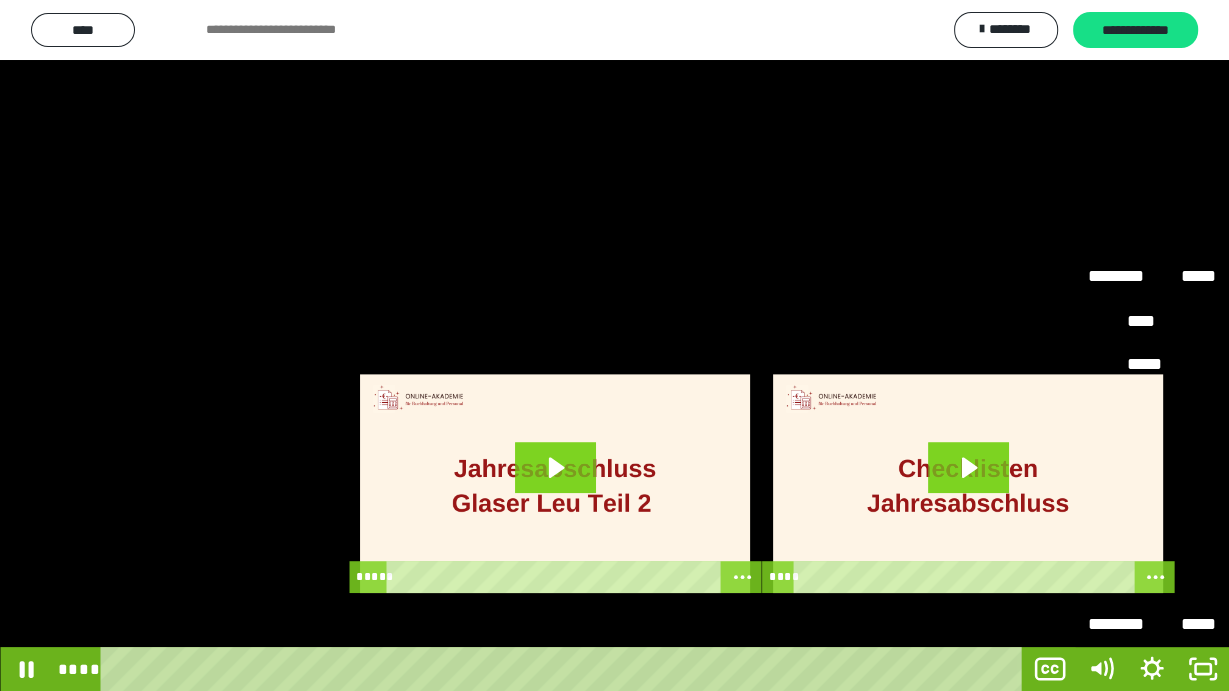 click on "****" at bounding box center (1152, 495) 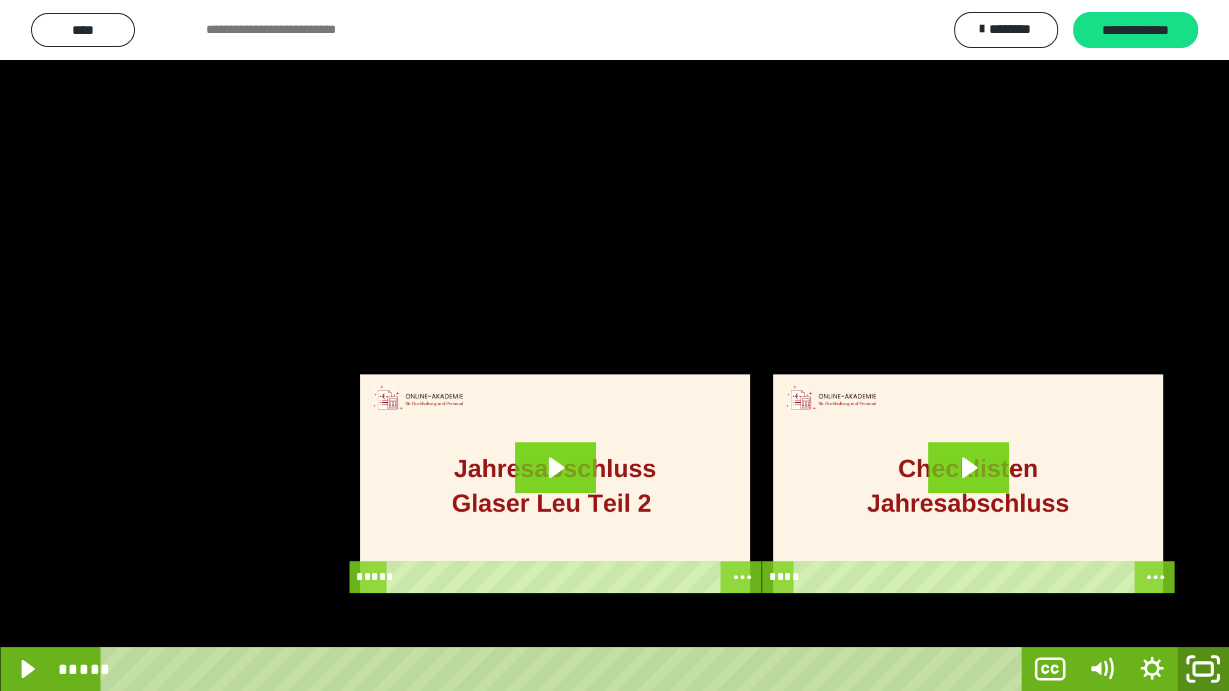 click 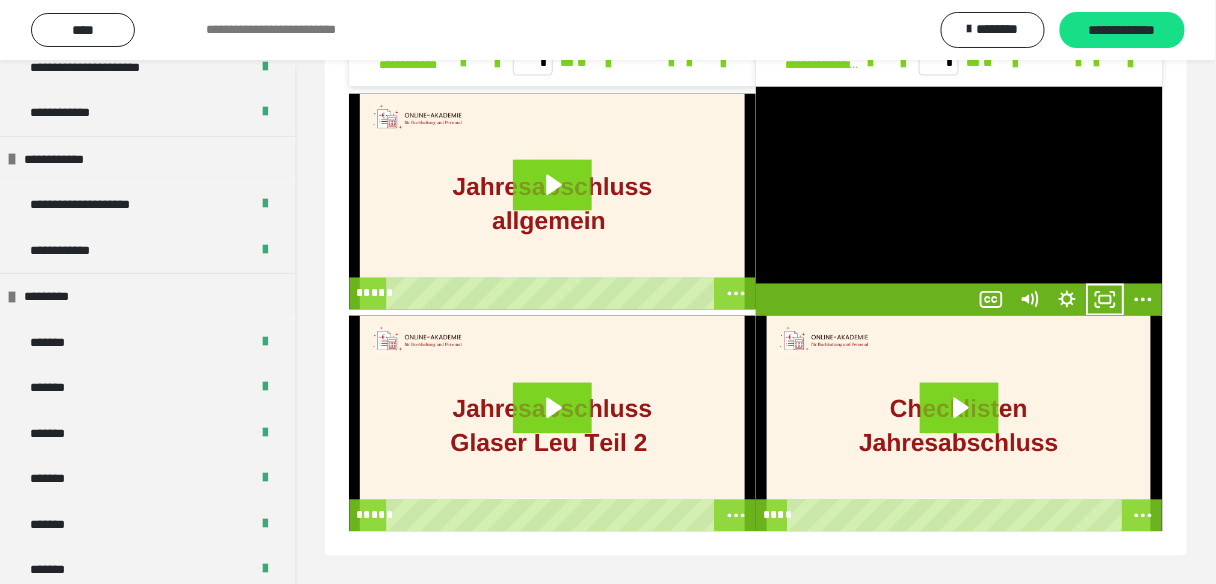 scroll, scrollTop: 839, scrollLeft: 0, axis: vertical 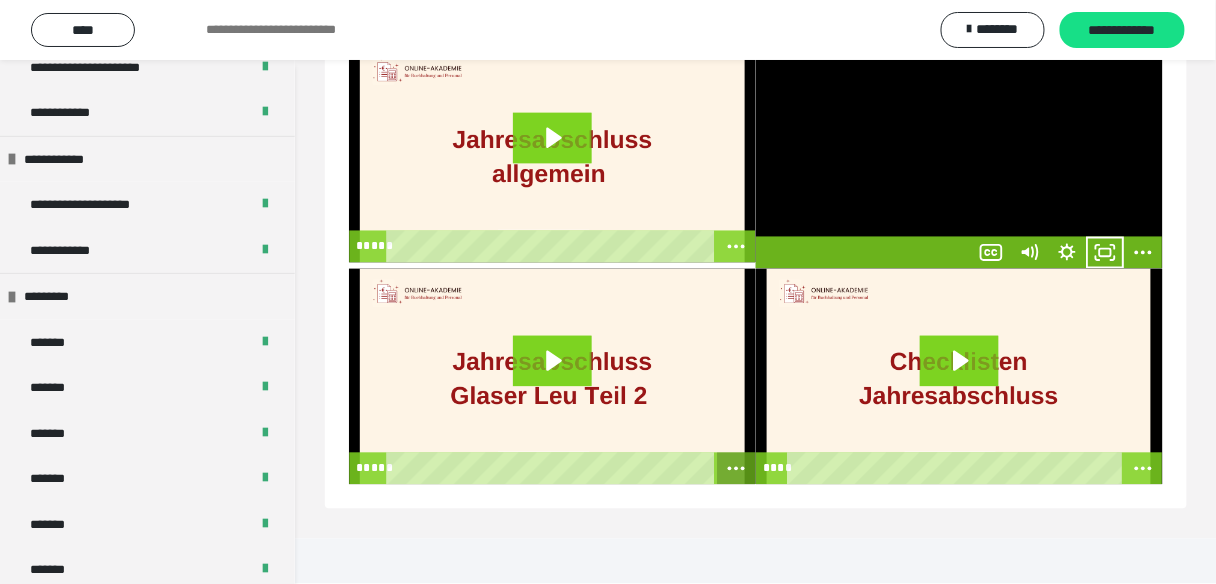 click 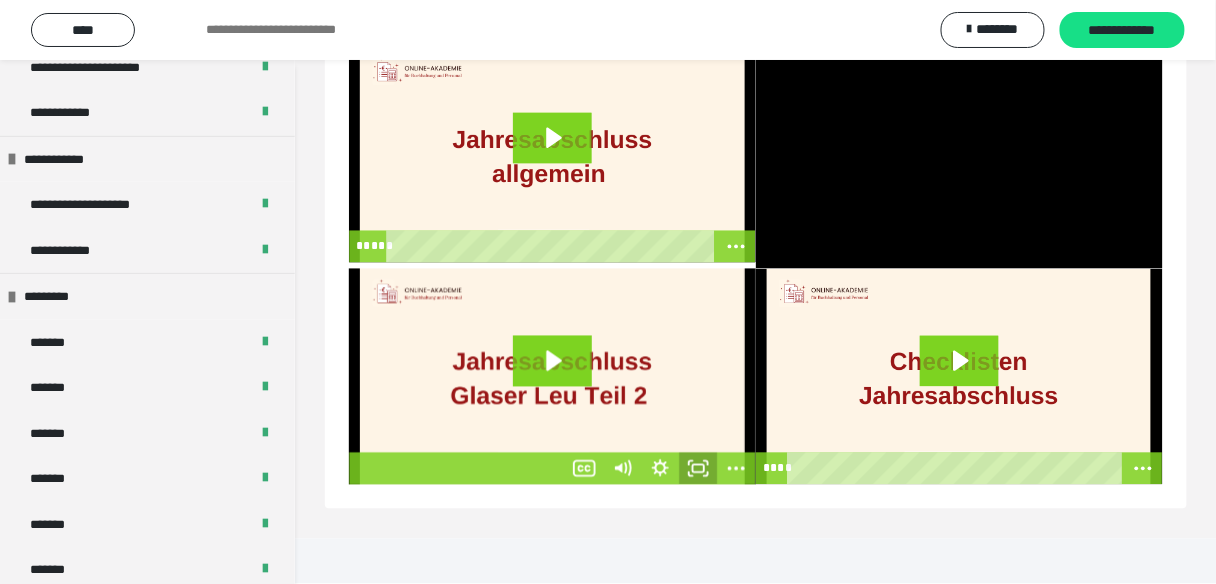 click 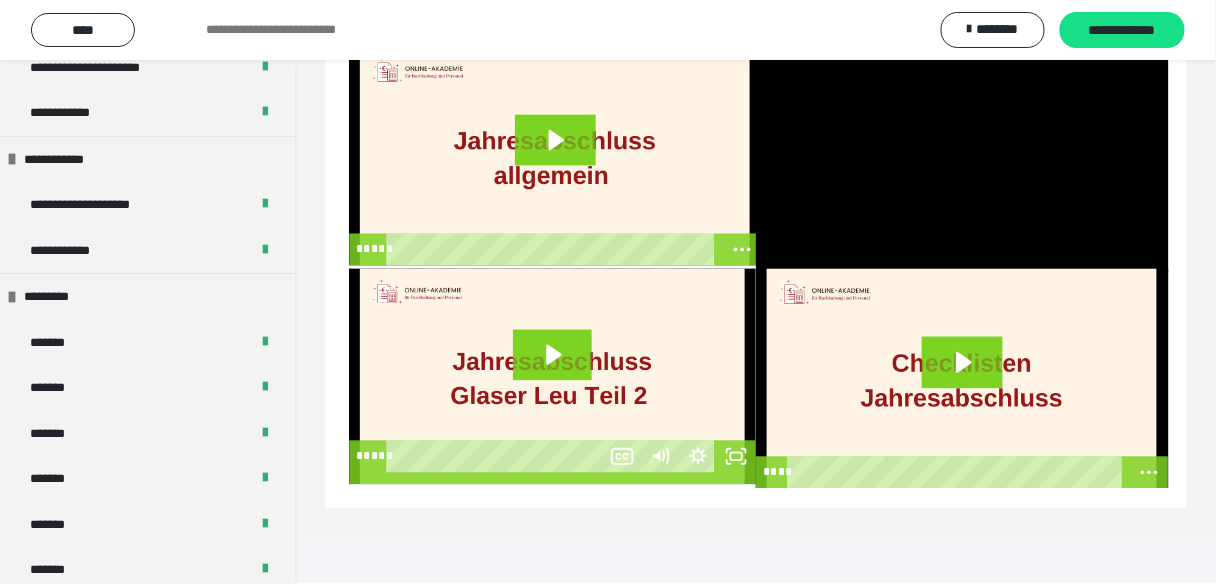 scroll, scrollTop: 739, scrollLeft: 0, axis: vertical 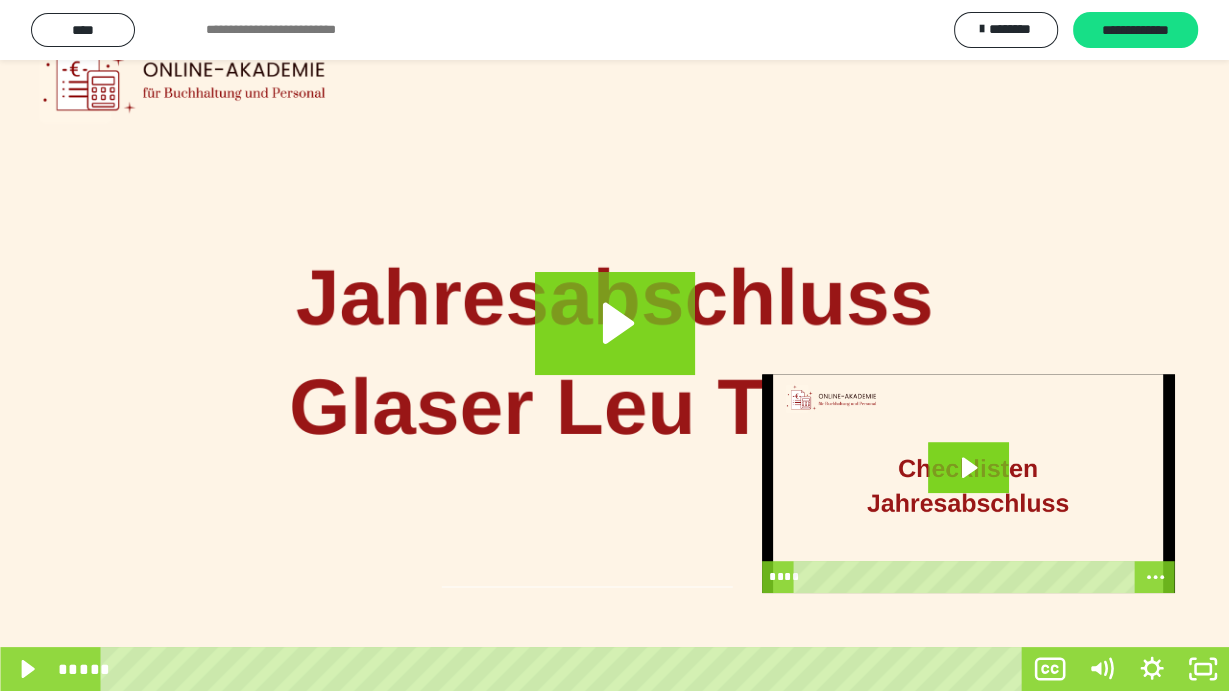 type 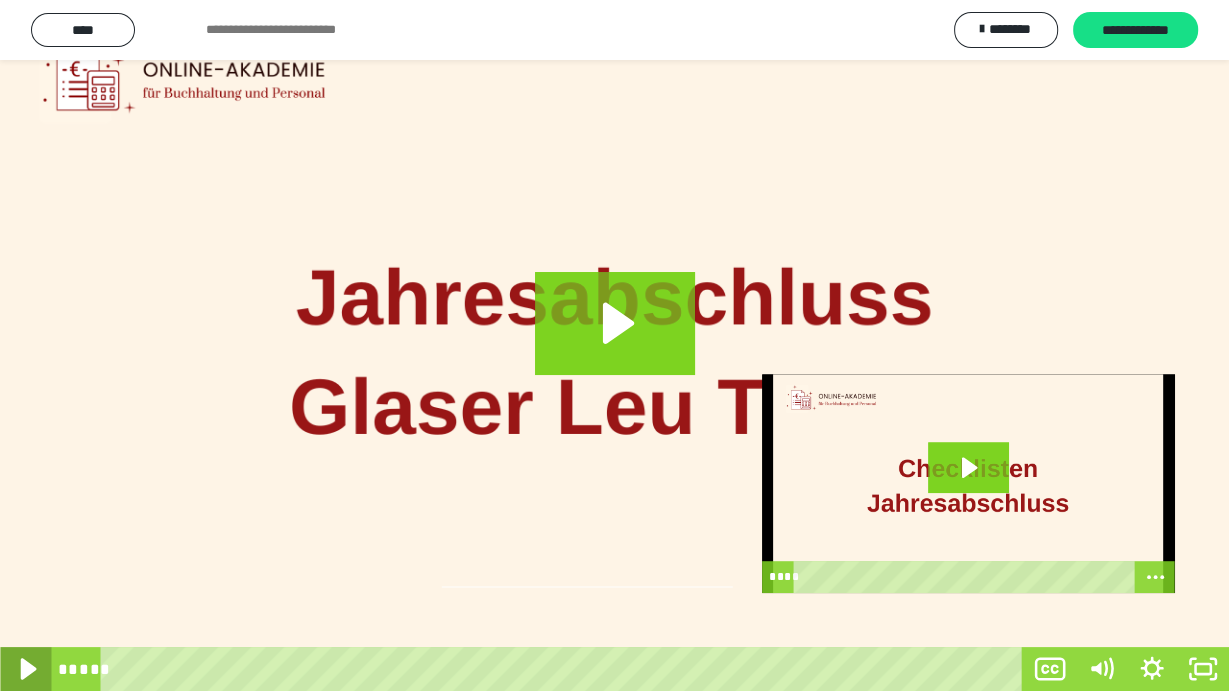 click 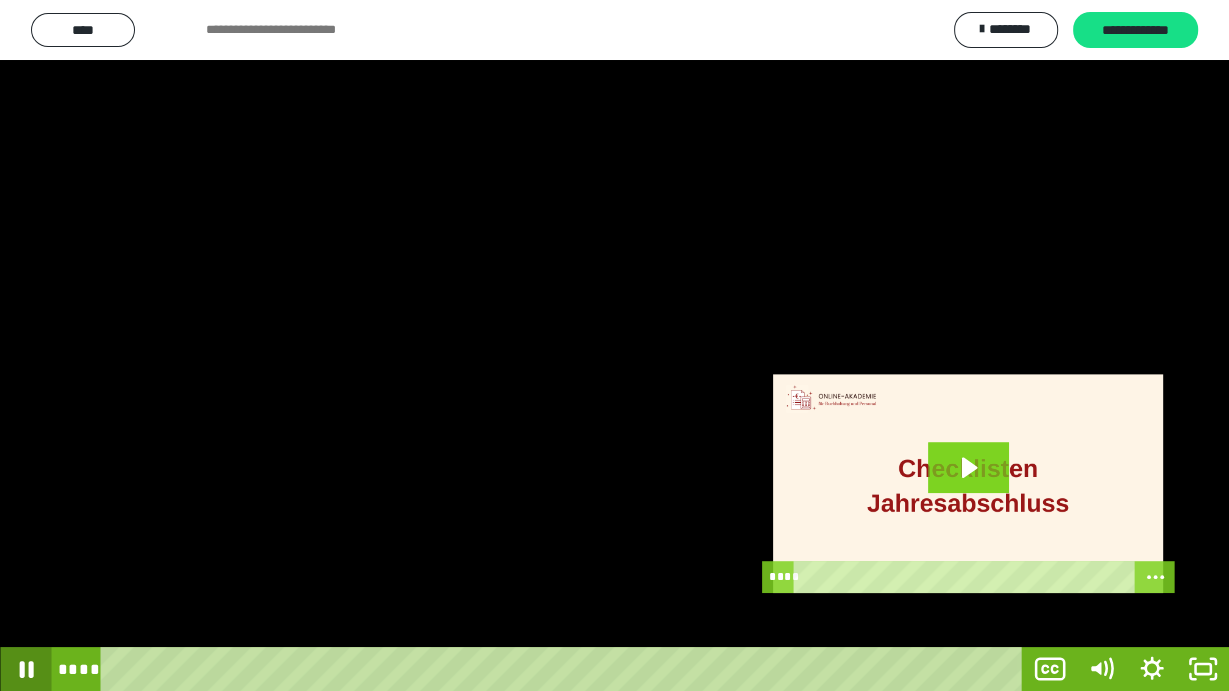 type 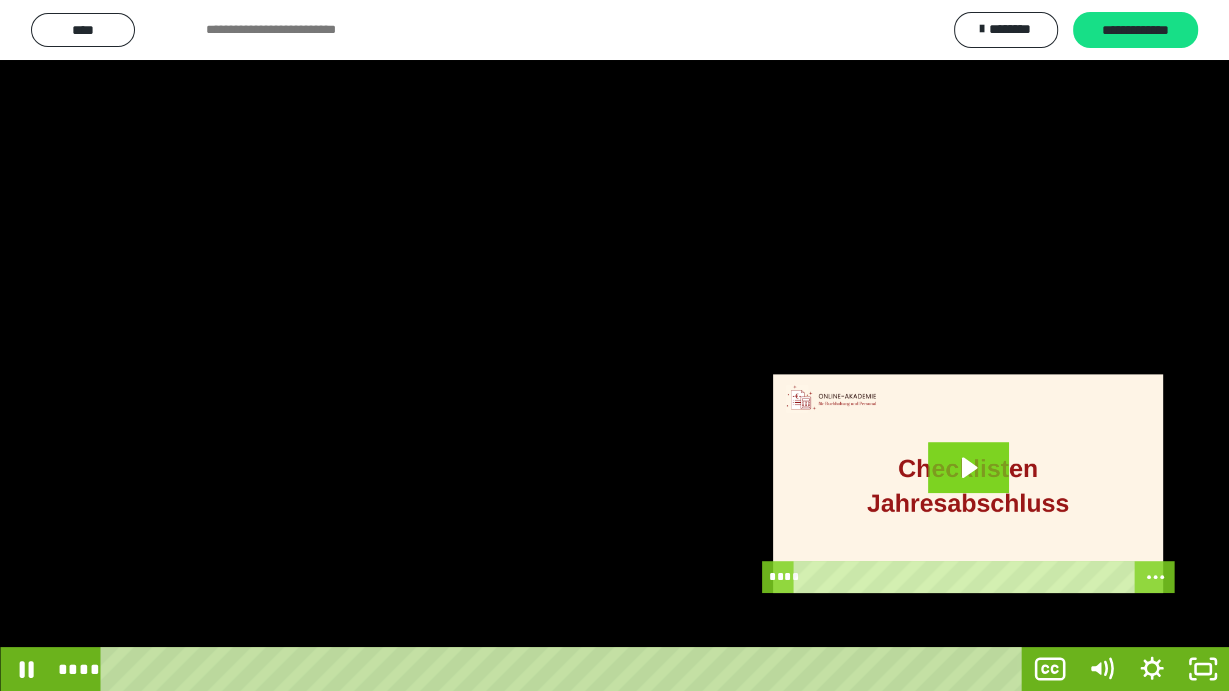 click at bounding box center (614, 345) 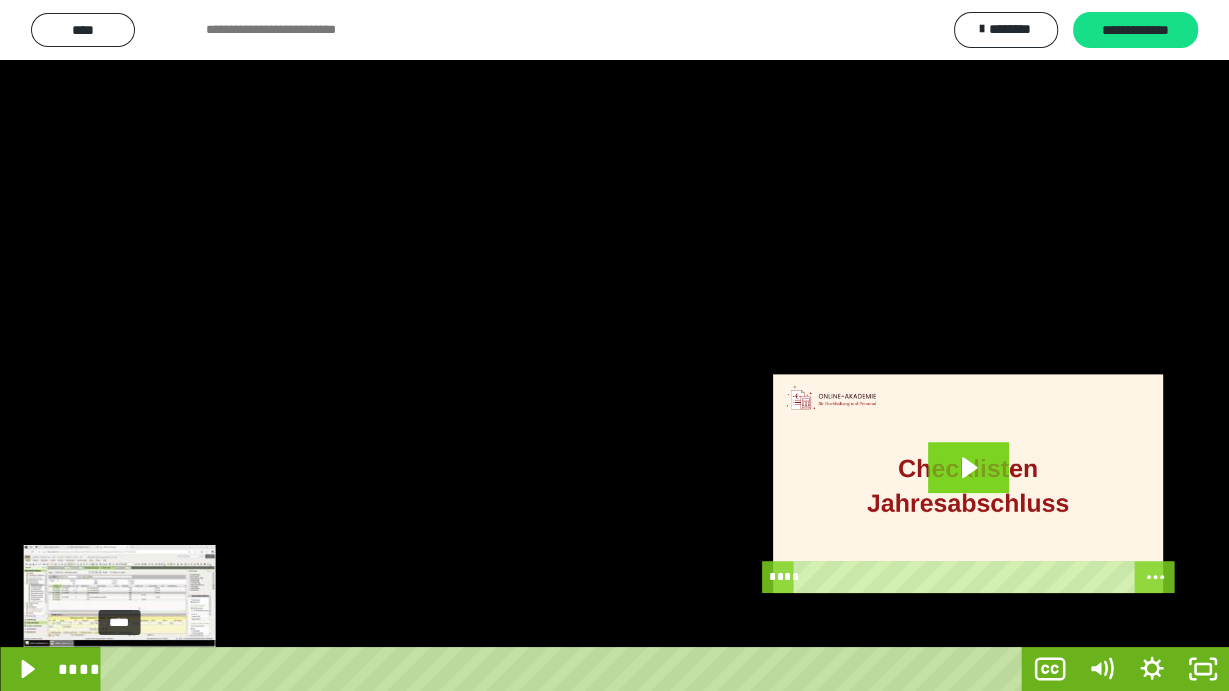 click at bounding box center (119, 669) 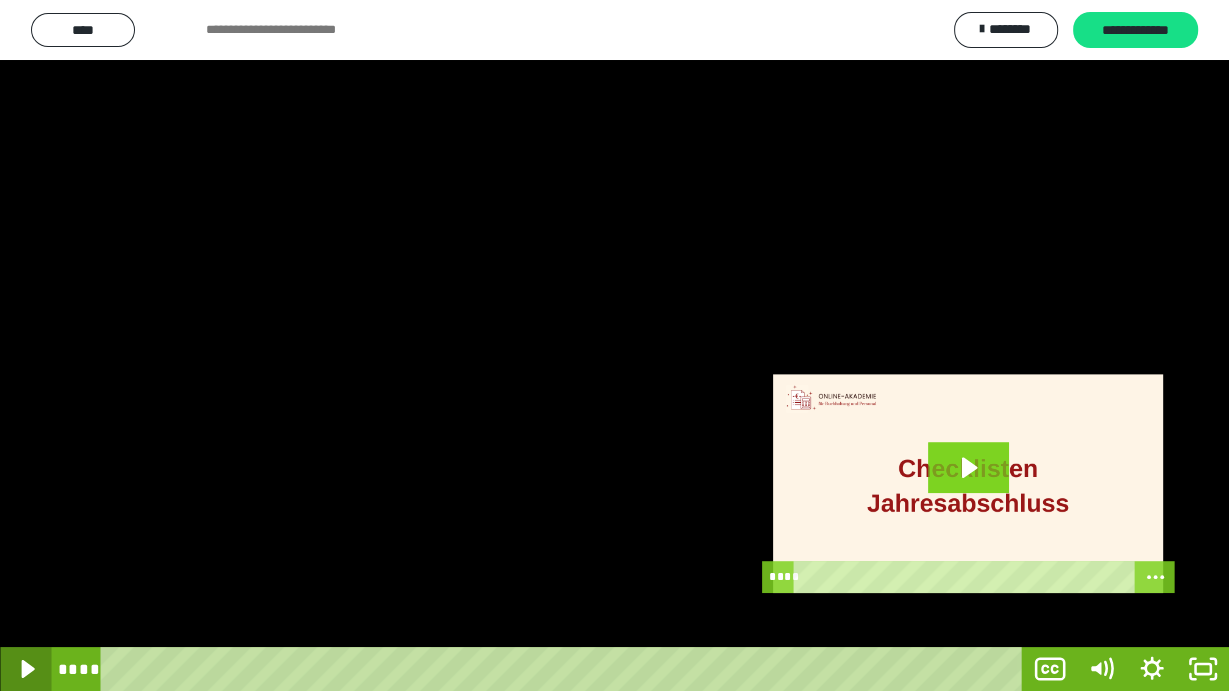 click 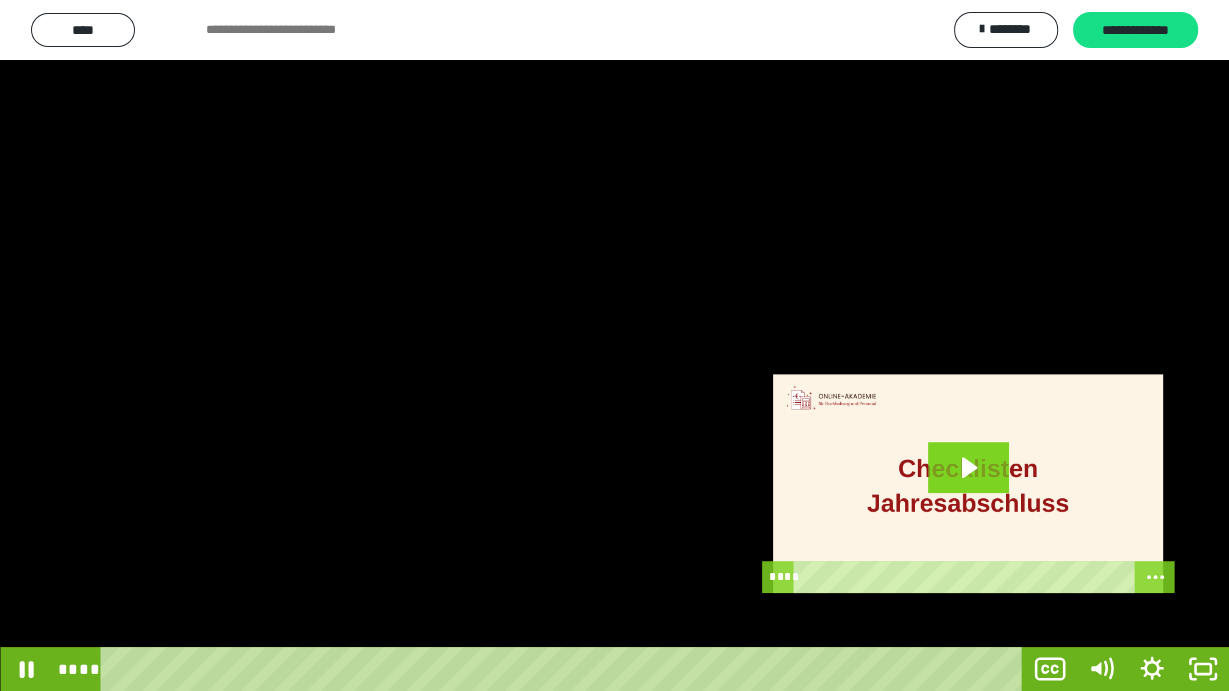 click at bounding box center [614, 345] 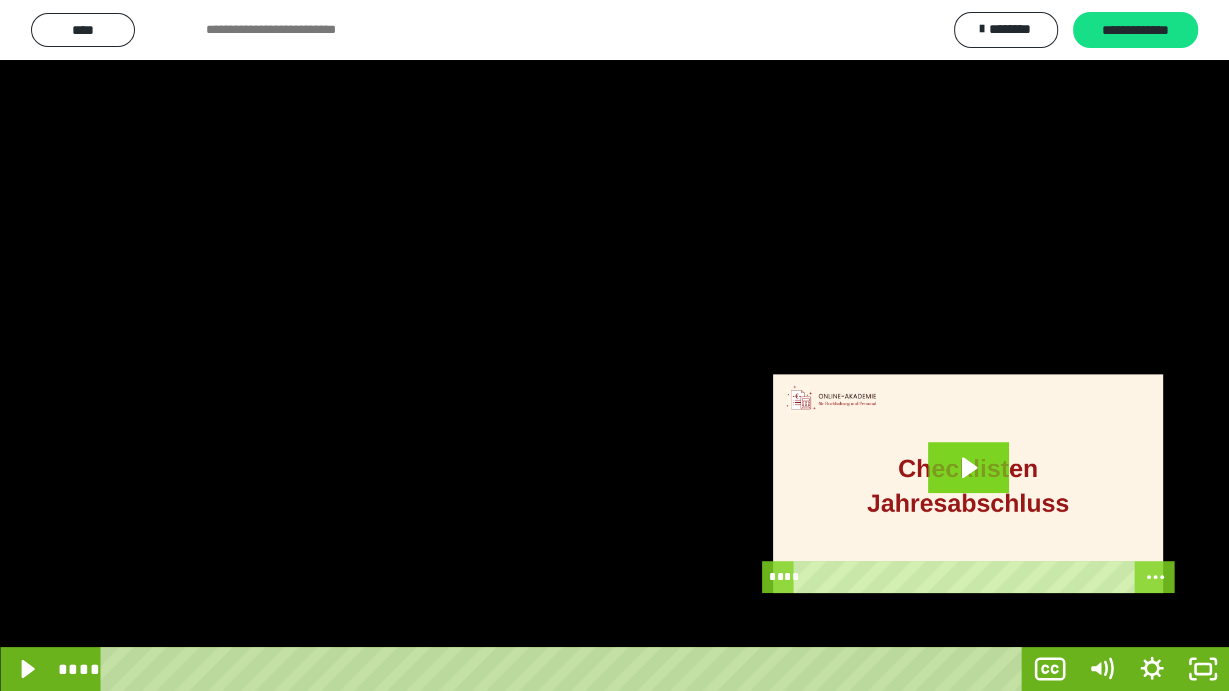 click at bounding box center [614, 345] 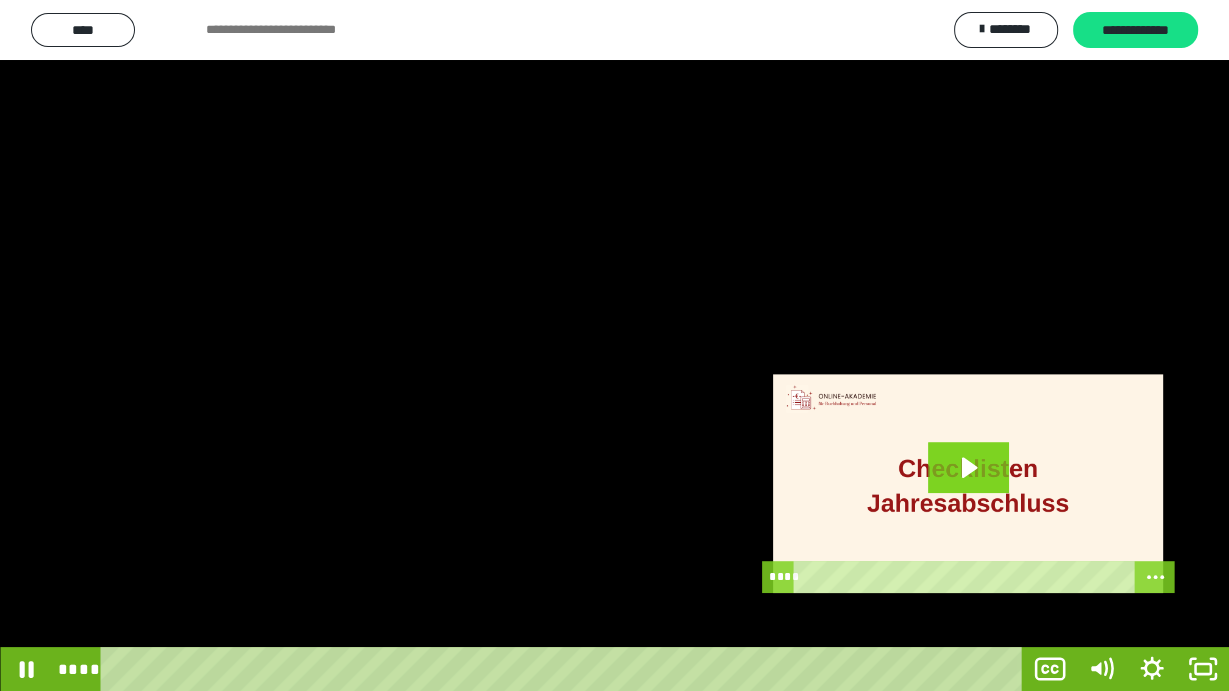 type 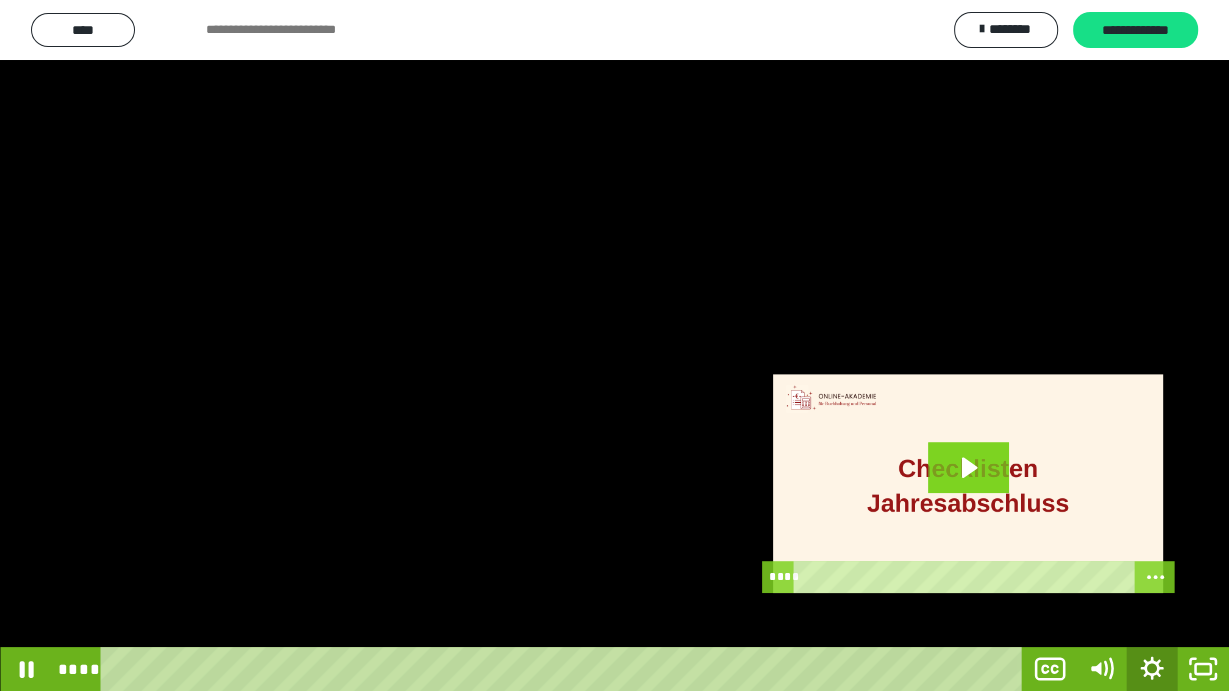 click 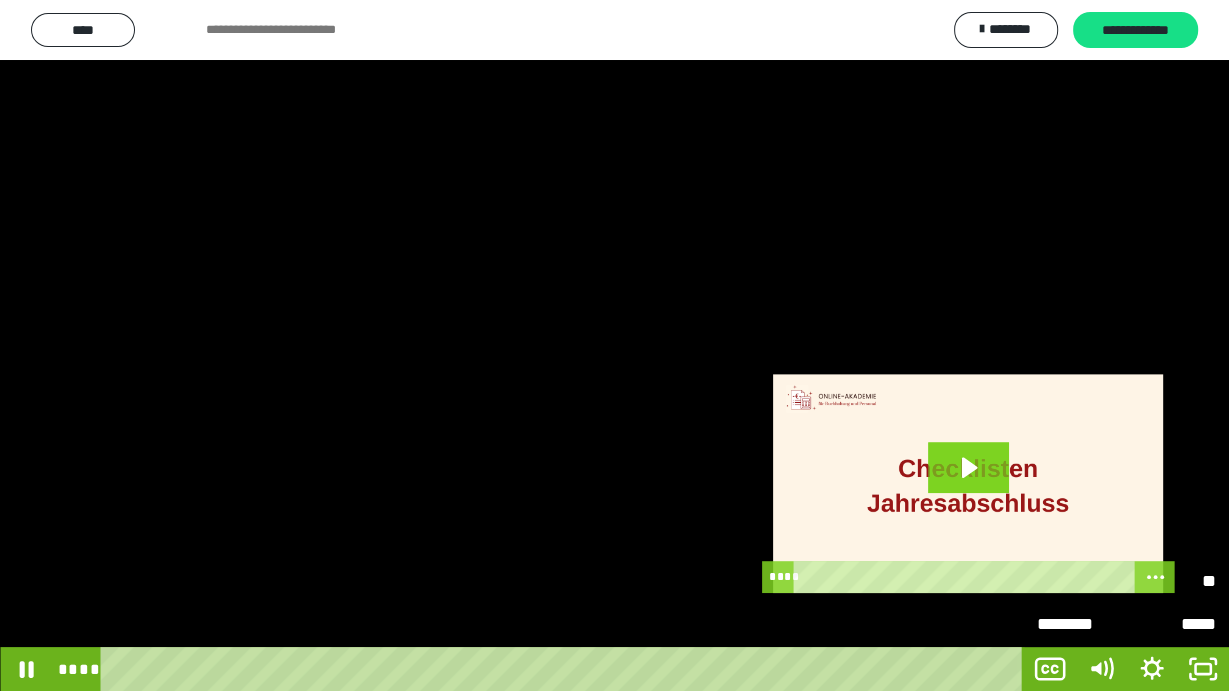 click on "********" at bounding box center [1082, 581] 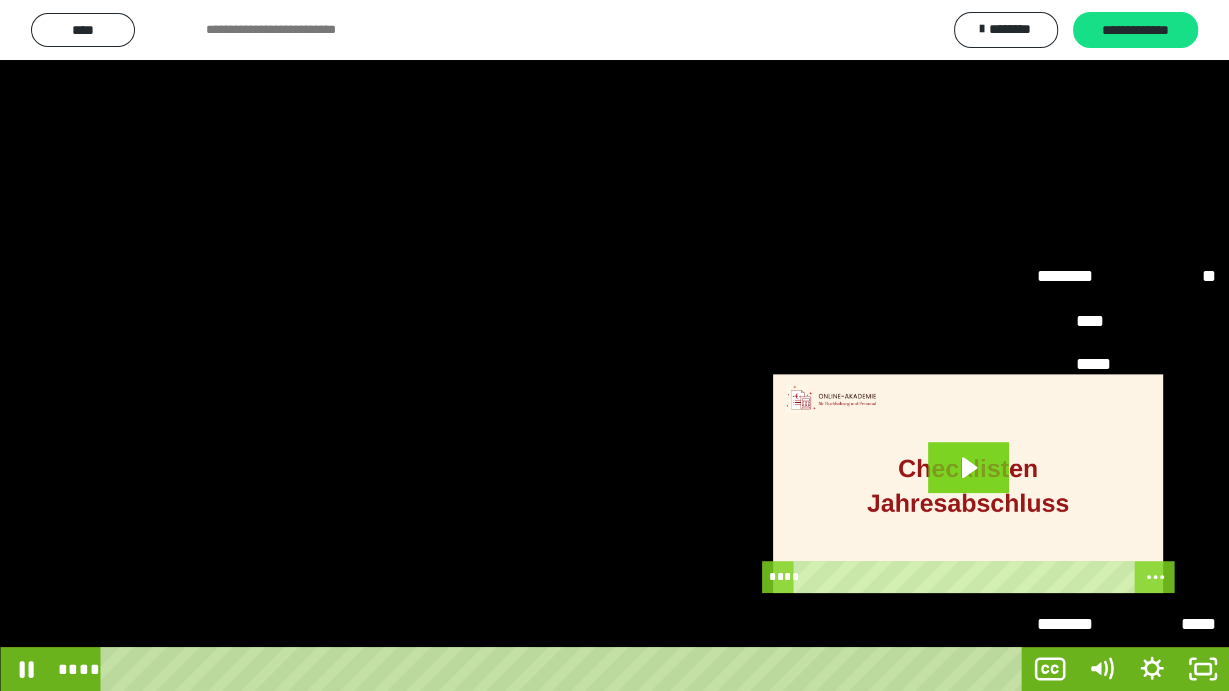 click on "*****" at bounding box center [1126, 538] 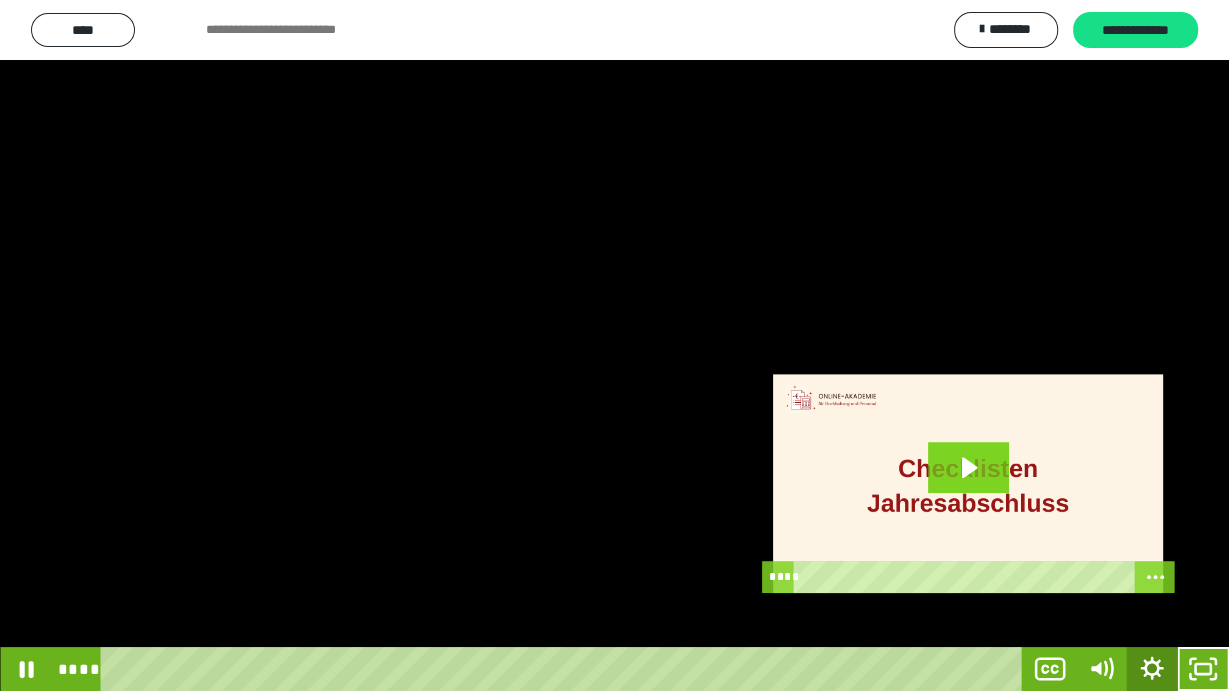 click 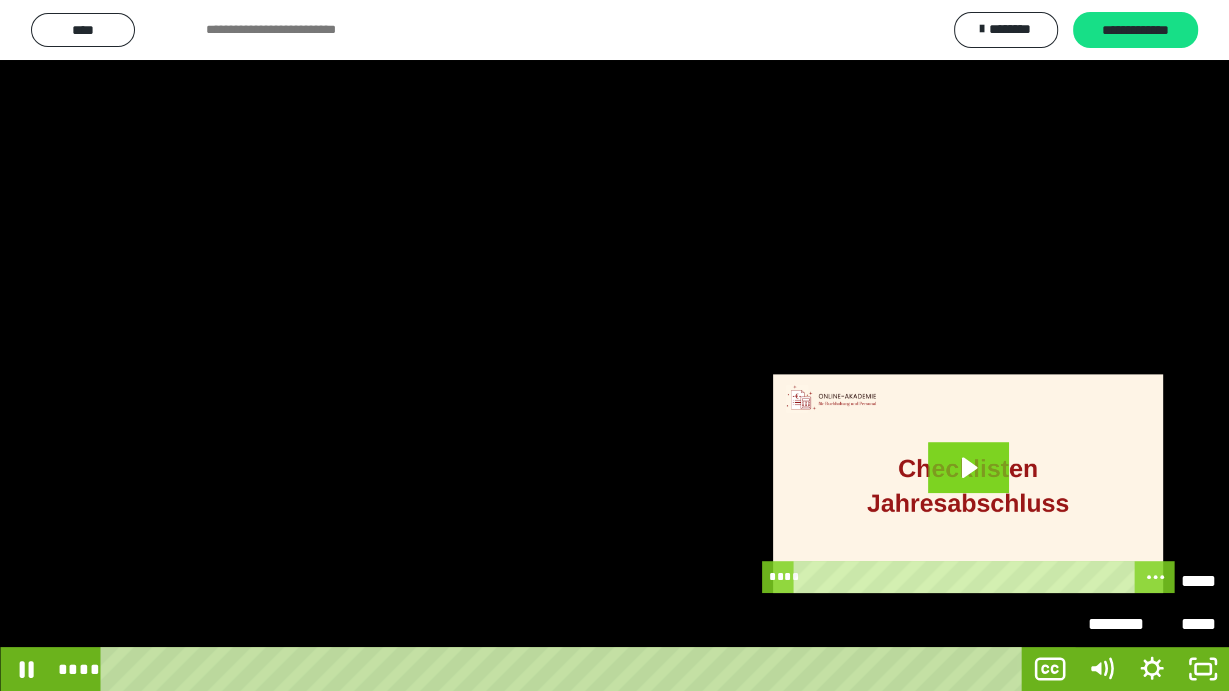 click on "********" at bounding box center [1120, 574] 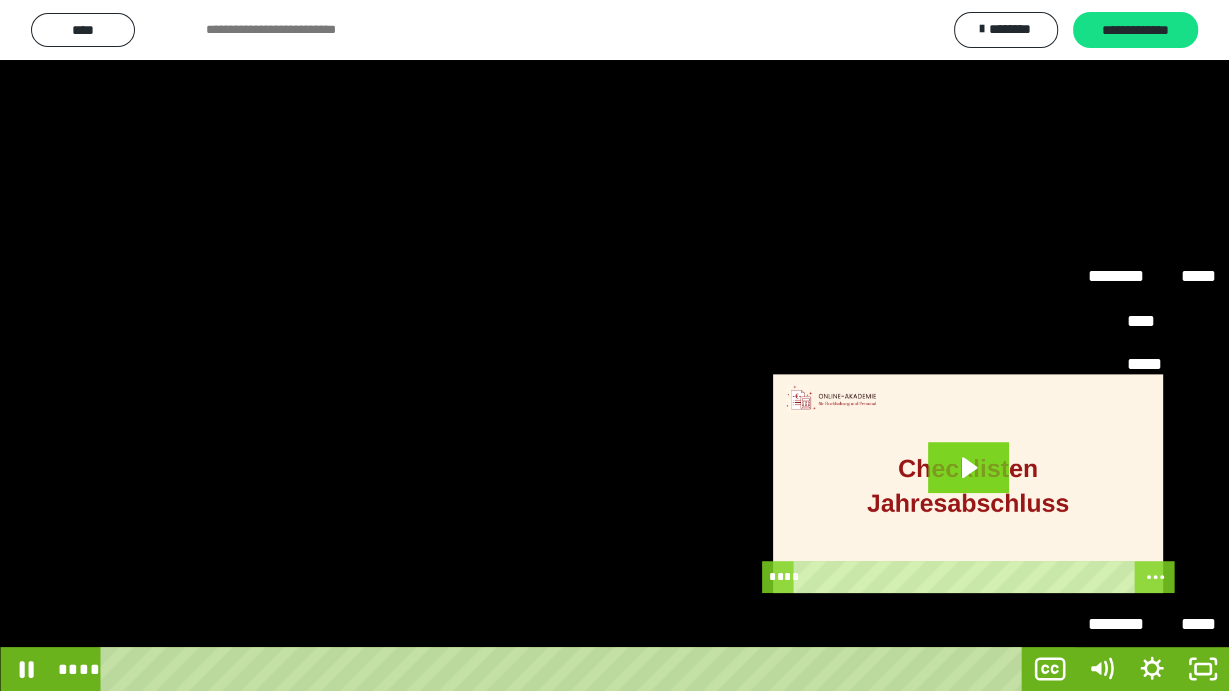 click on "****" at bounding box center [1152, 495] 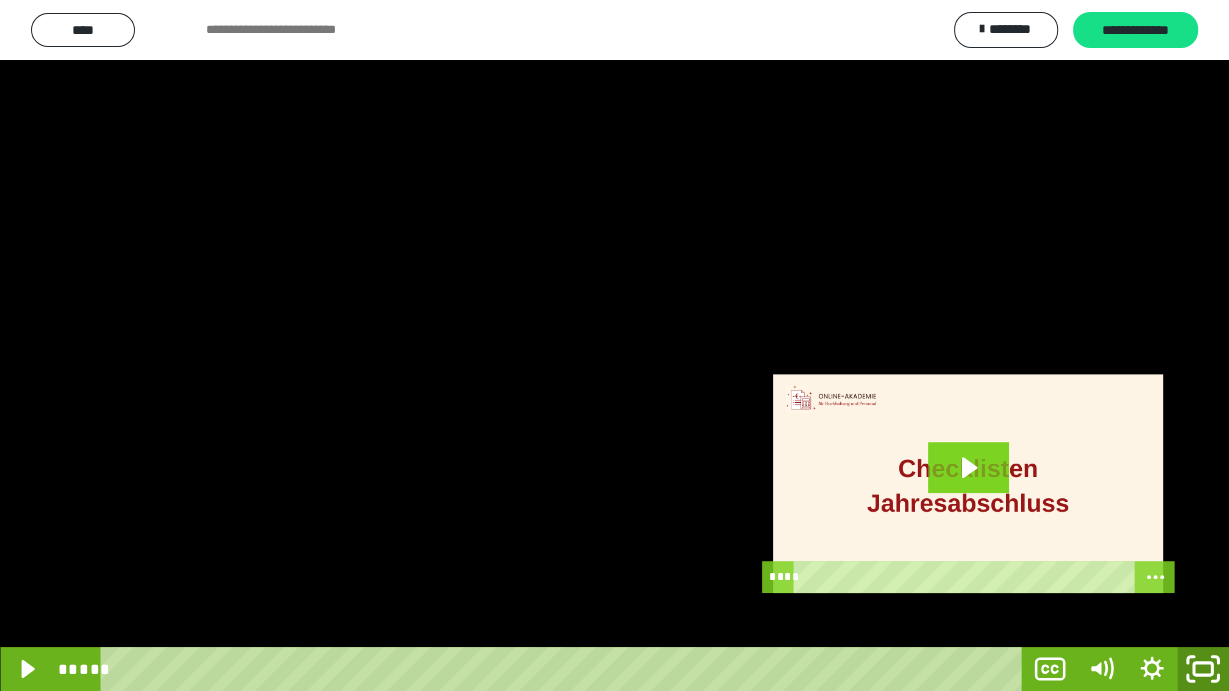 click 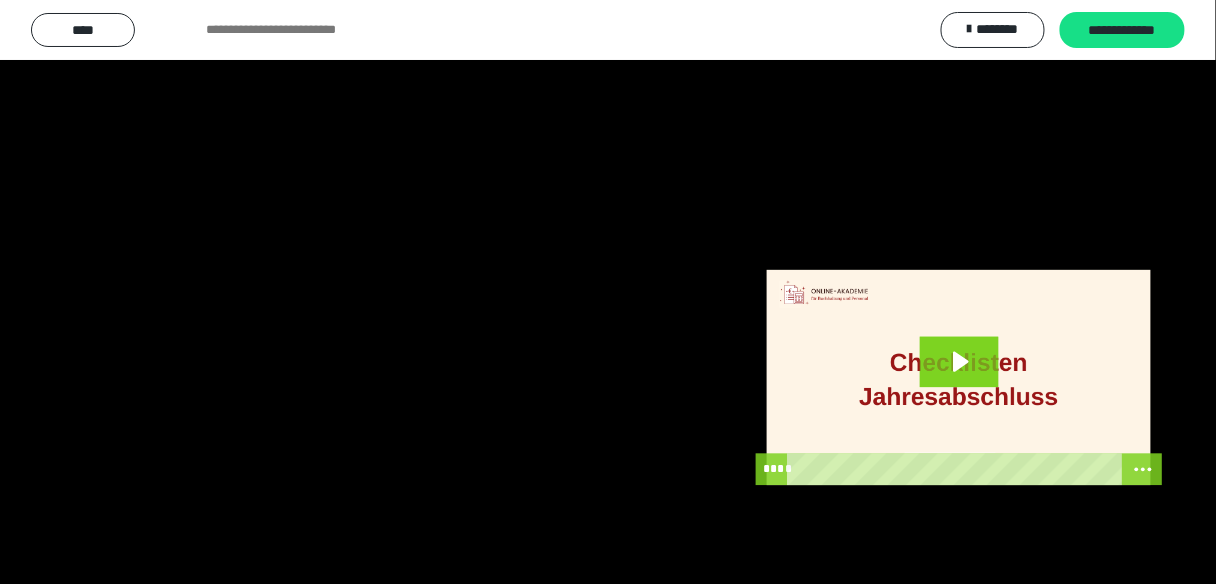 scroll, scrollTop: 839, scrollLeft: 0, axis: vertical 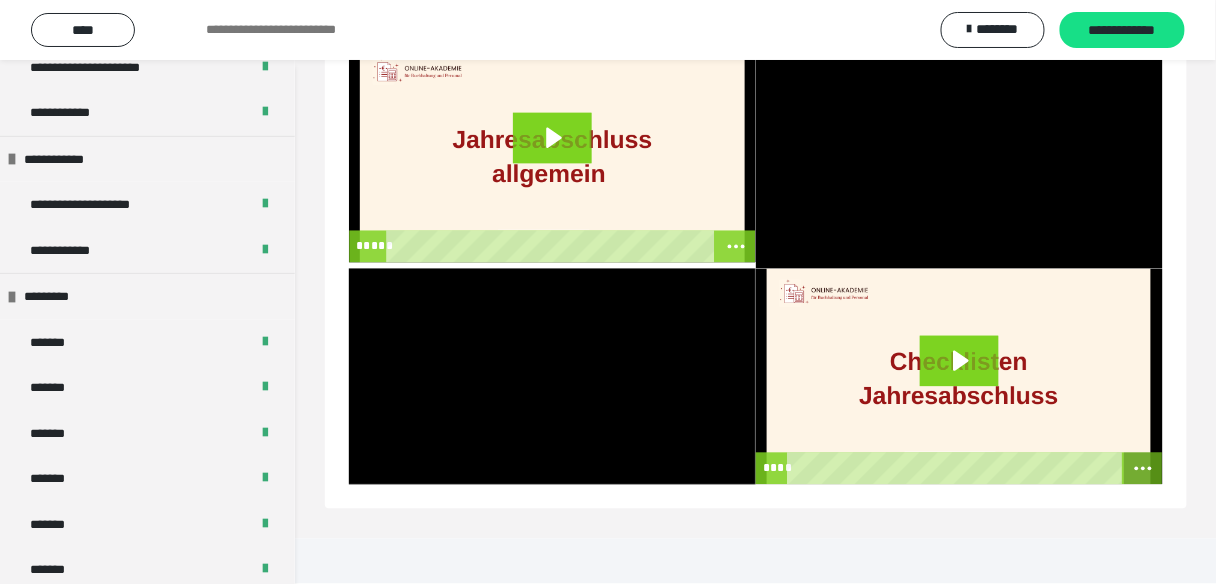 click 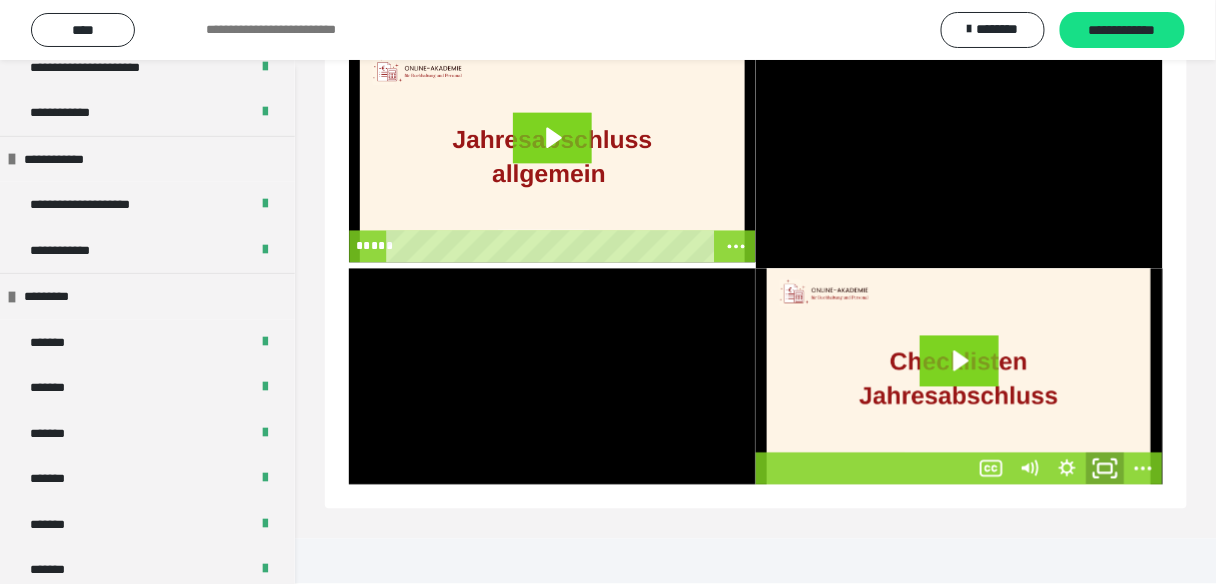 click 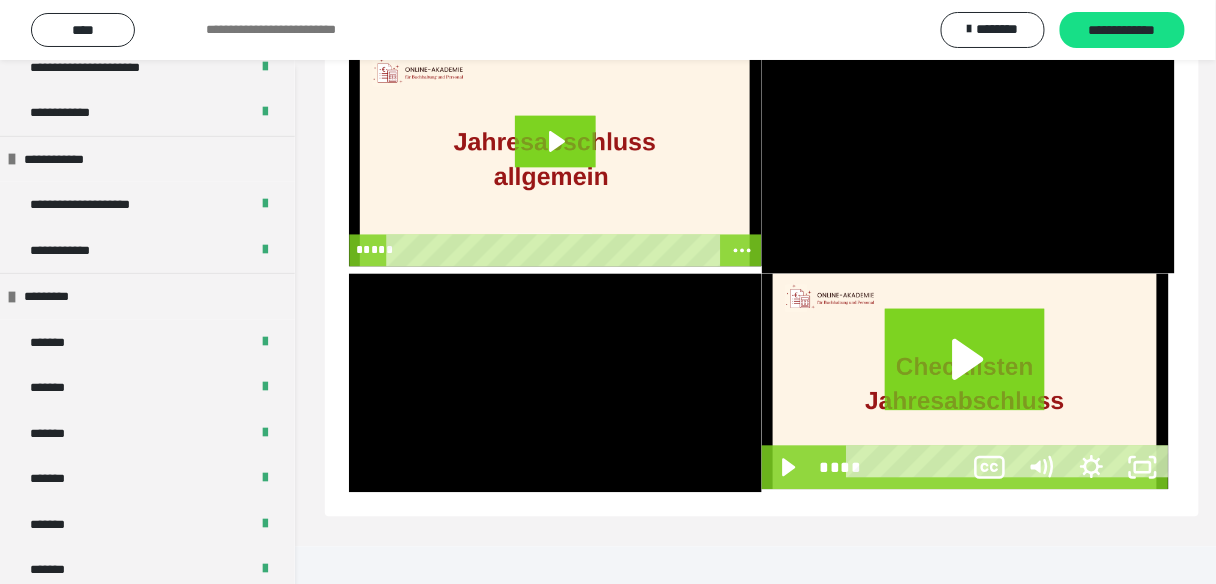 scroll, scrollTop: 739, scrollLeft: 0, axis: vertical 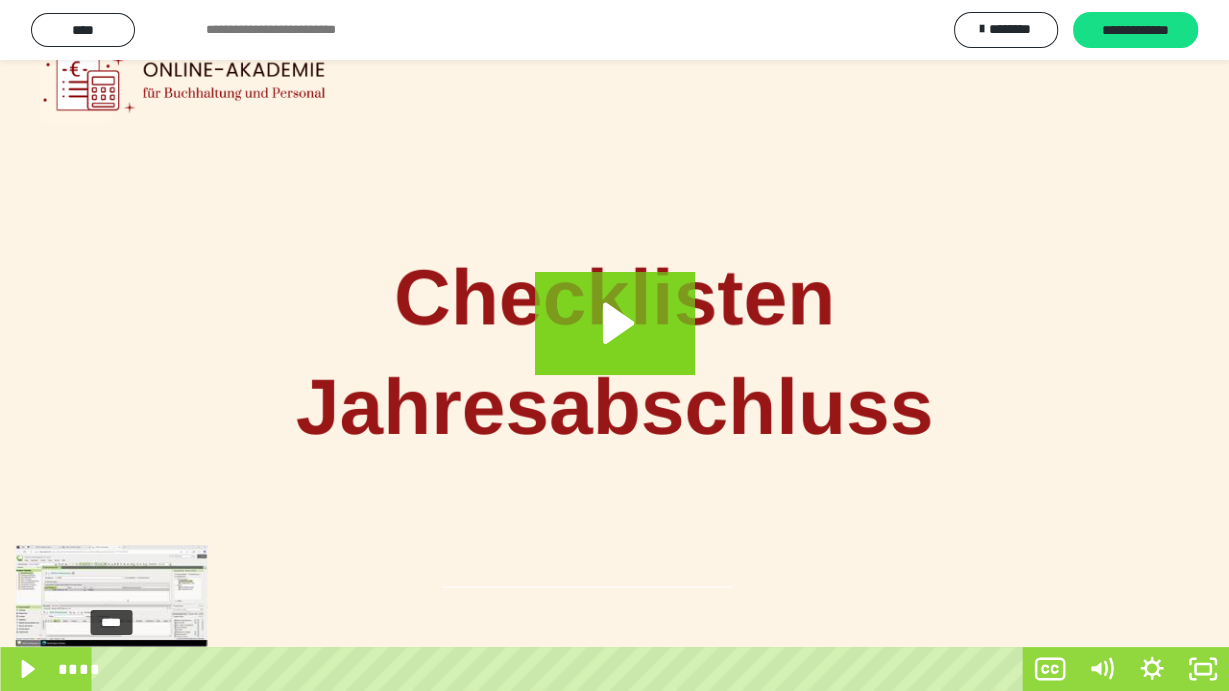 click on "****" at bounding box center (561, 669) 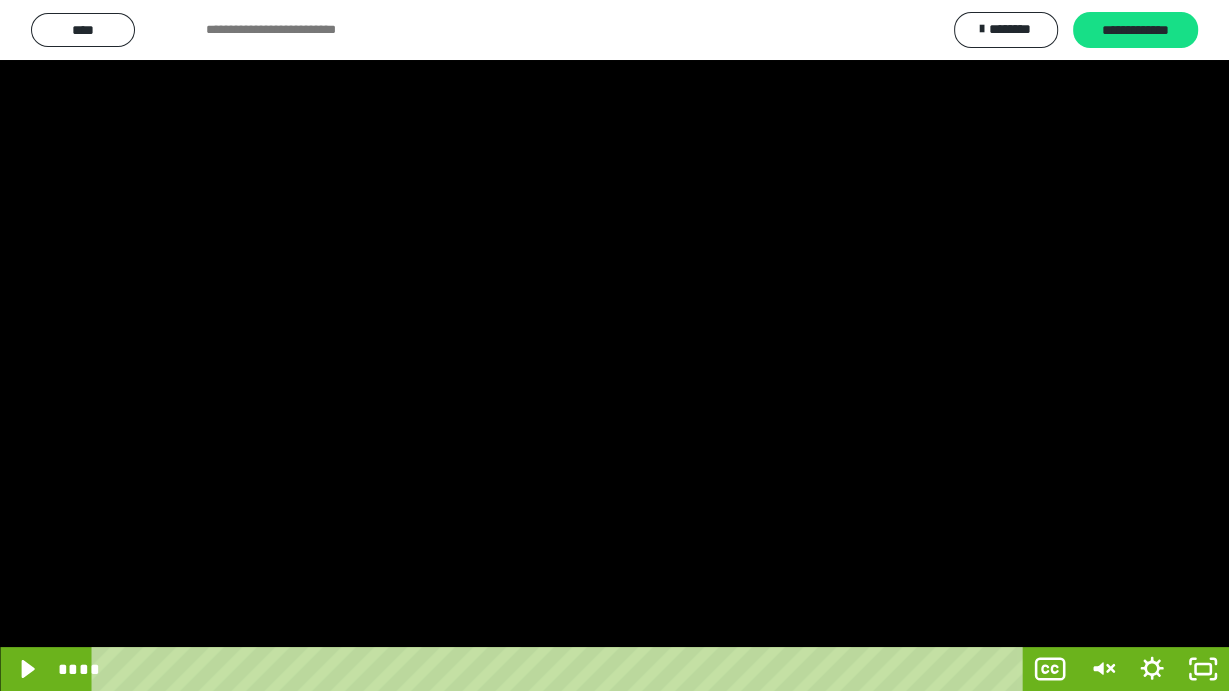 click at bounding box center (614, 345) 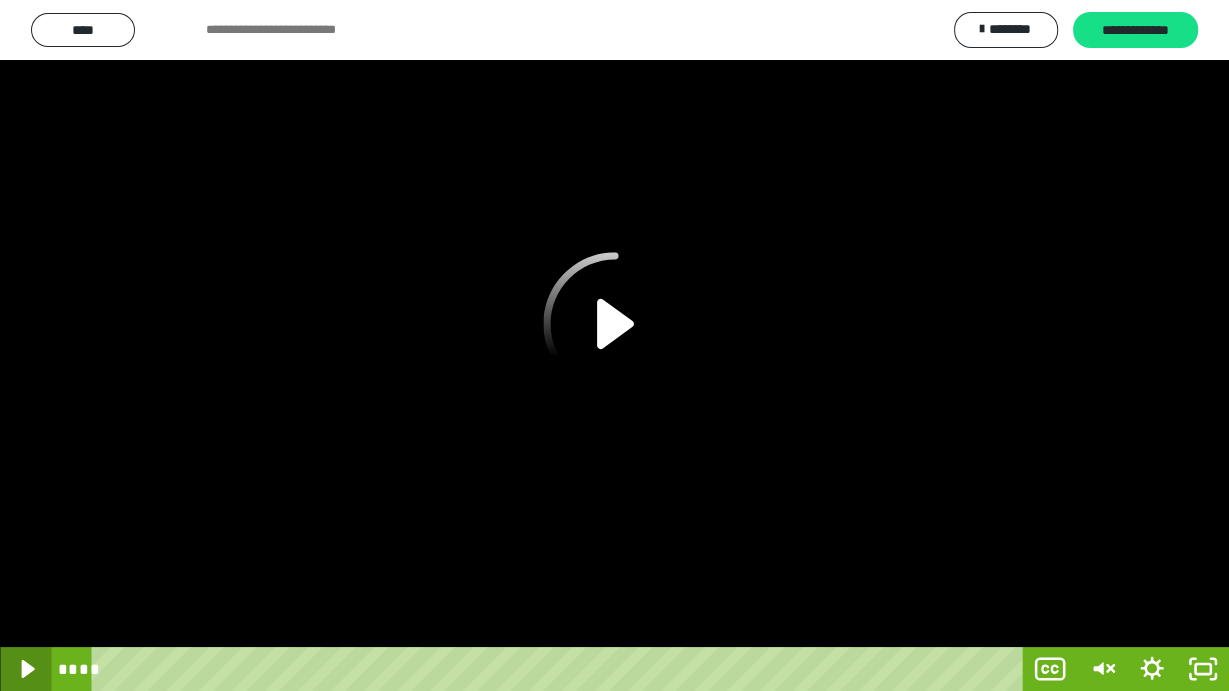 click 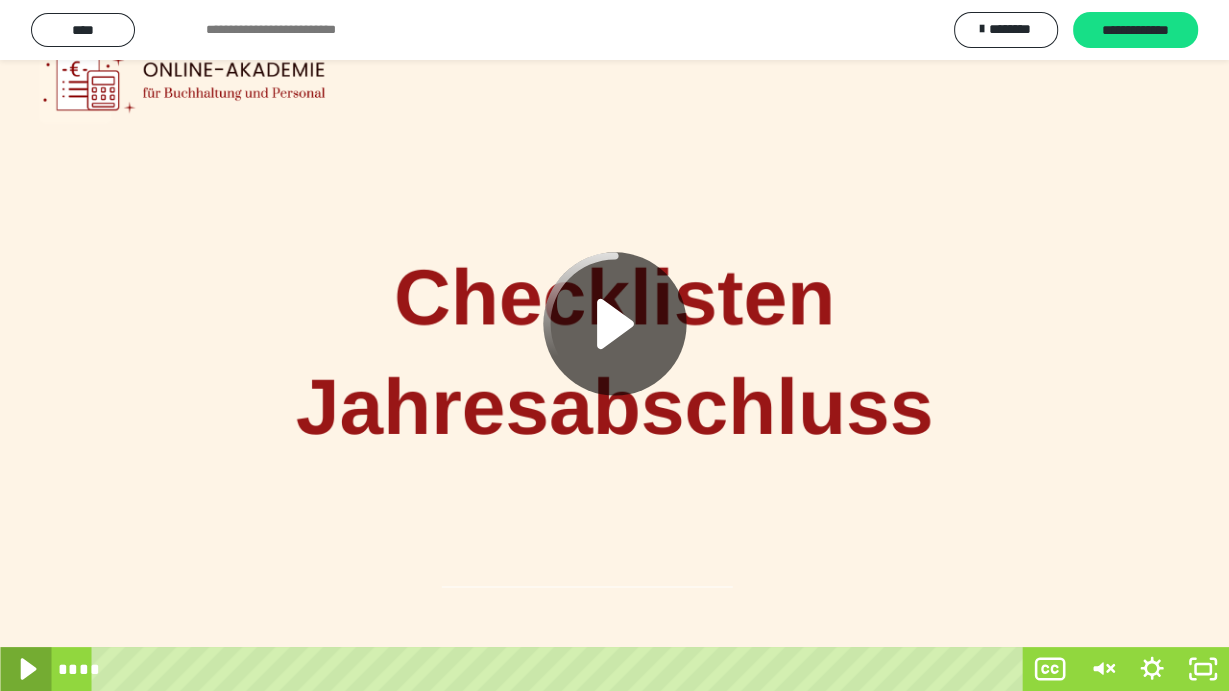 click 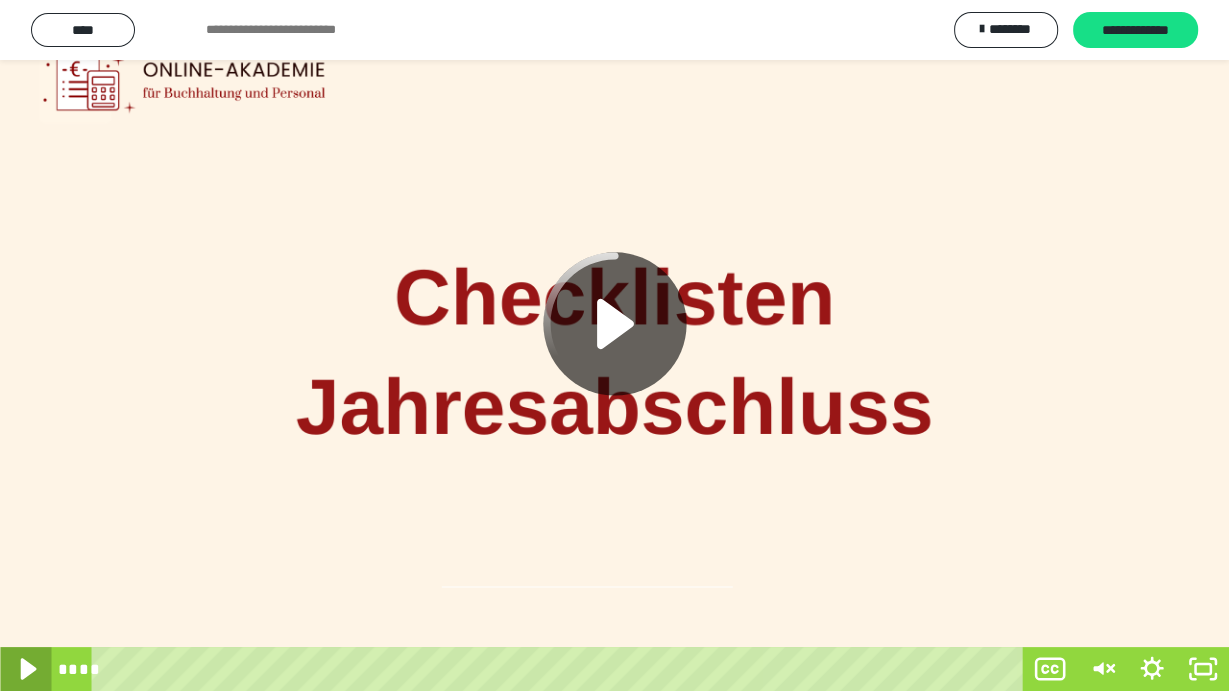 click 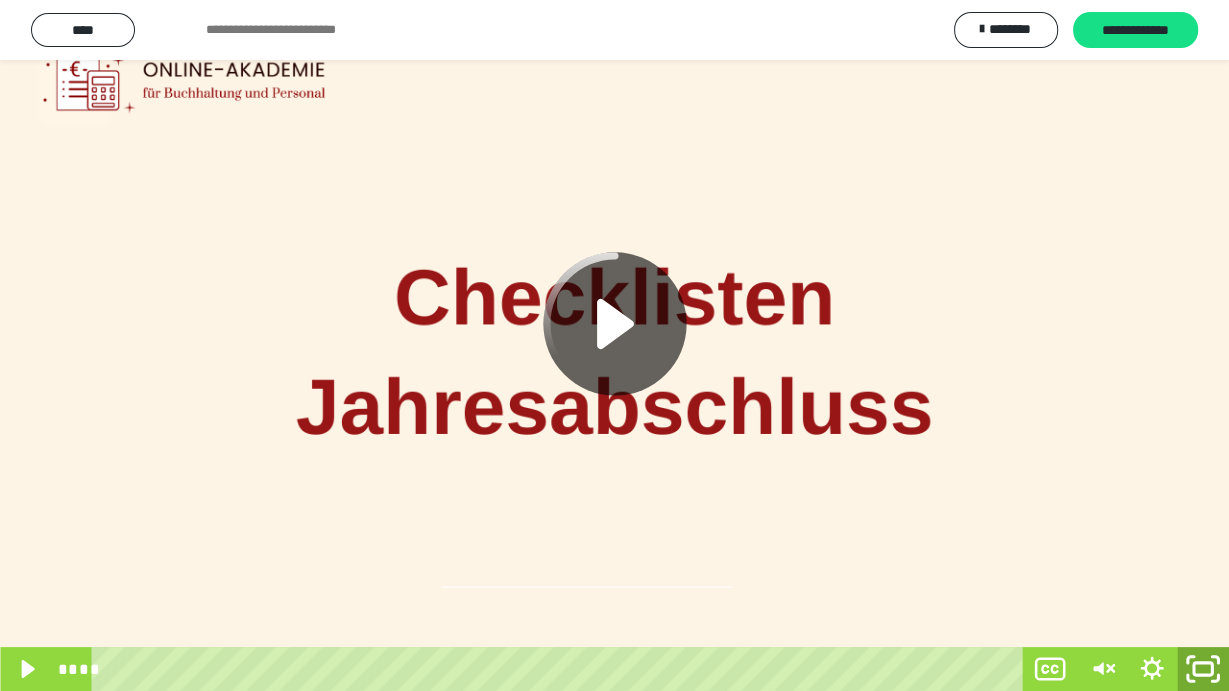 click 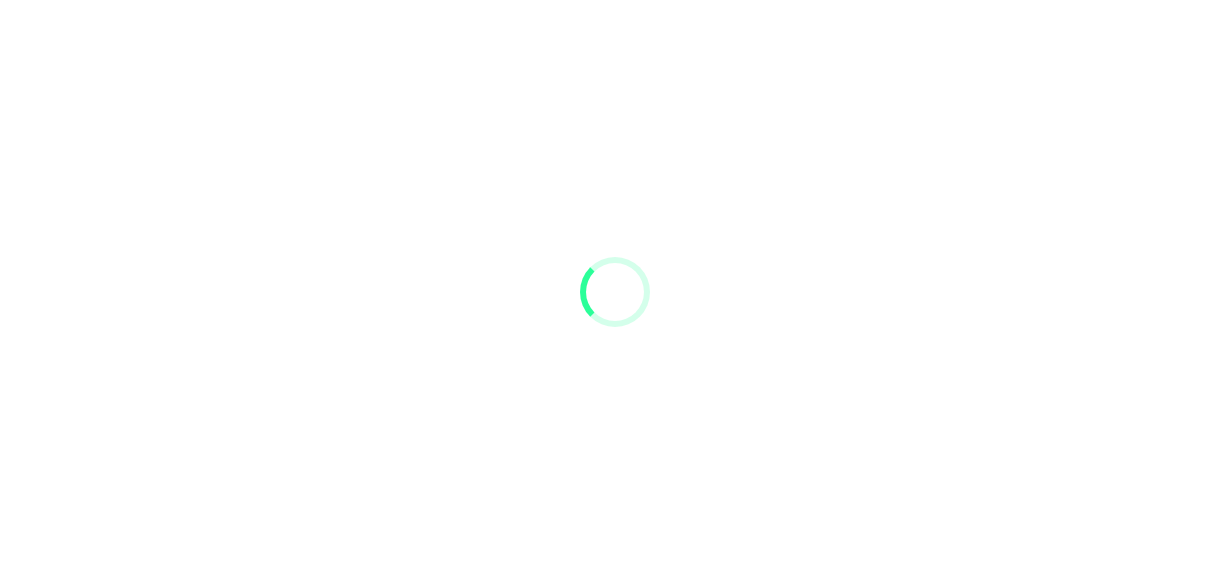 scroll, scrollTop: 0, scrollLeft: 0, axis: both 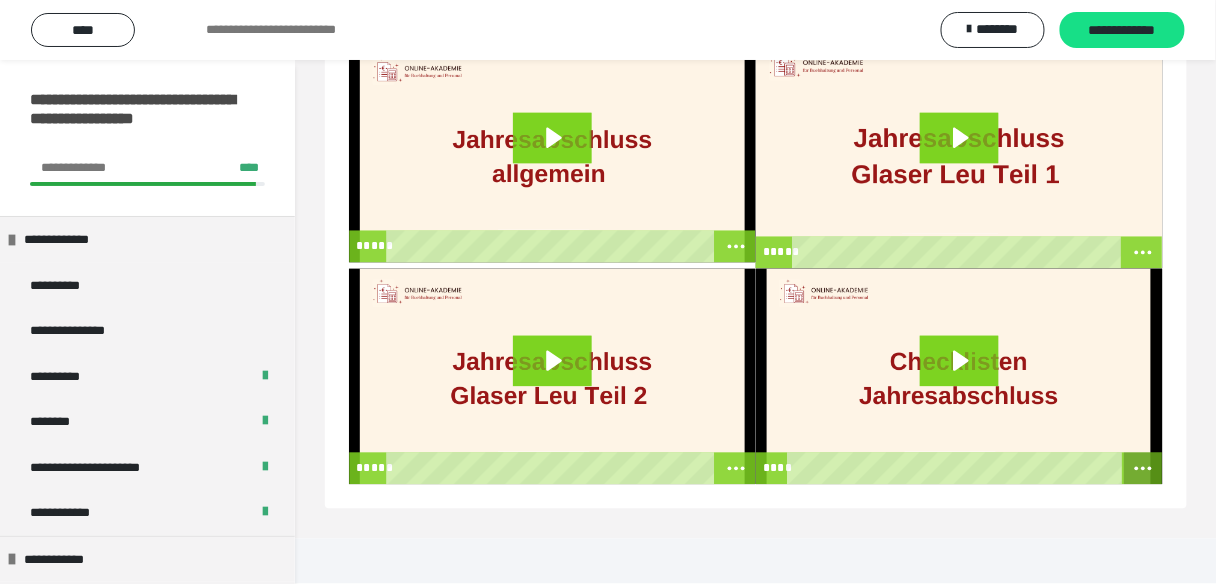 click 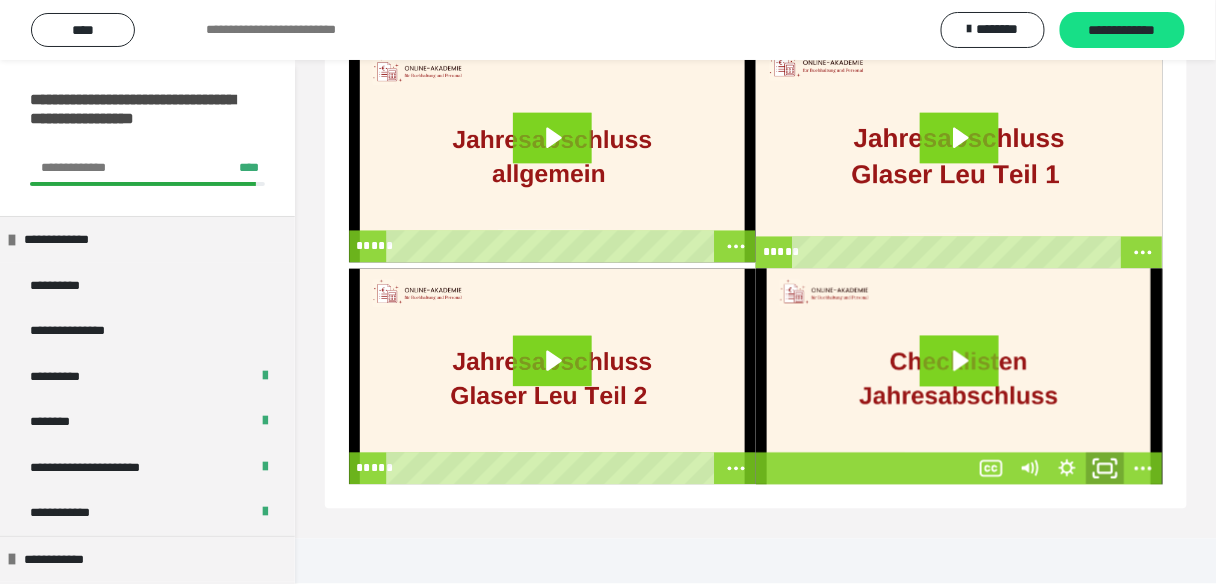click 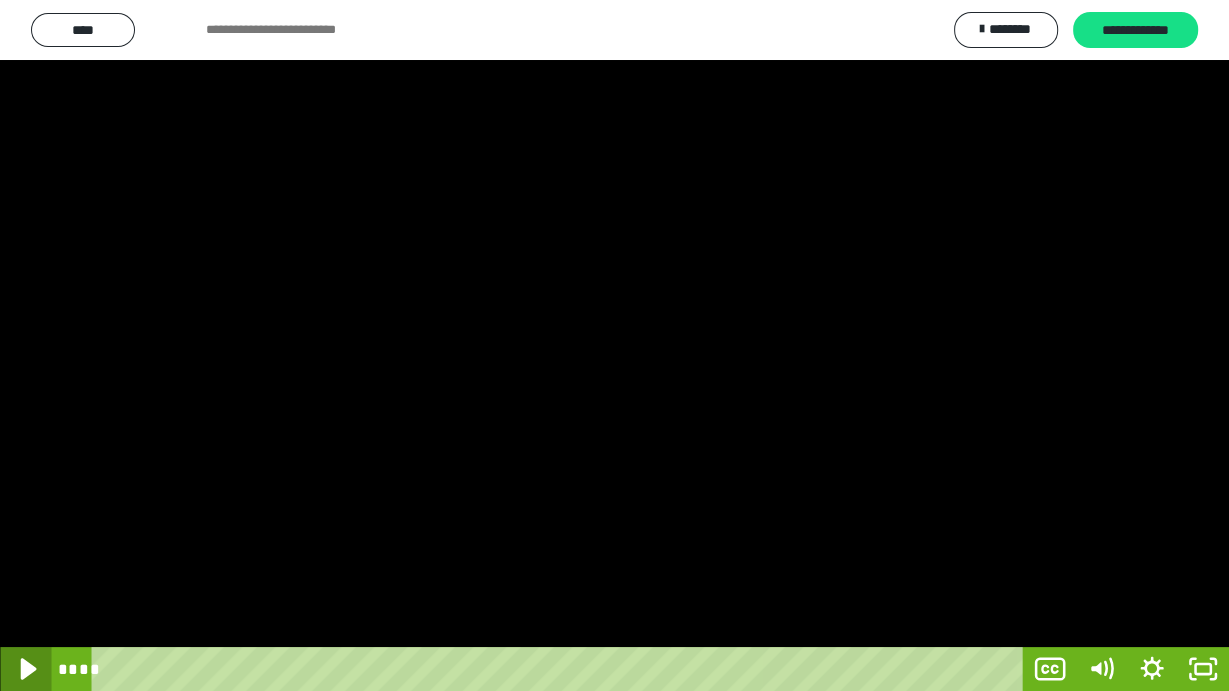 click 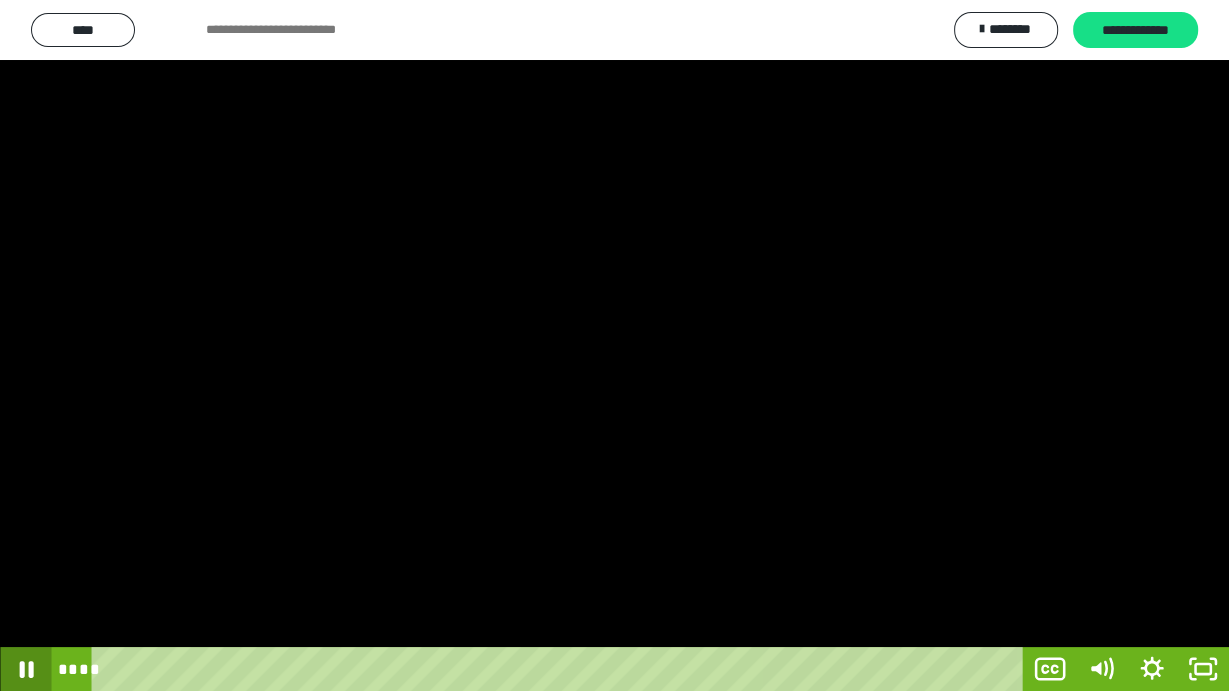 type 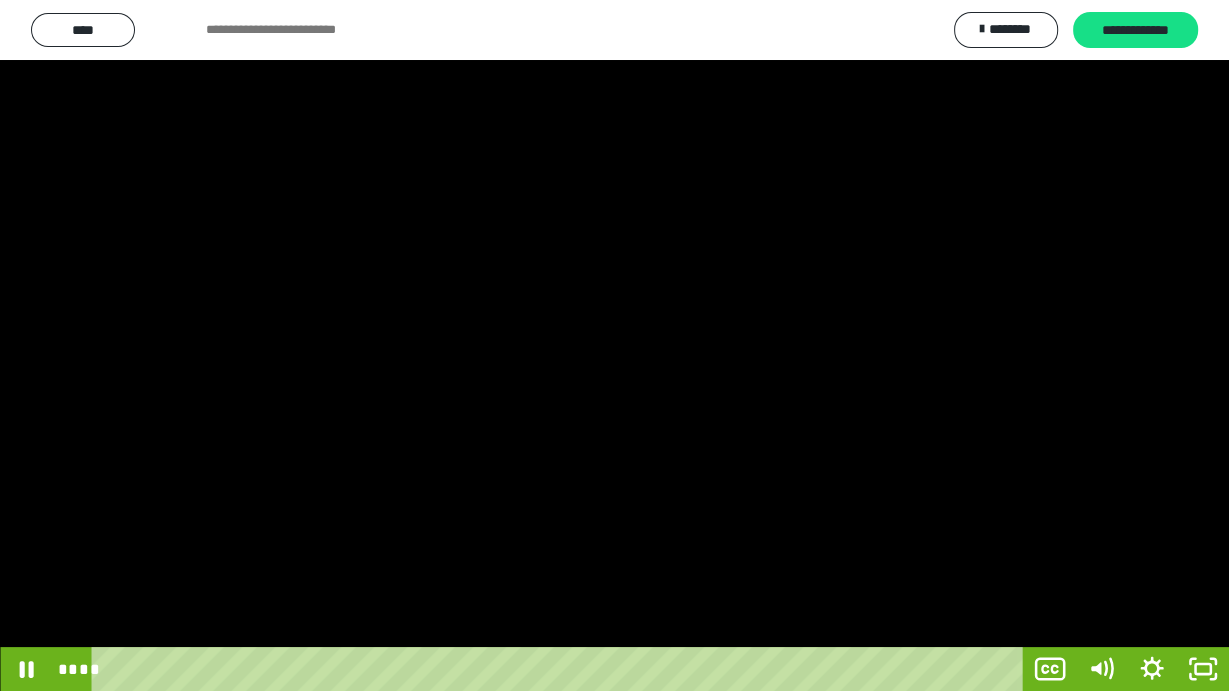 click at bounding box center (614, 345) 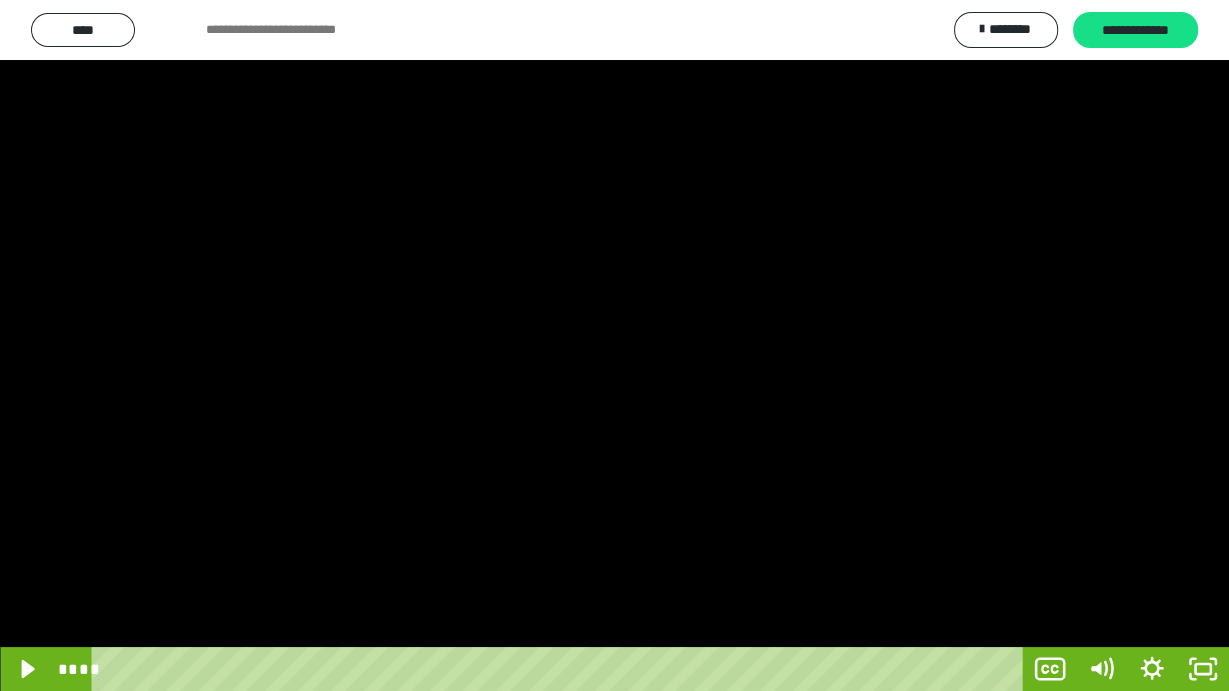 click at bounding box center [614, 345] 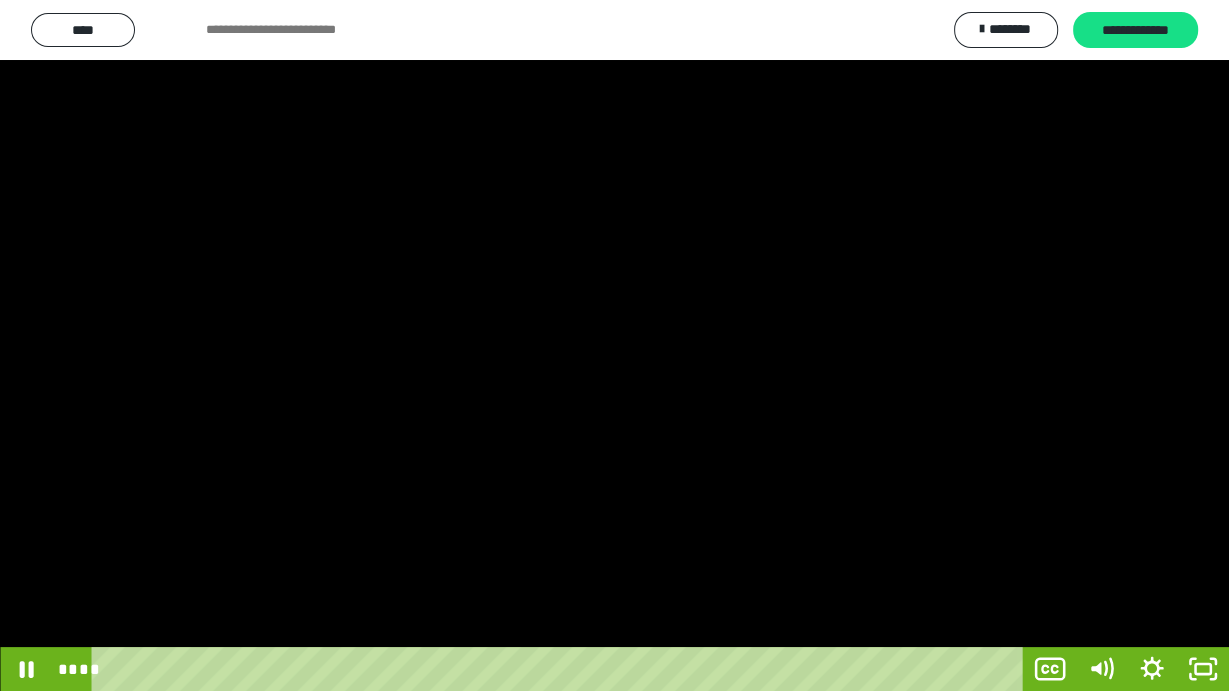 click at bounding box center [614, 345] 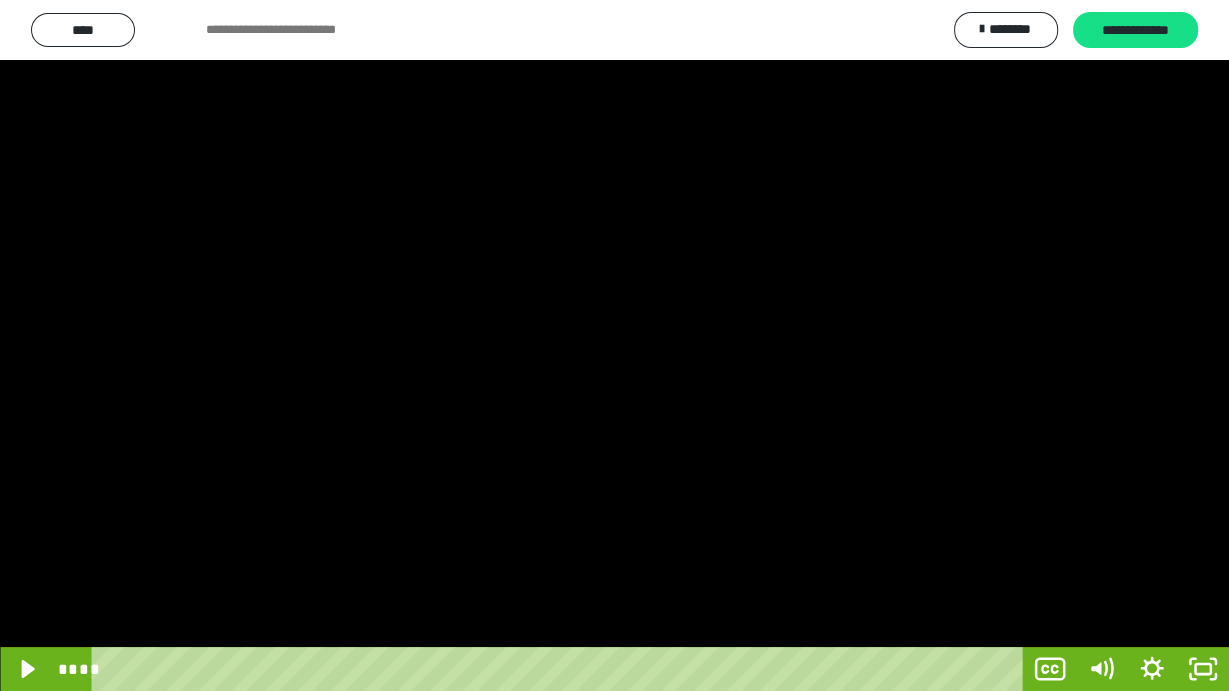 click at bounding box center [614, 345] 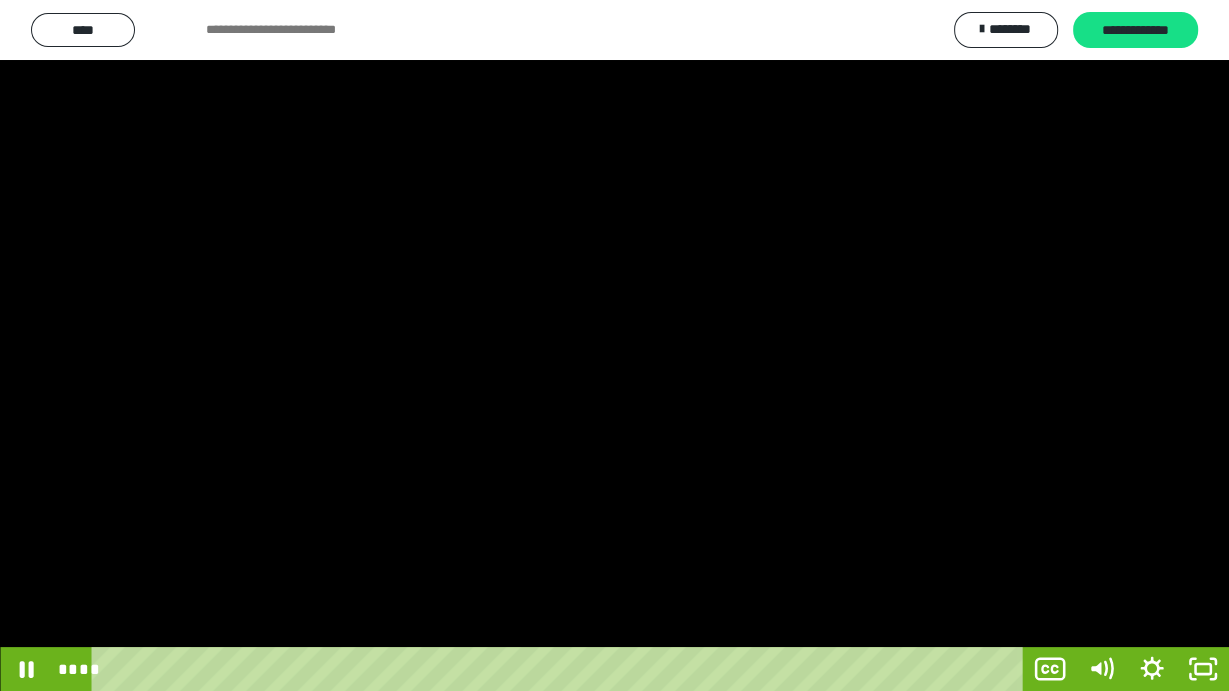 type 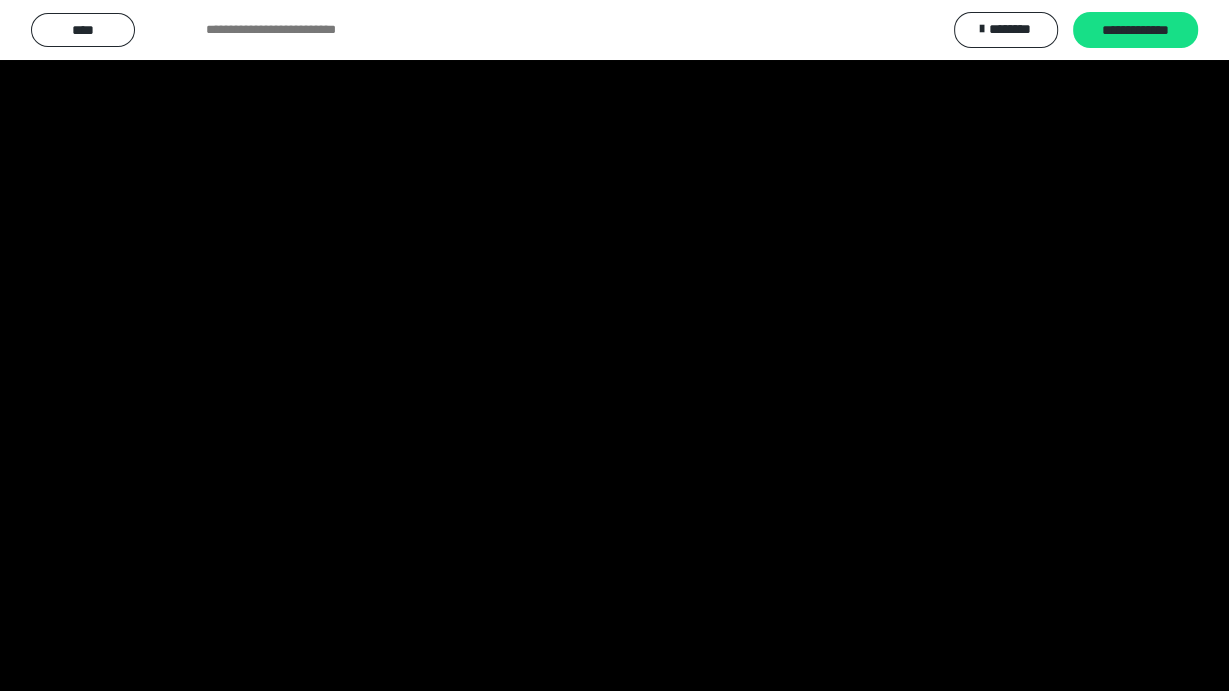 click at bounding box center (614, 345) 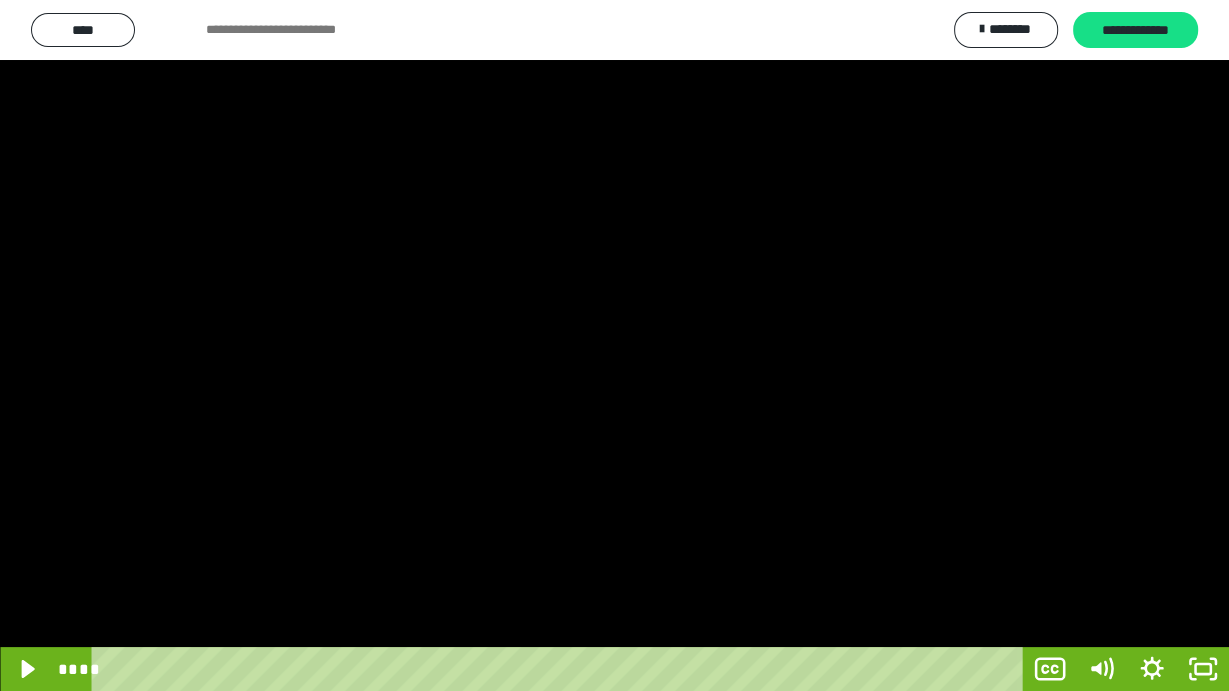 click at bounding box center (614, 345) 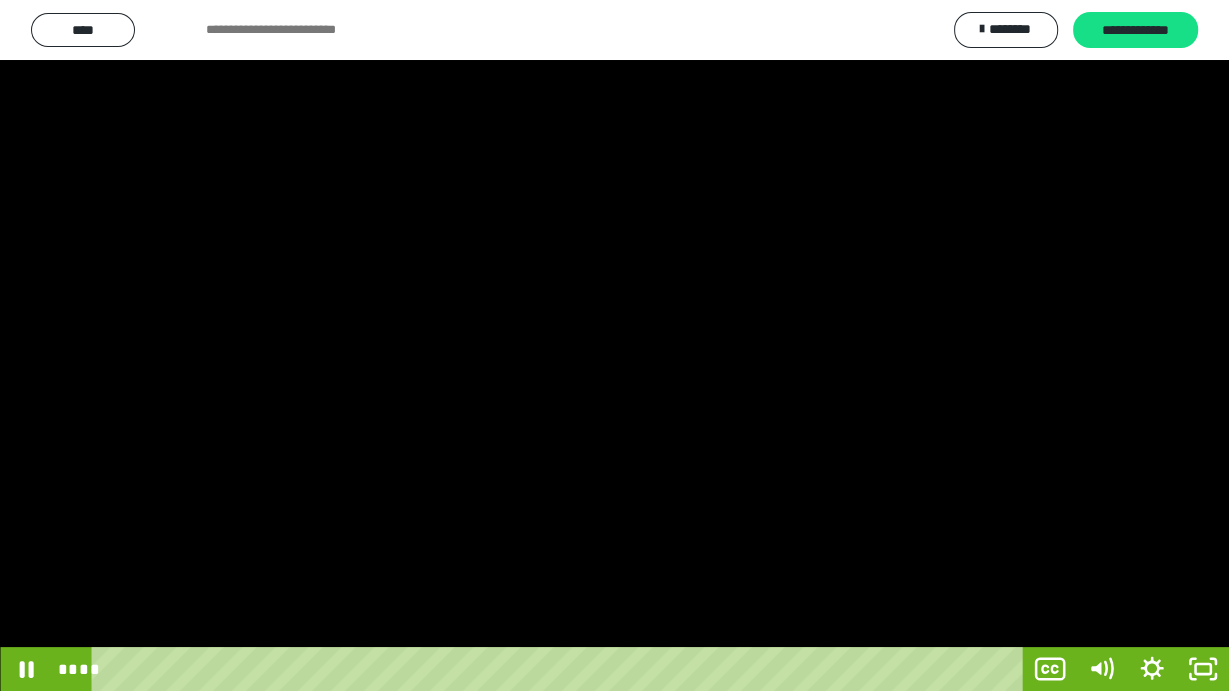 click at bounding box center (614, 345) 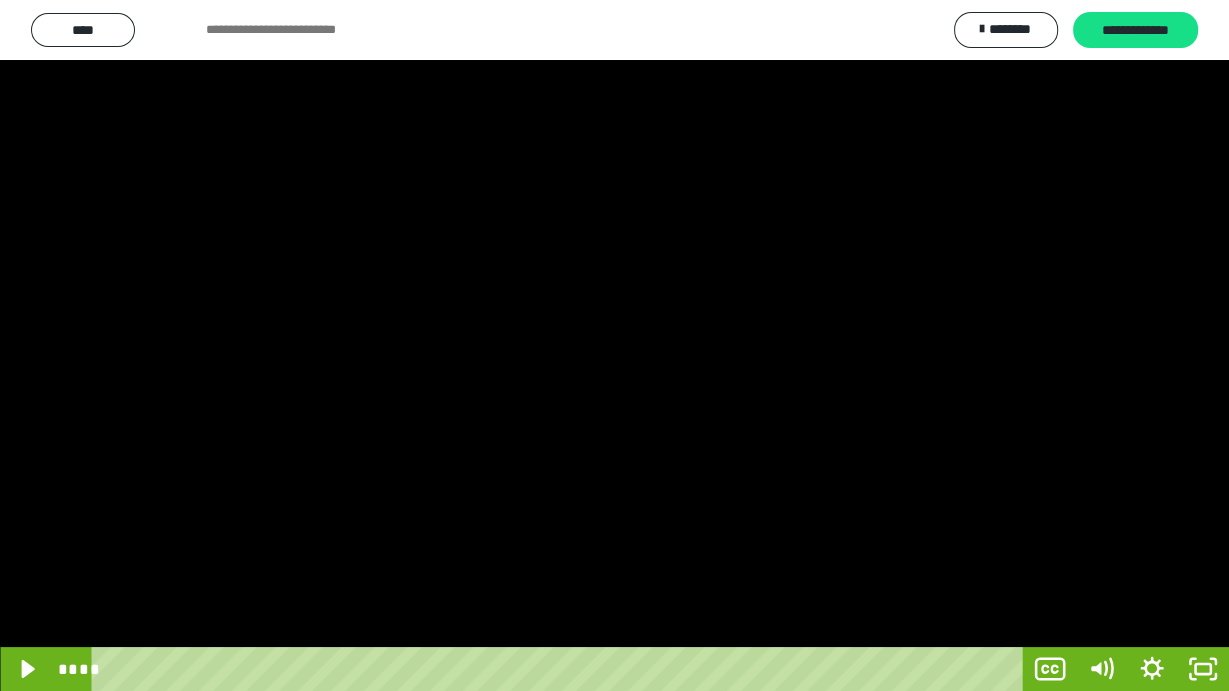 click at bounding box center (614, 345) 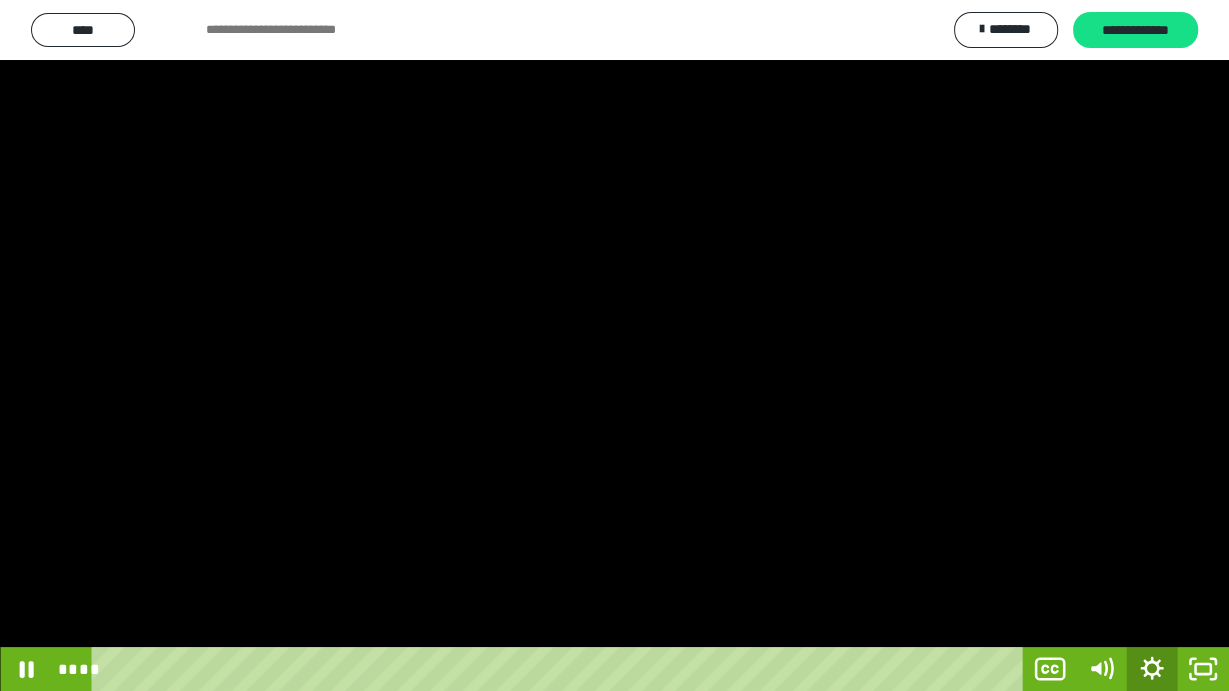 click 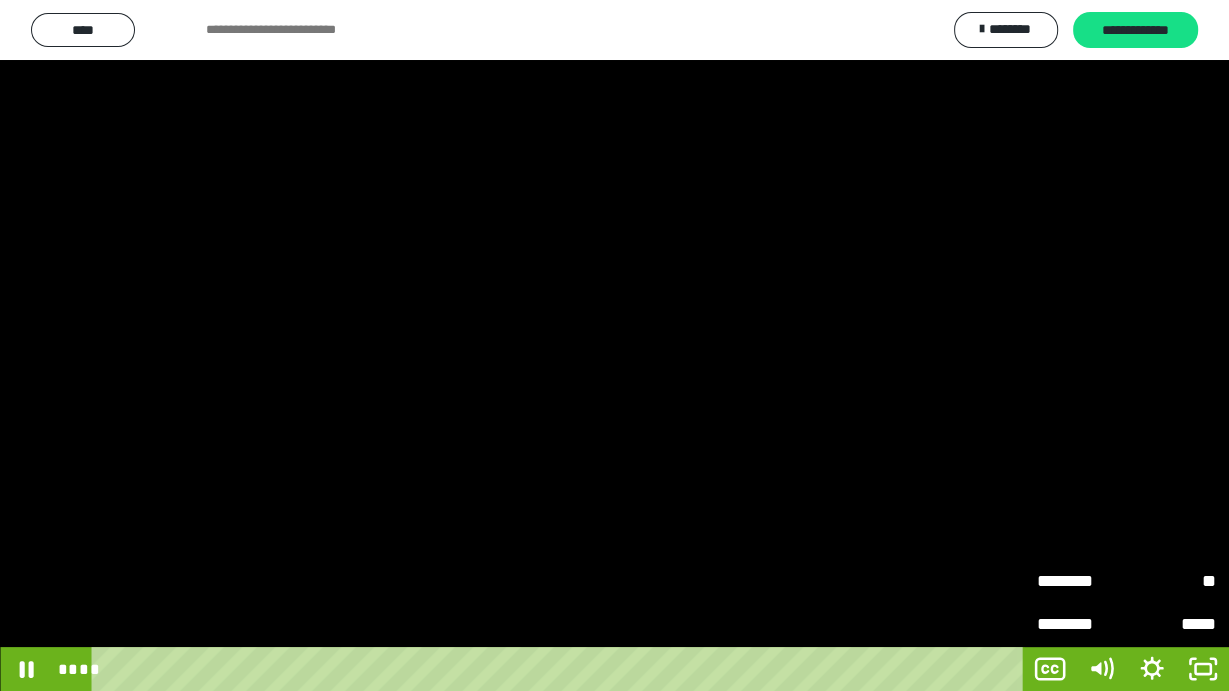 click on "********" at bounding box center (1082, 581) 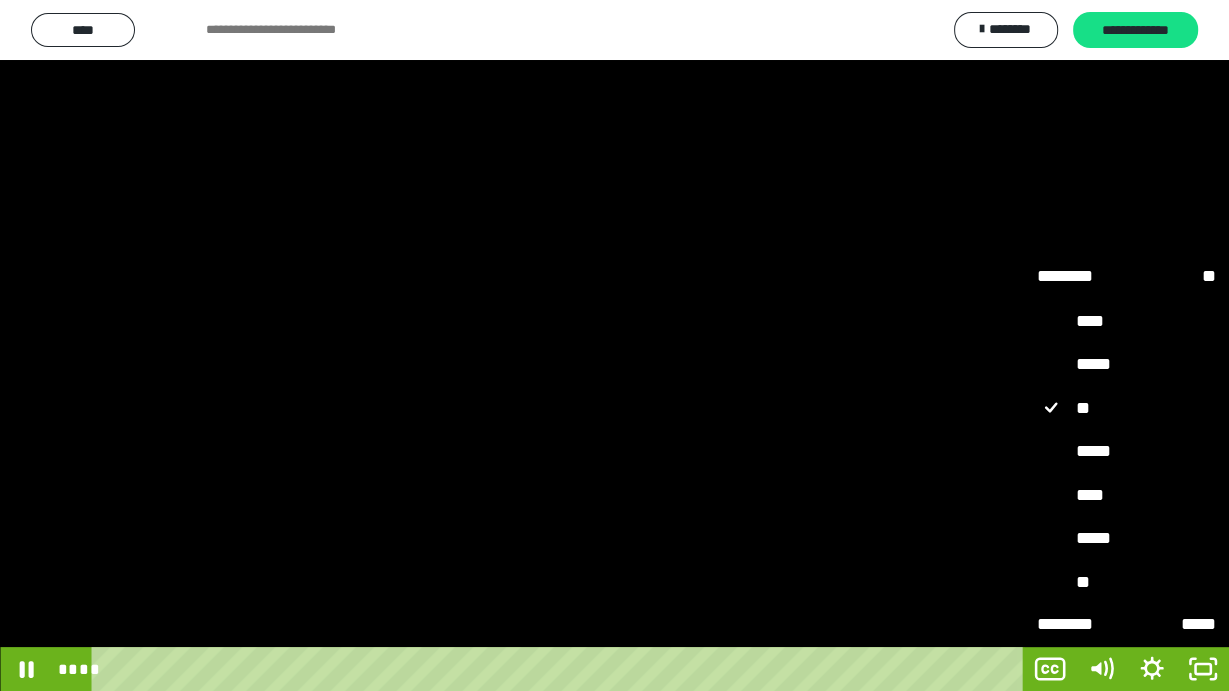 click on "*****" at bounding box center (1126, 538) 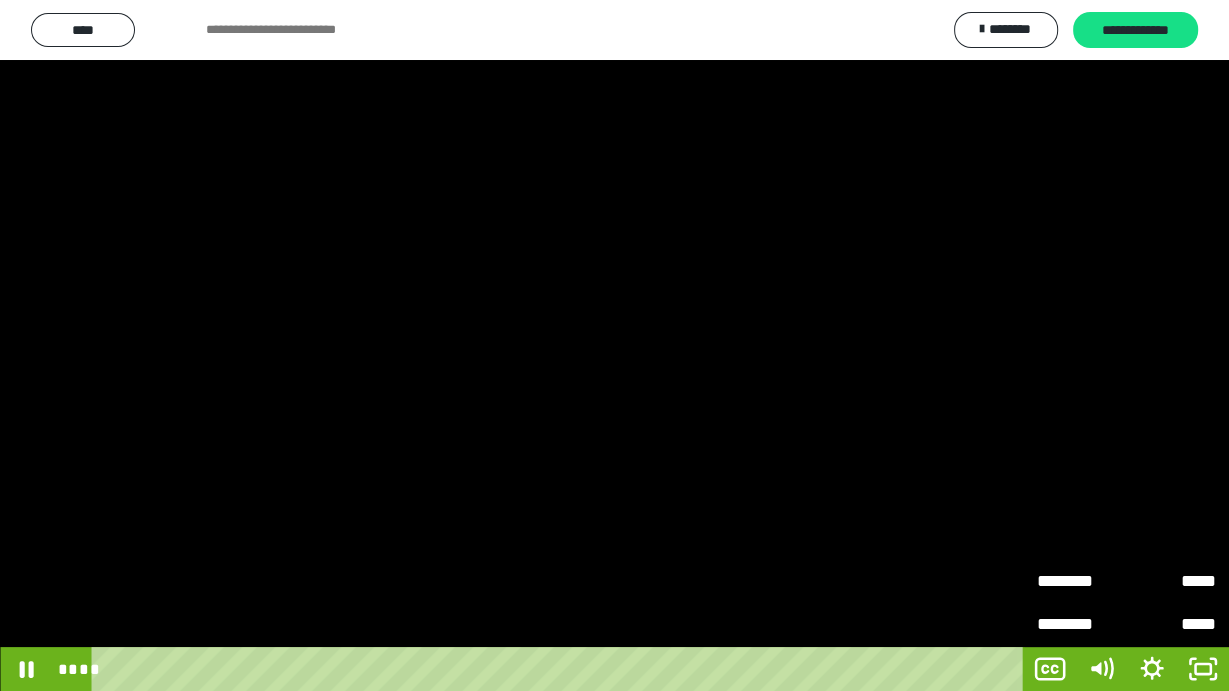 click on "********" at bounding box center (1082, 582) 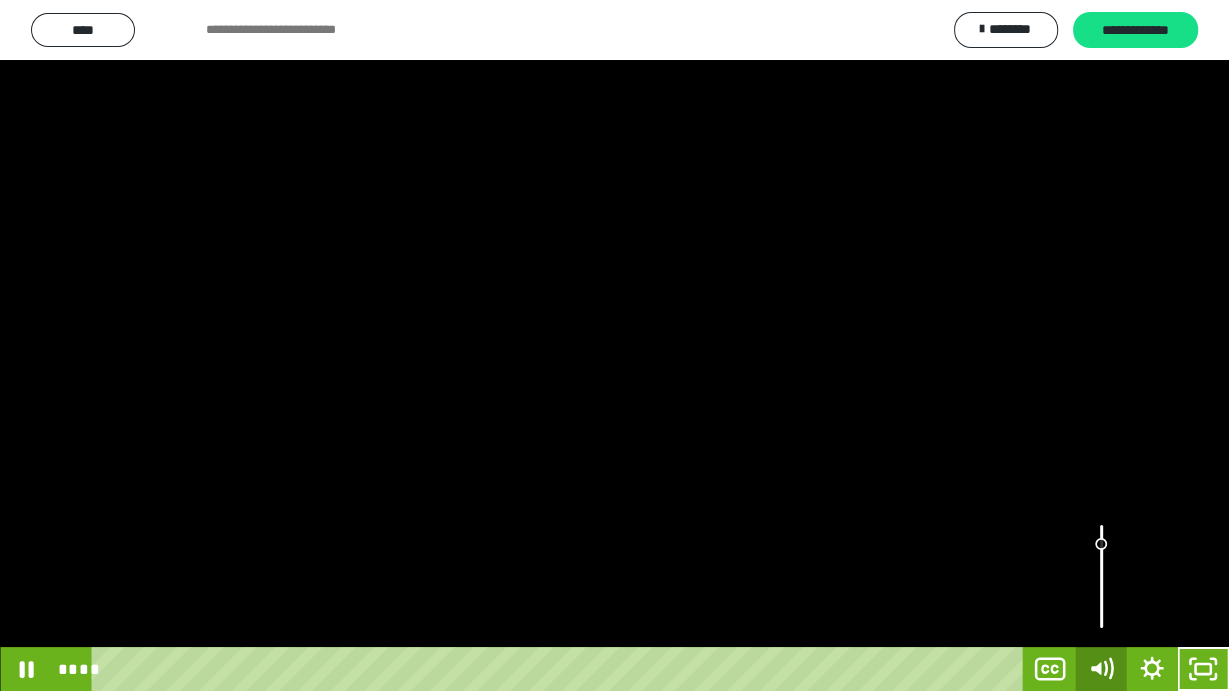 click 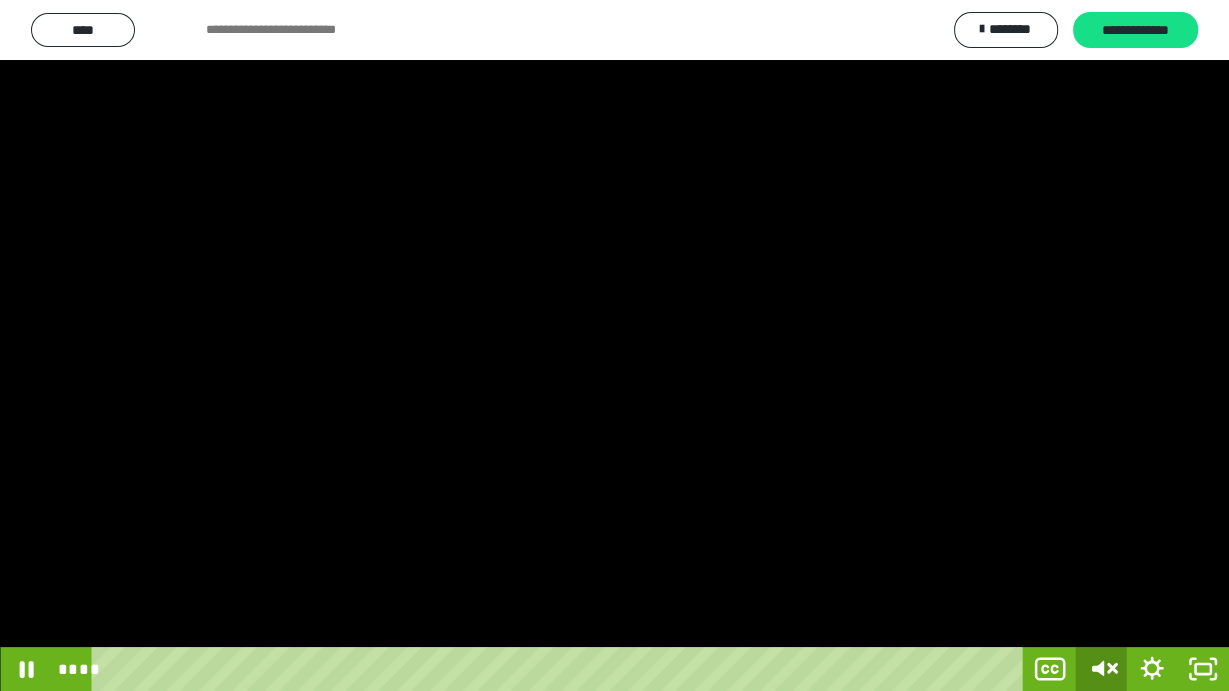 click 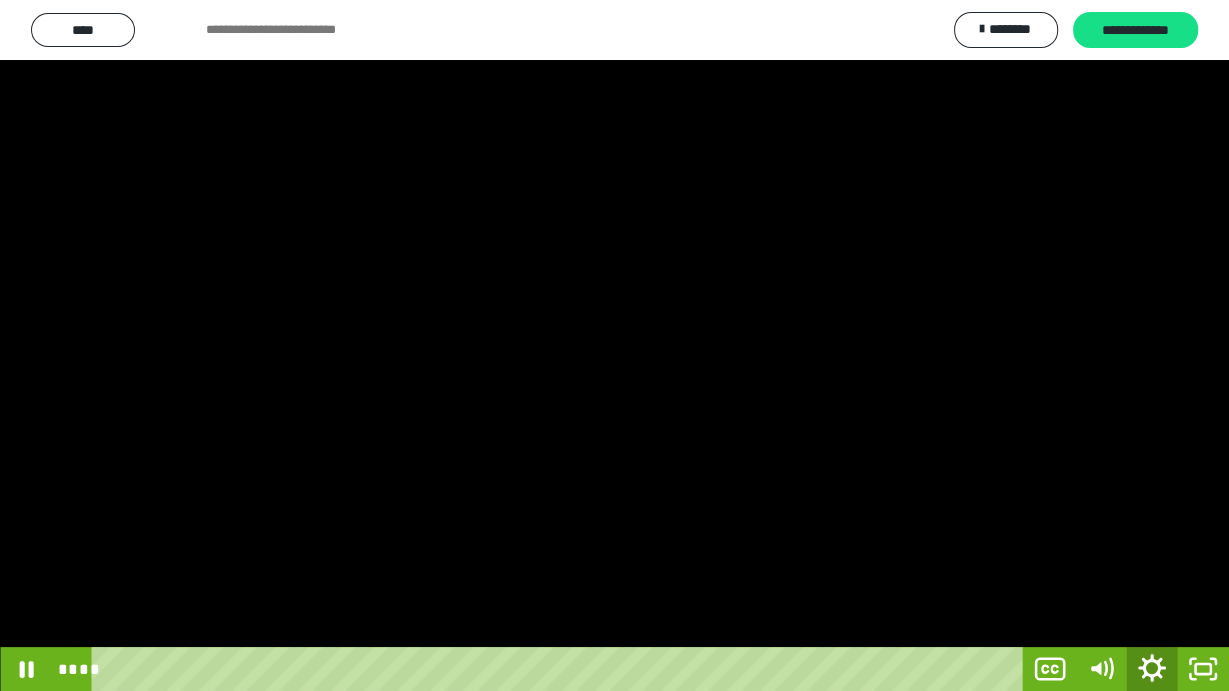 click 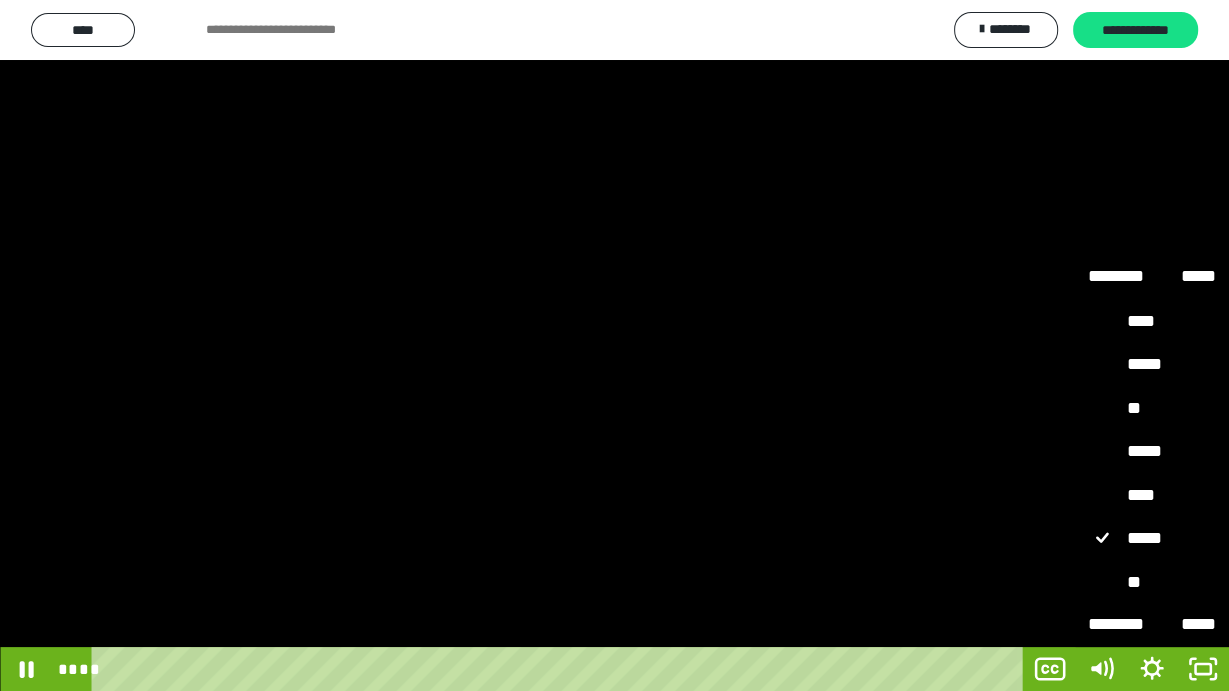 click on "****" at bounding box center [1152, 495] 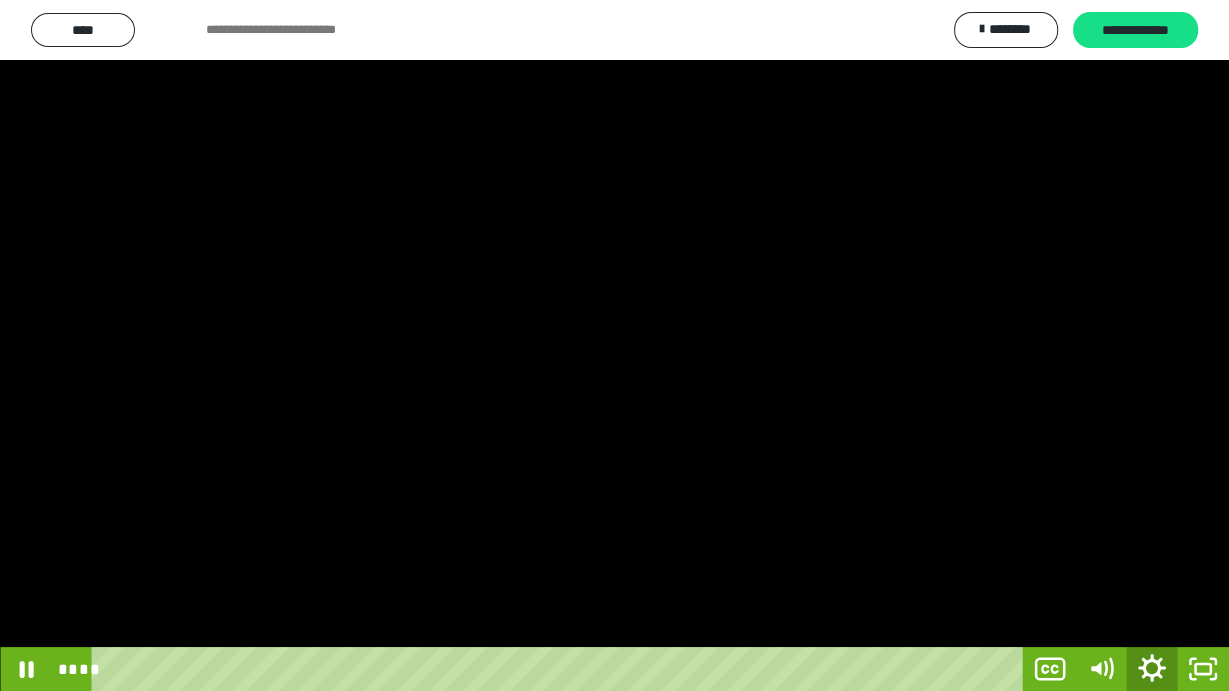 click 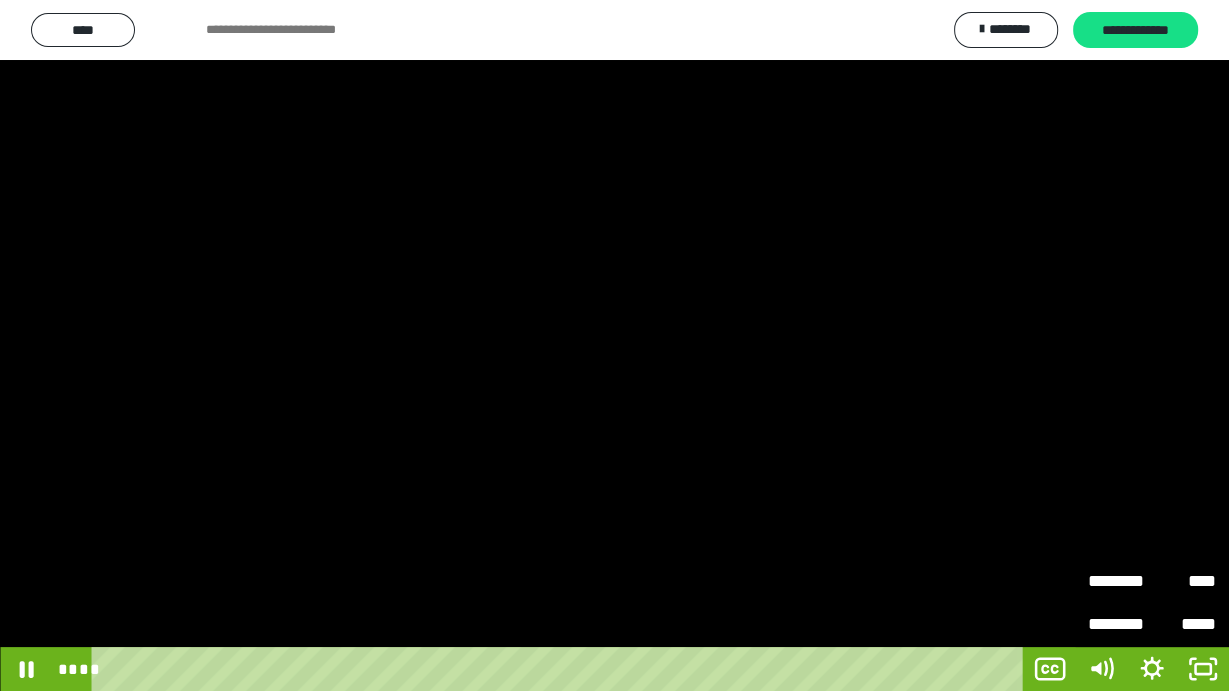 click on "****" at bounding box center (1184, 582) 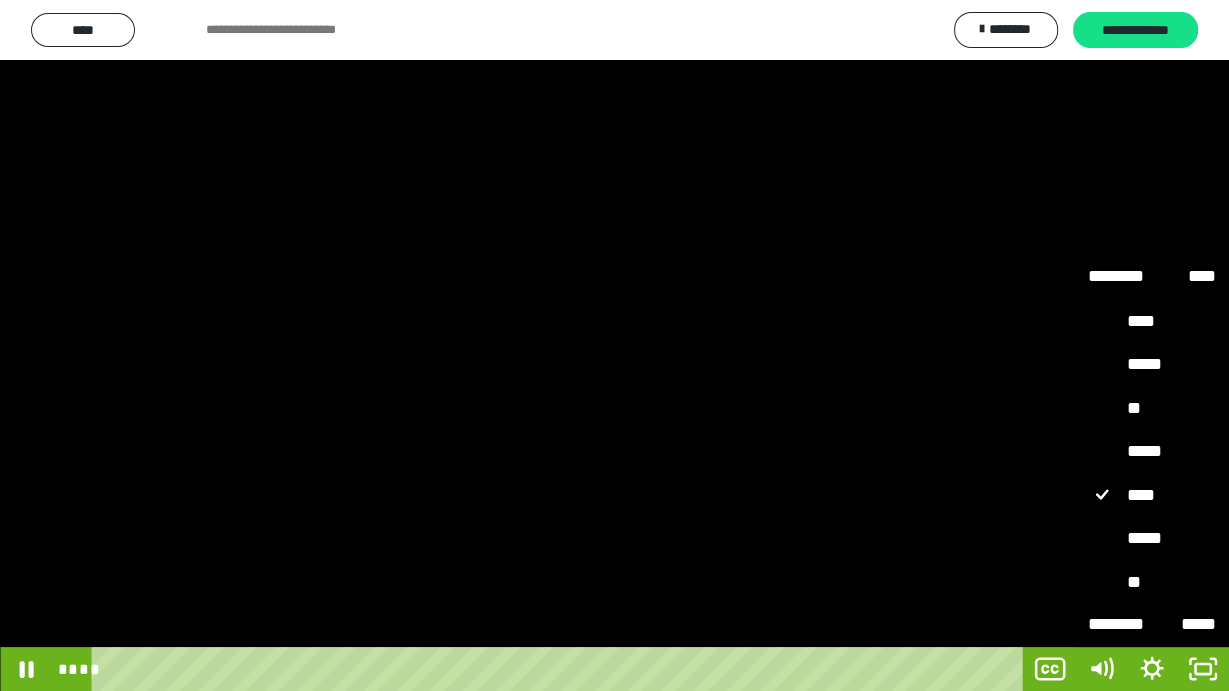click on "*****" at bounding box center [1152, 538] 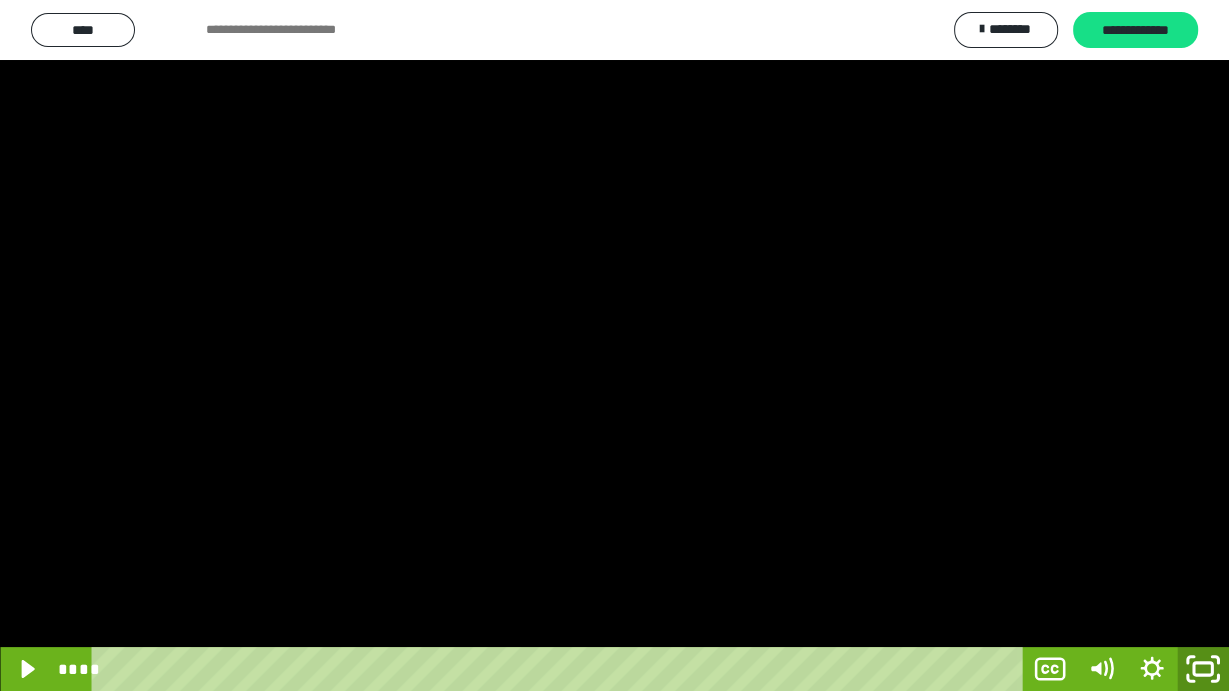 click 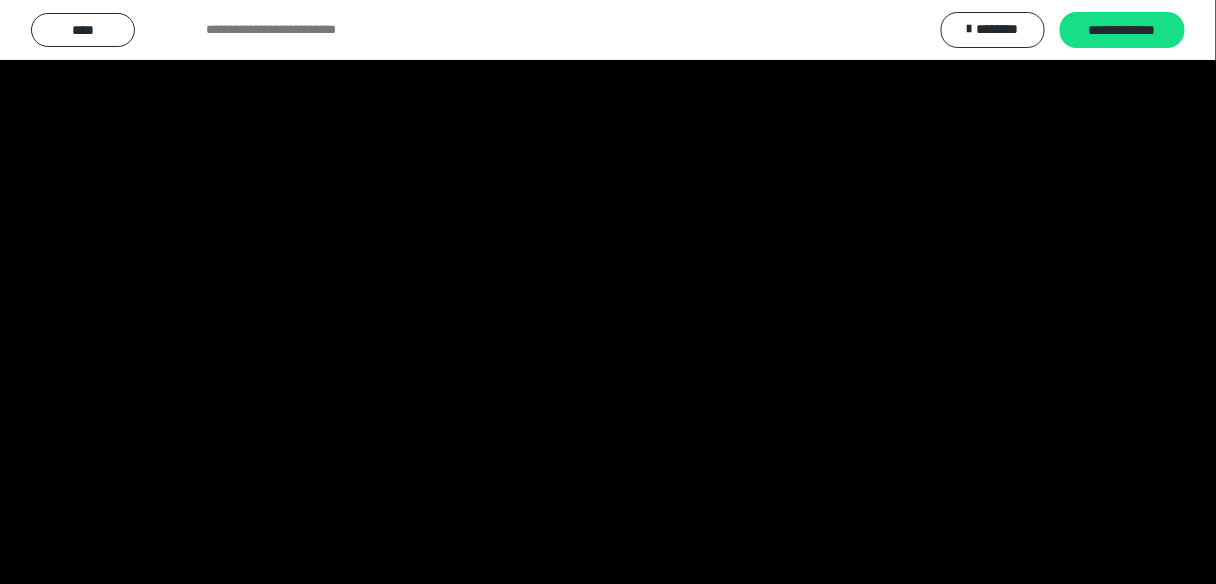 scroll, scrollTop: 839, scrollLeft: 0, axis: vertical 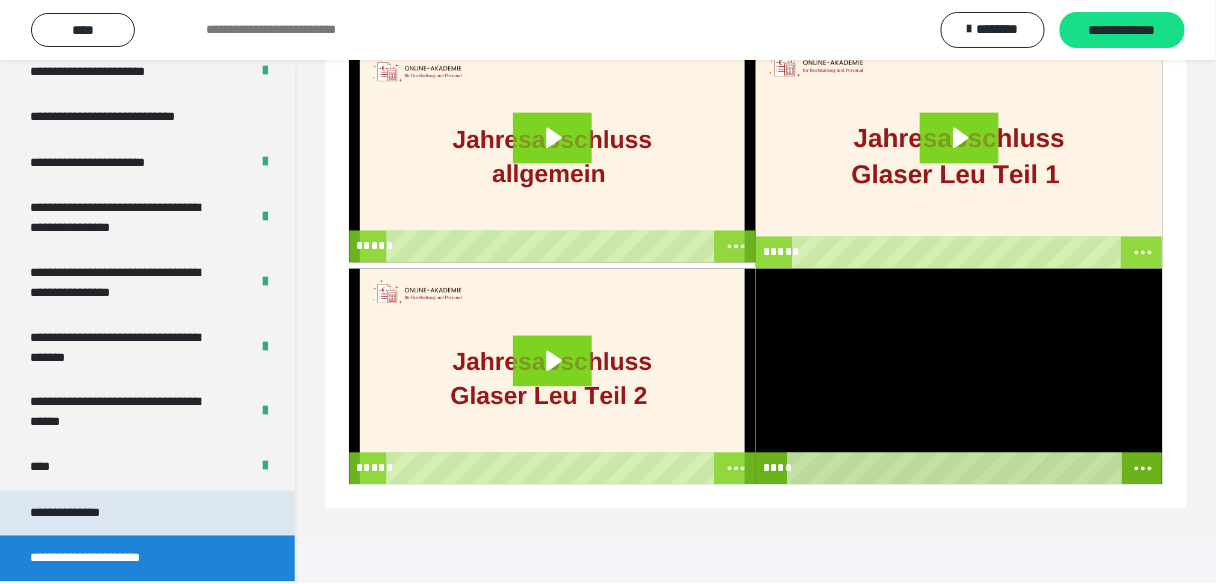 click on "**********" at bounding box center [82, 514] 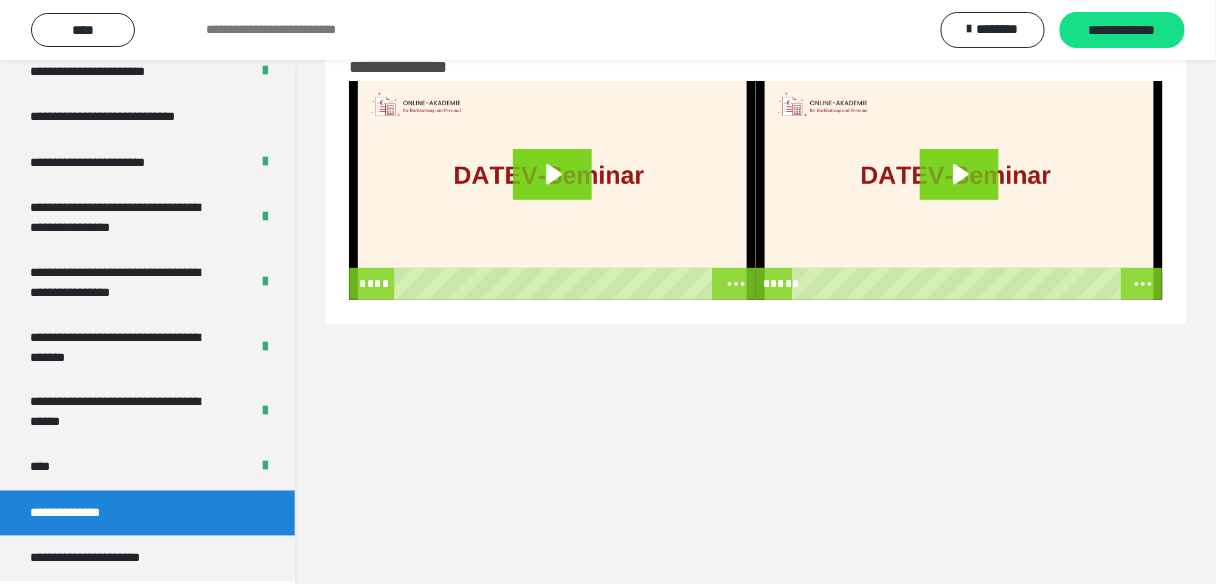scroll, scrollTop: 0, scrollLeft: 0, axis: both 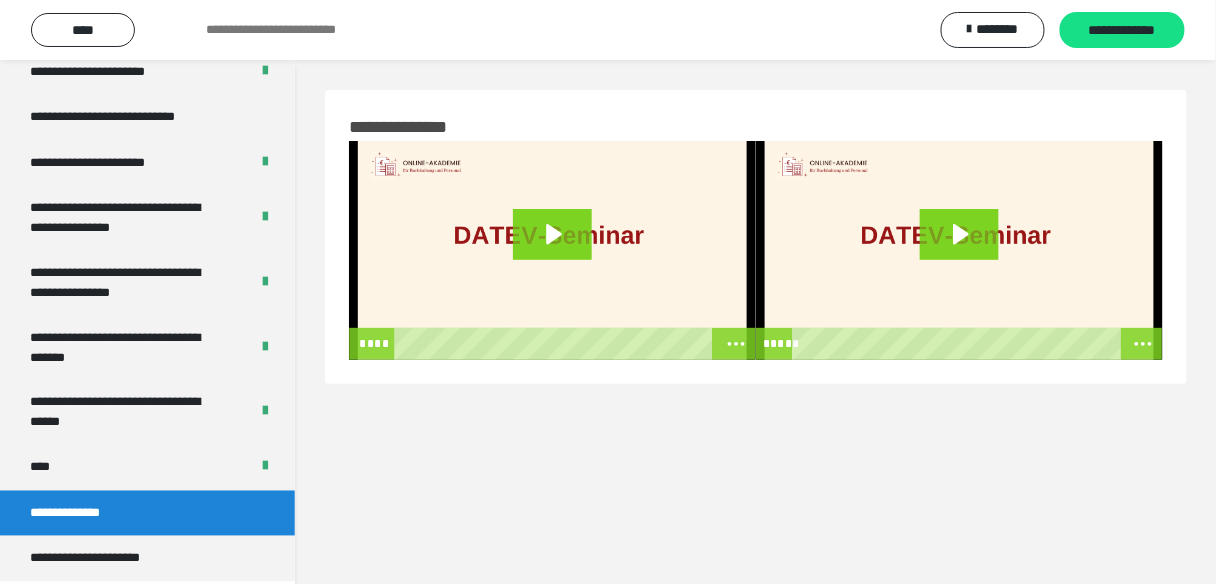 click on "**********" at bounding box center [756, 352] 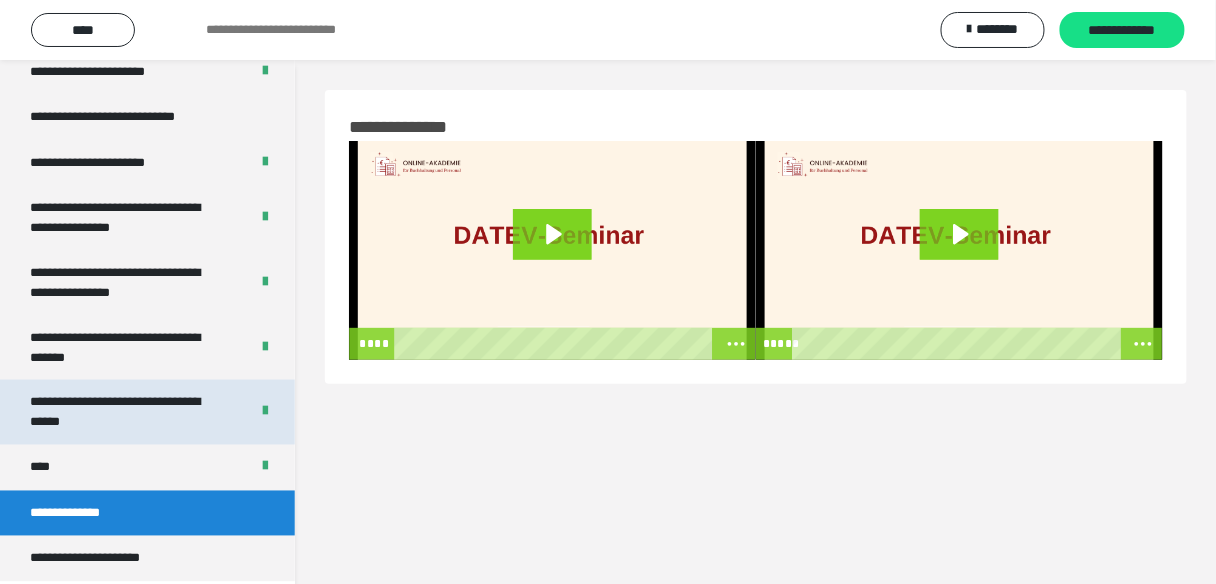 click on "**********" at bounding box center [125, 412] 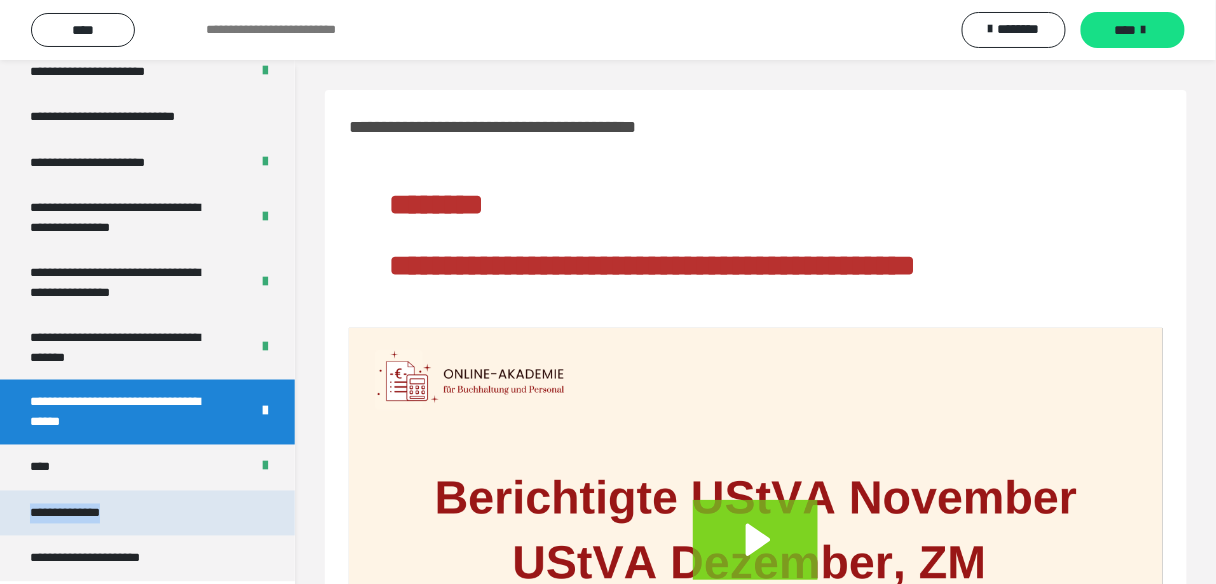 drag, startPoint x: 28, startPoint y: 506, endPoint x: 144, endPoint y: 505, distance: 116.00431 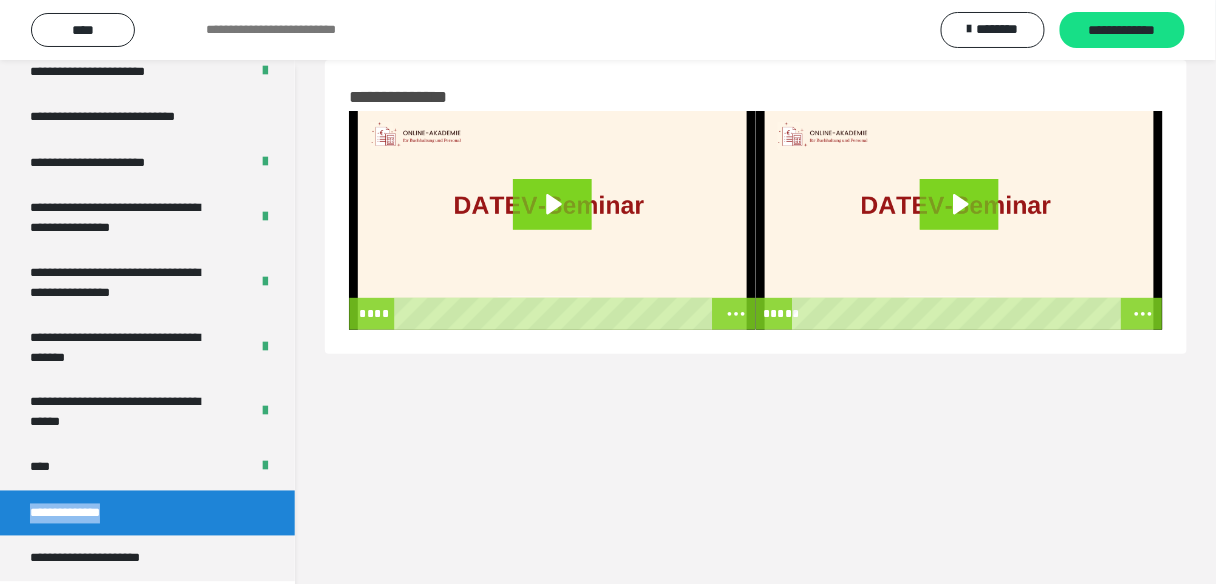 scroll, scrollTop: 60, scrollLeft: 0, axis: vertical 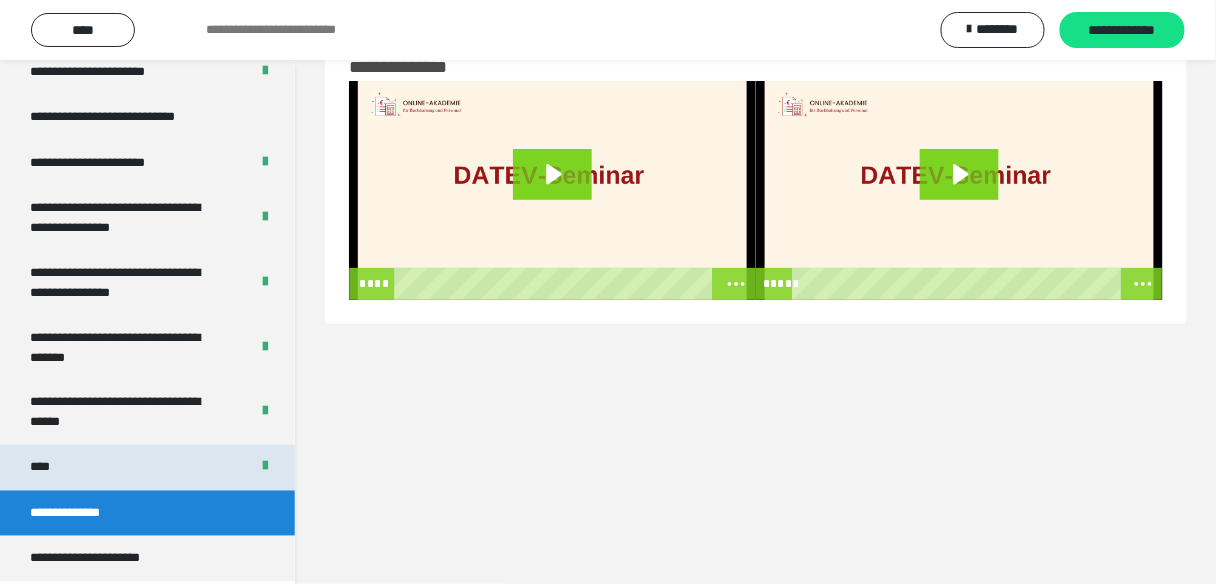 click on "****" at bounding box center [147, 468] 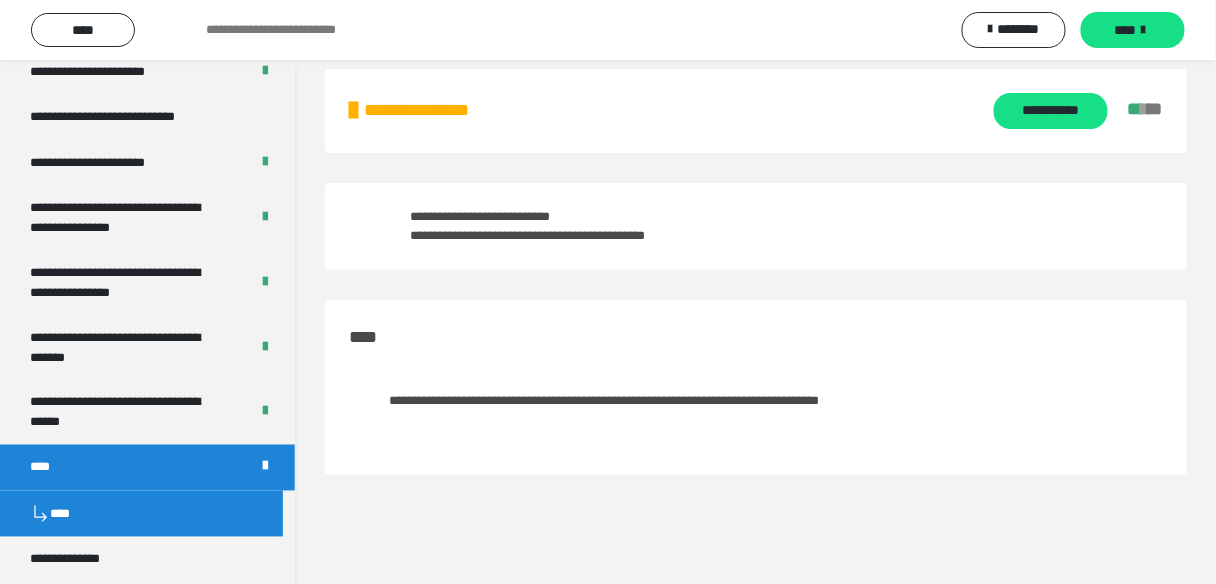 scroll, scrollTop: 0, scrollLeft: 0, axis: both 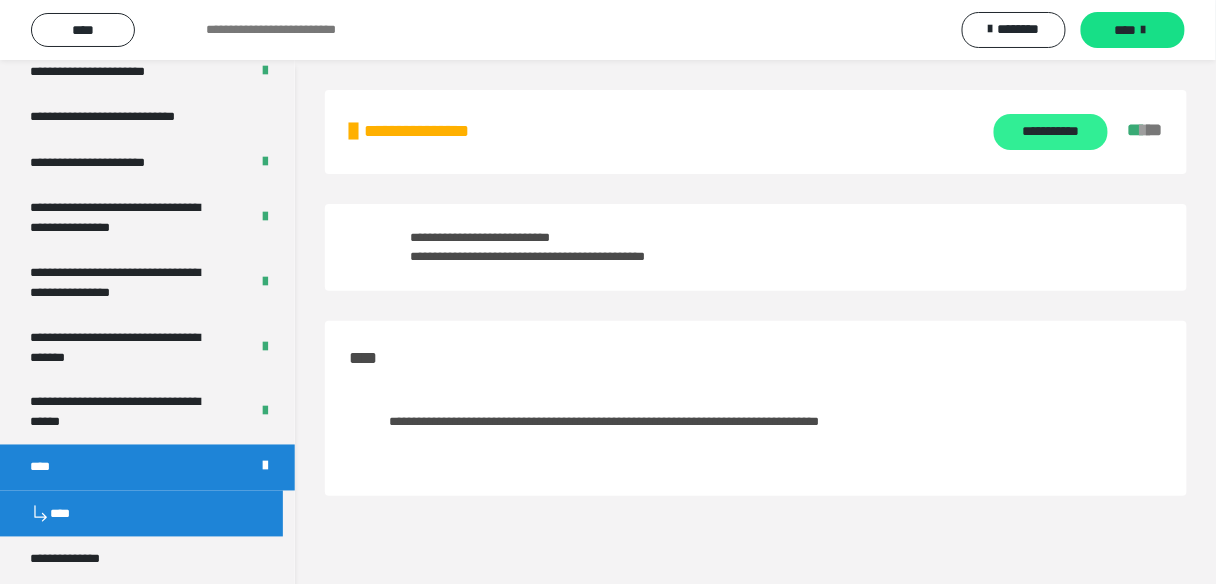 click on "**********" at bounding box center (1050, 132) 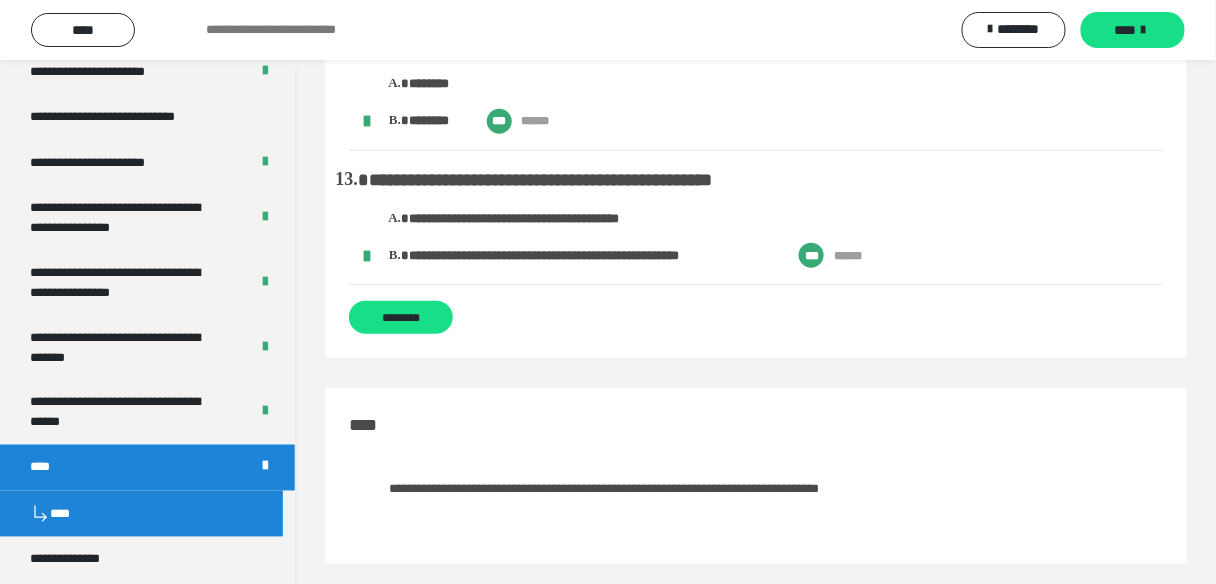 scroll, scrollTop: 2299, scrollLeft: 0, axis: vertical 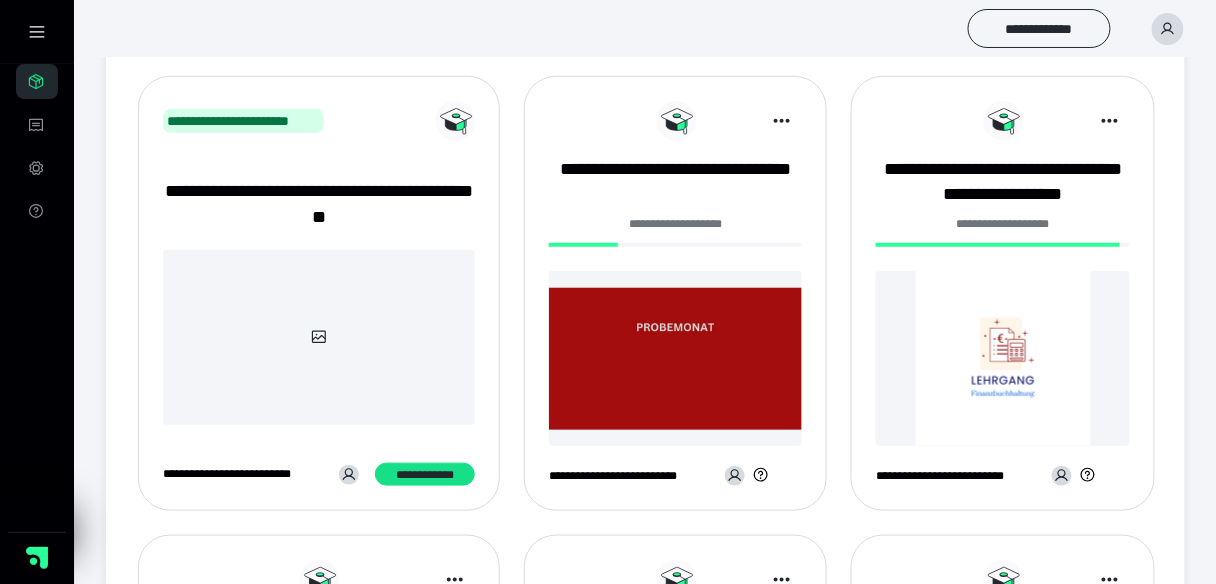 click at bounding box center [1002, 358] 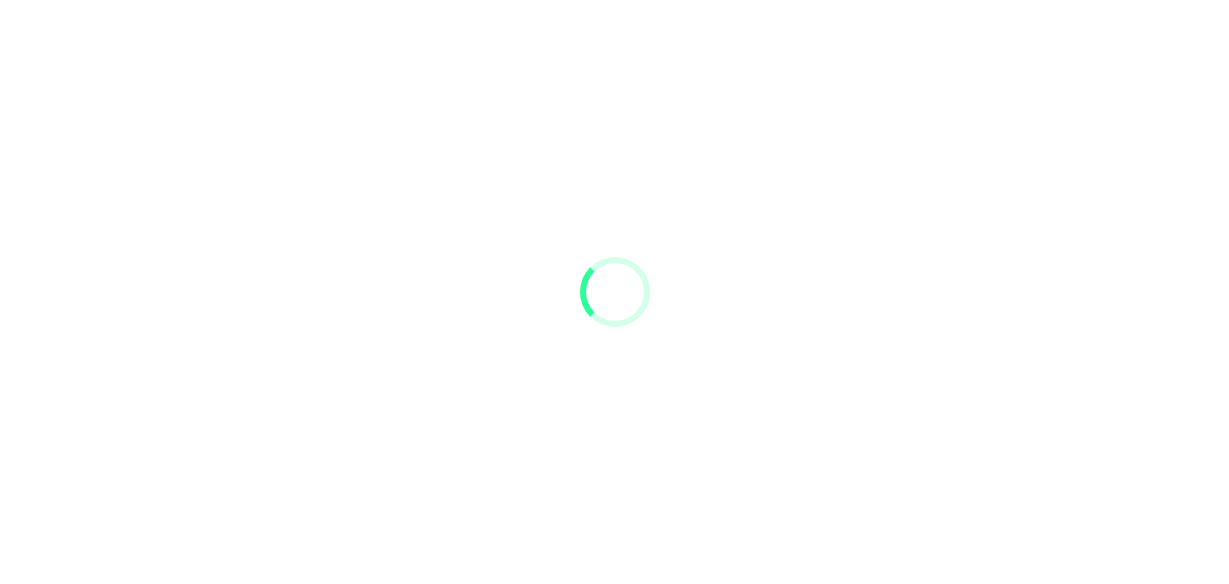 scroll, scrollTop: 0, scrollLeft: 0, axis: both 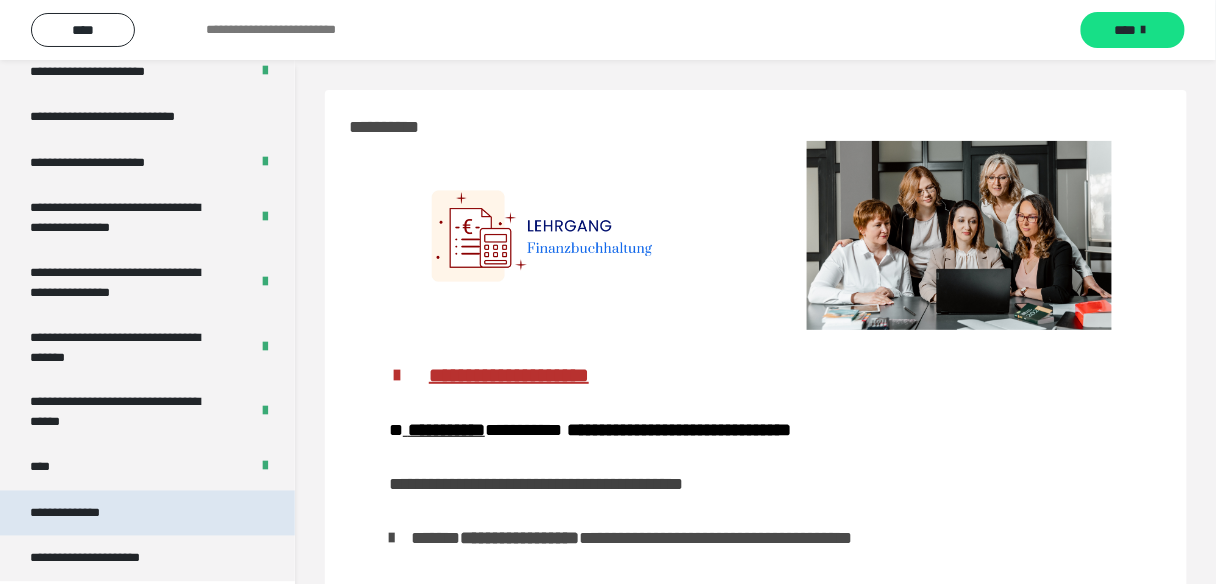 click on "**********" at bounding box center (82, 514) 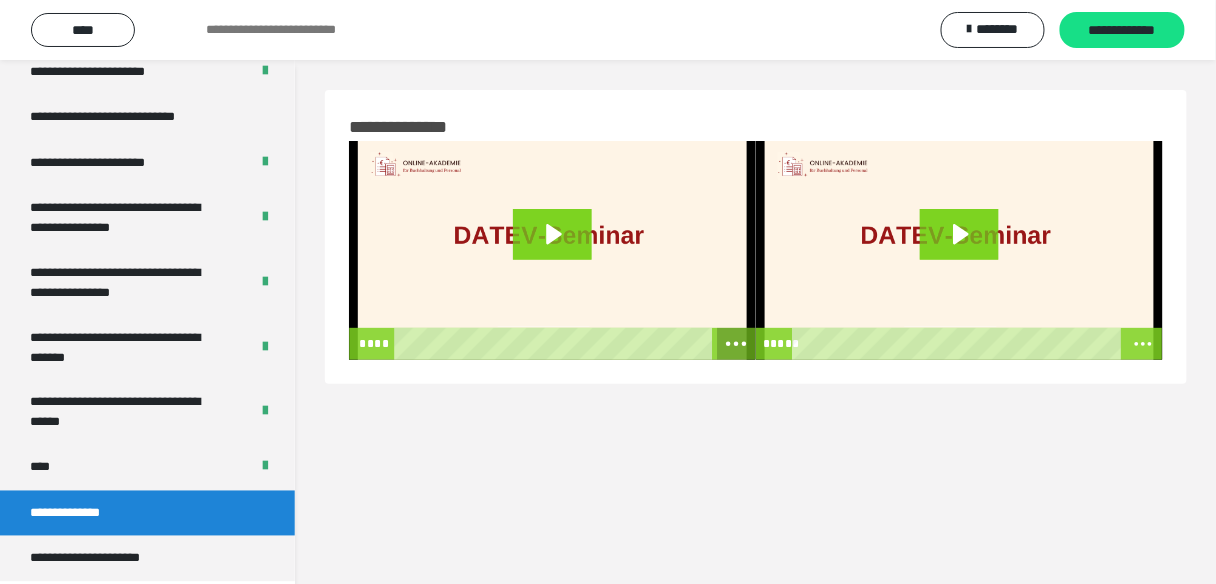 click 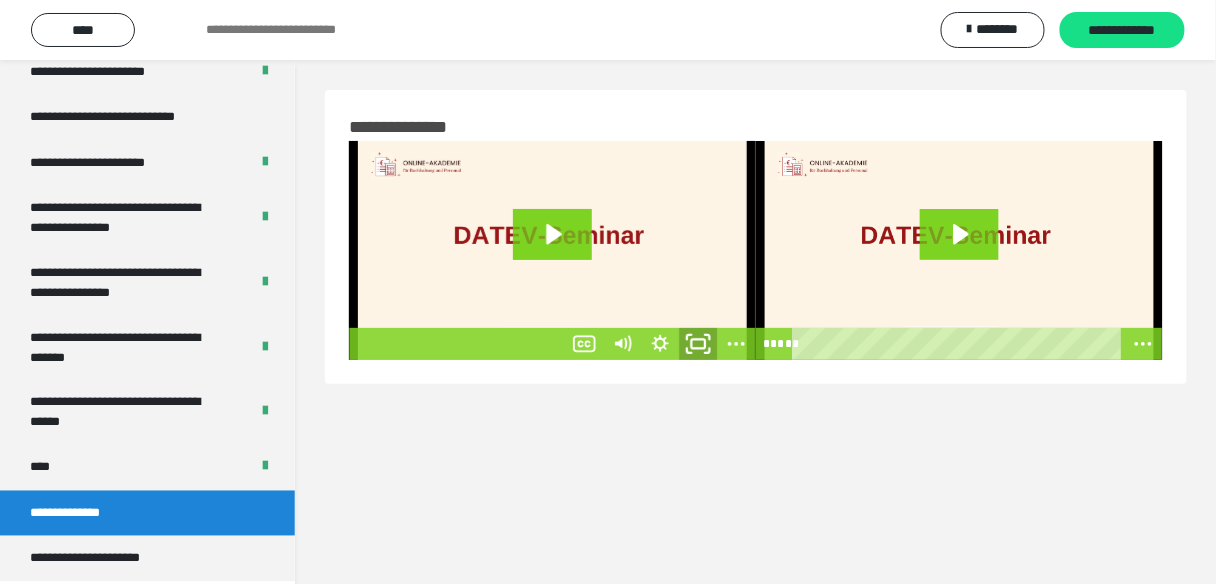 click 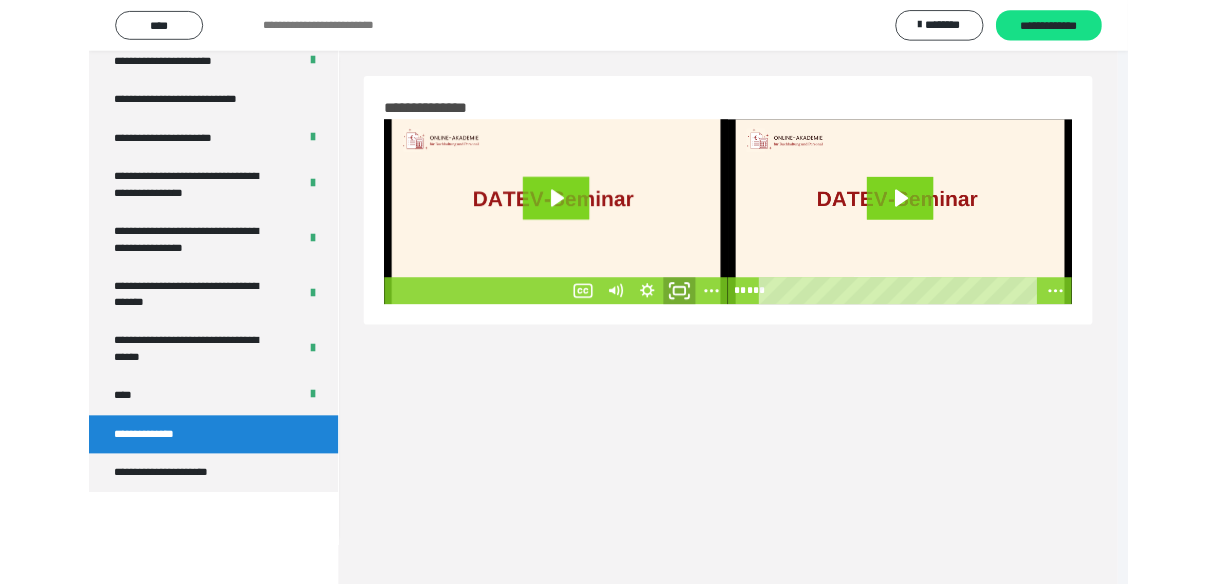 scroll, scrollTop: 4313, scrollLeft: 0, axis: vertical 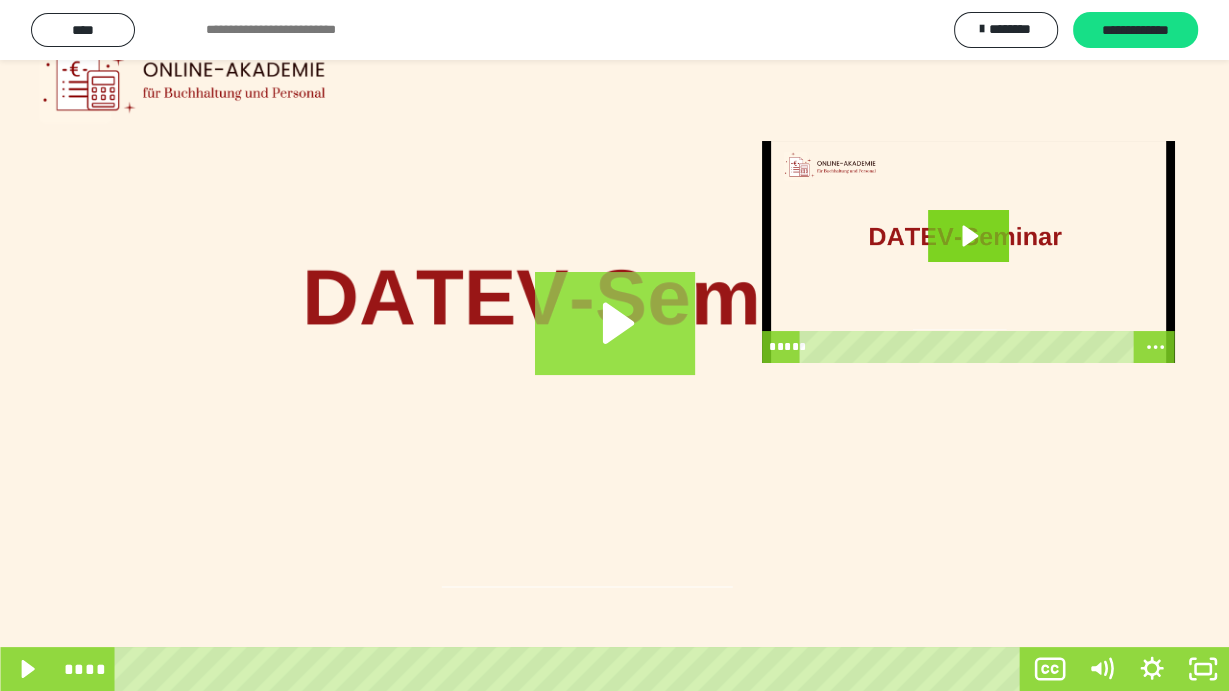 click 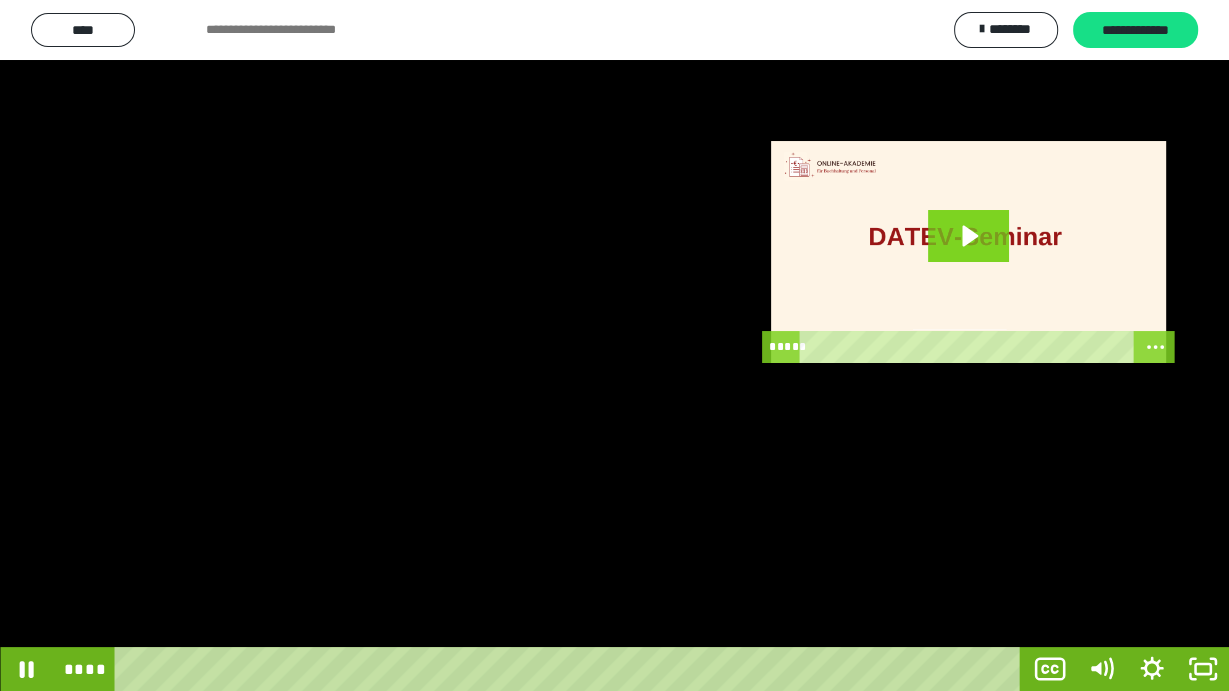 type 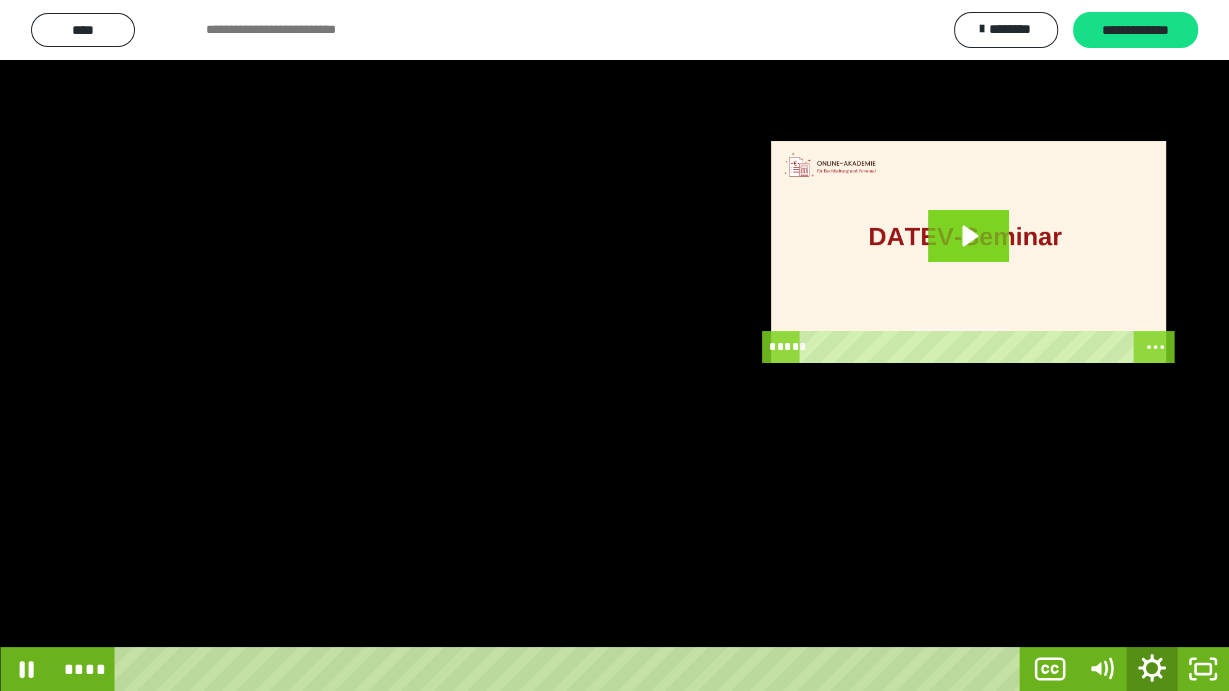 click 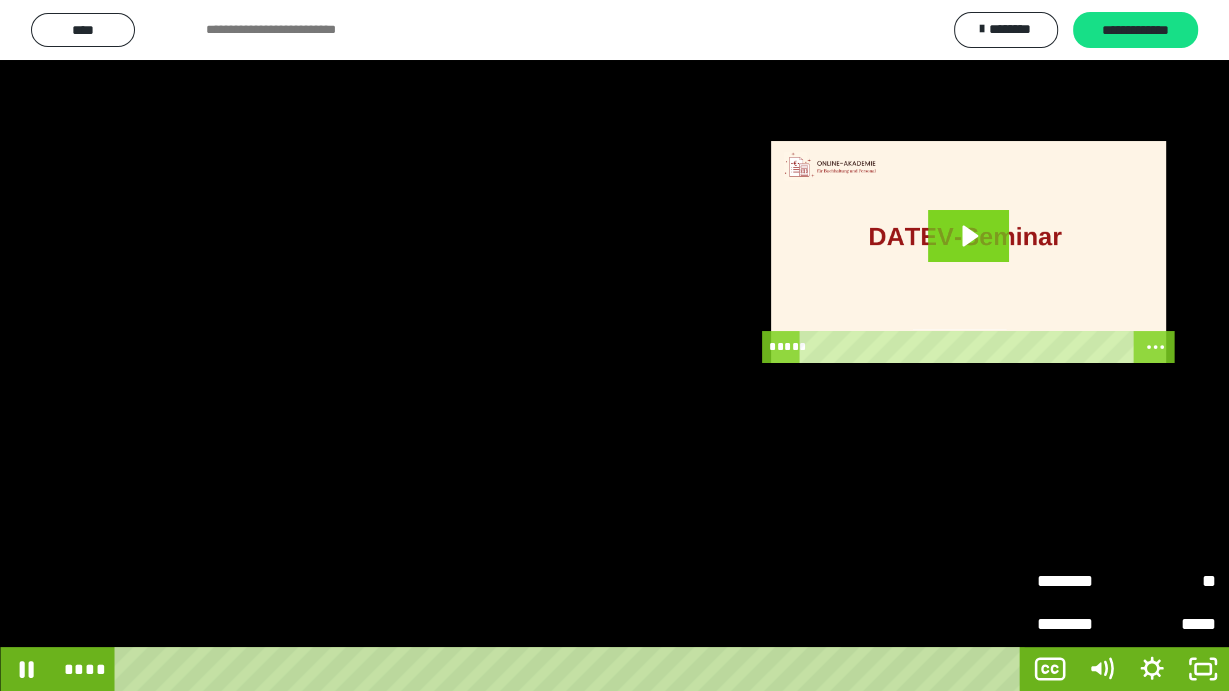 click on "********" at bounding box center (1082, 582) 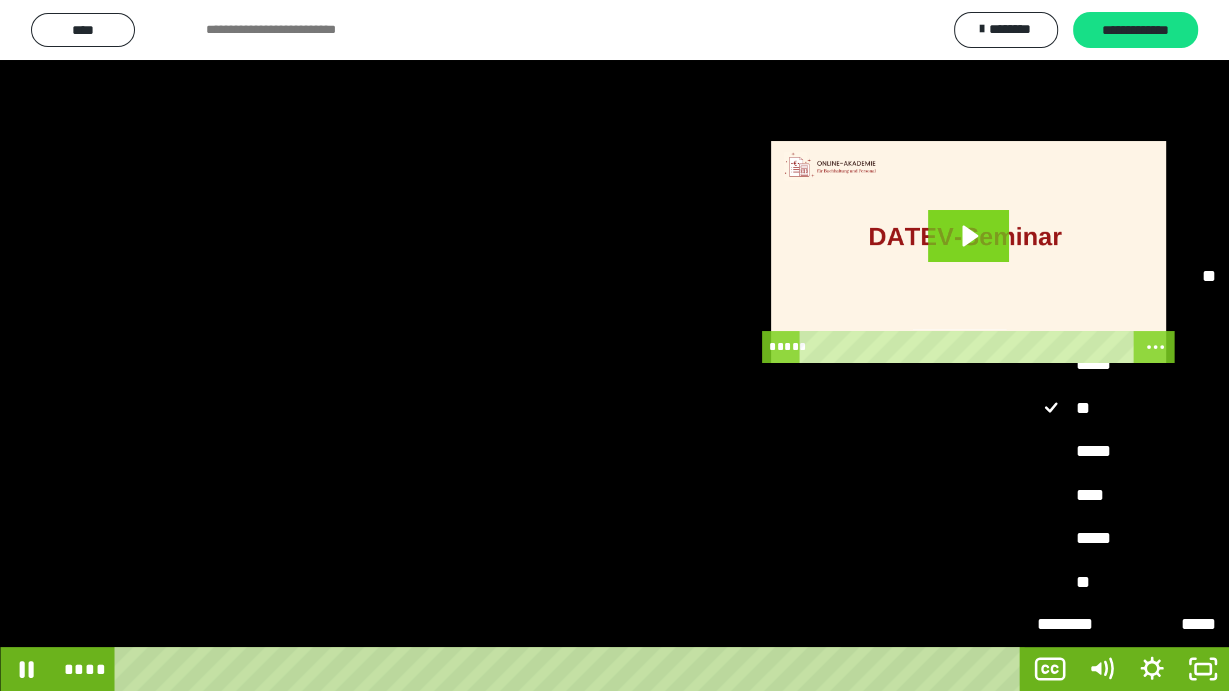 click on "****" at bounding box center [1126, 495] 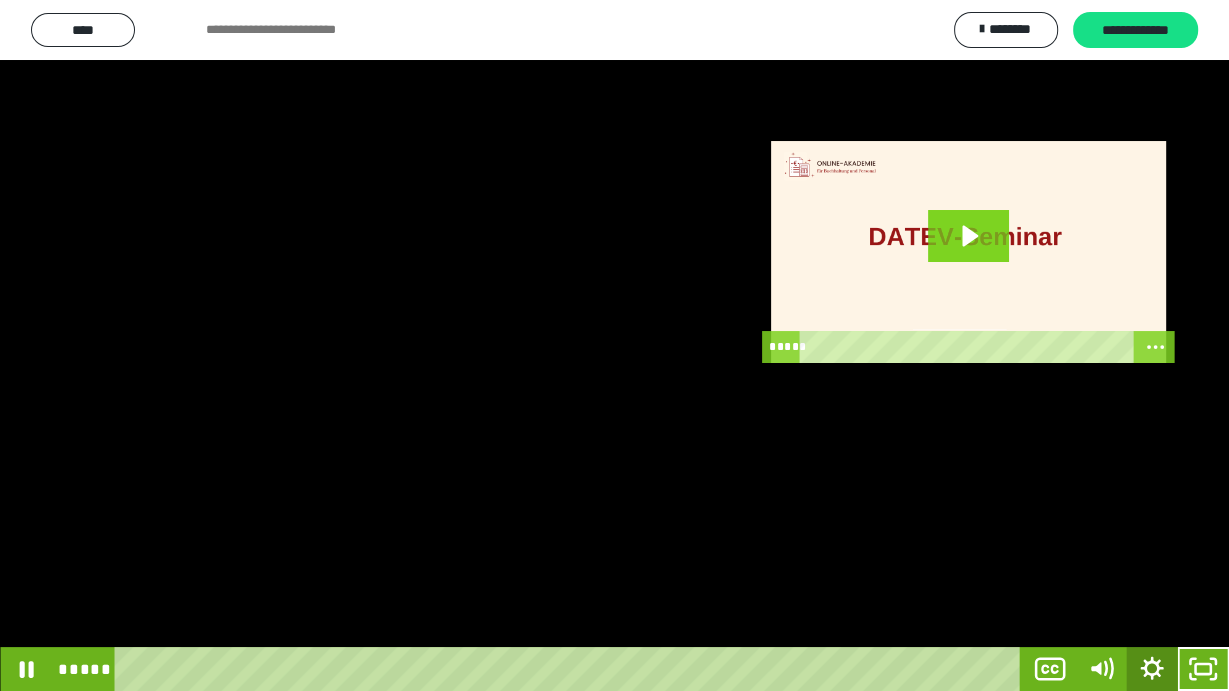 click 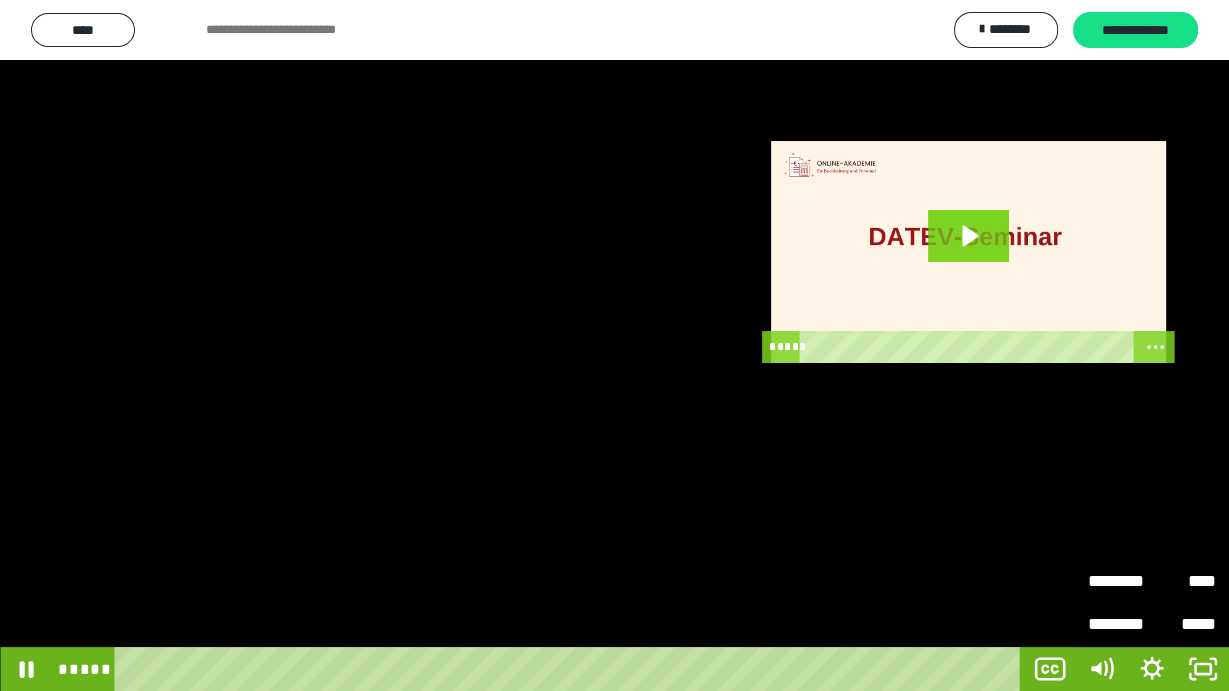 click on "********" at bounding box center (1120, 573) 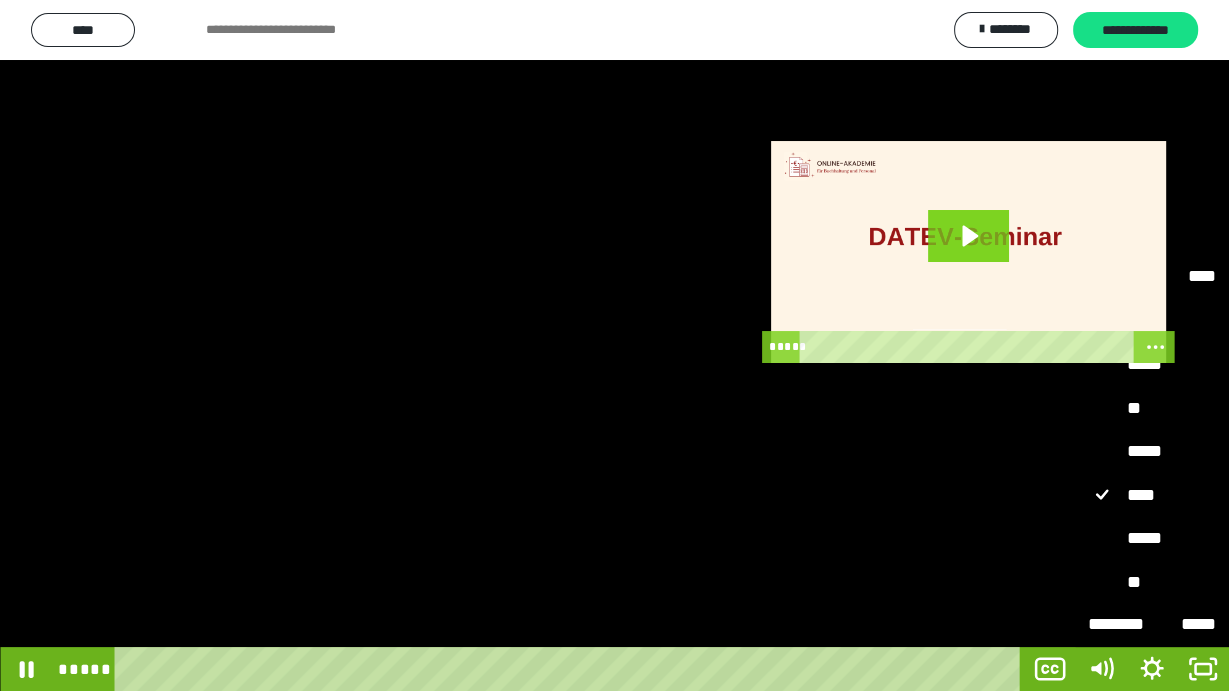 click on "*****" at bounding box center (1152, 538) 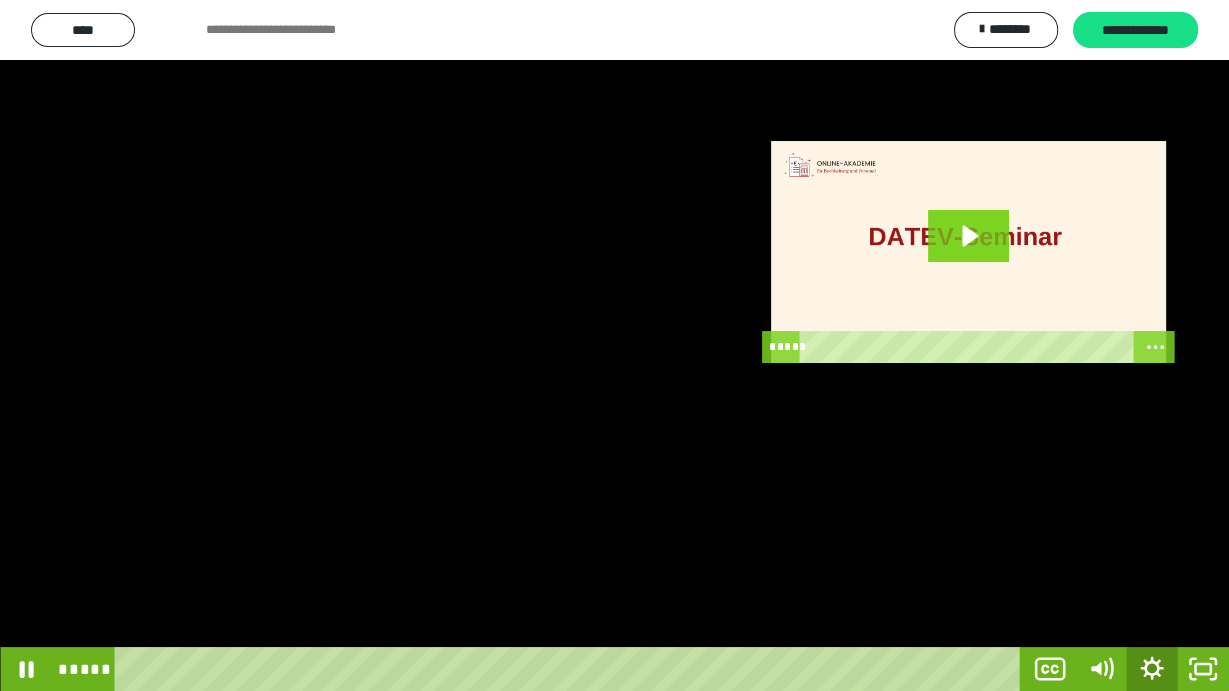 click 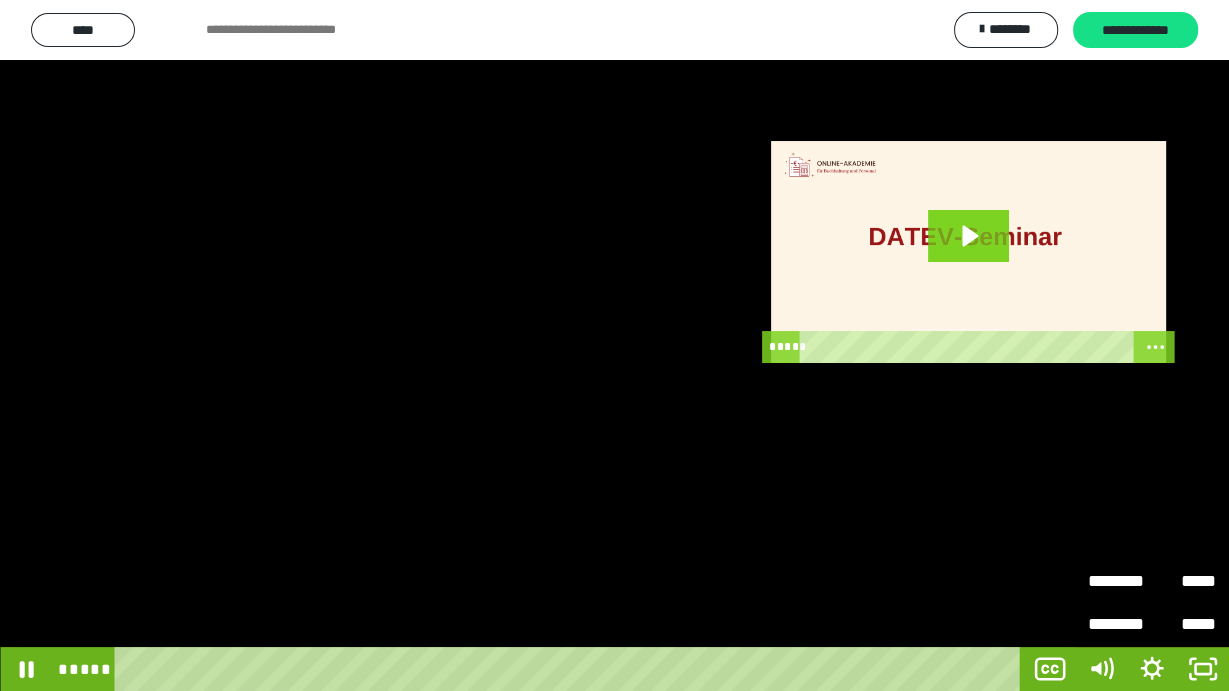 click on "********" at bounding box center [1120, 573] 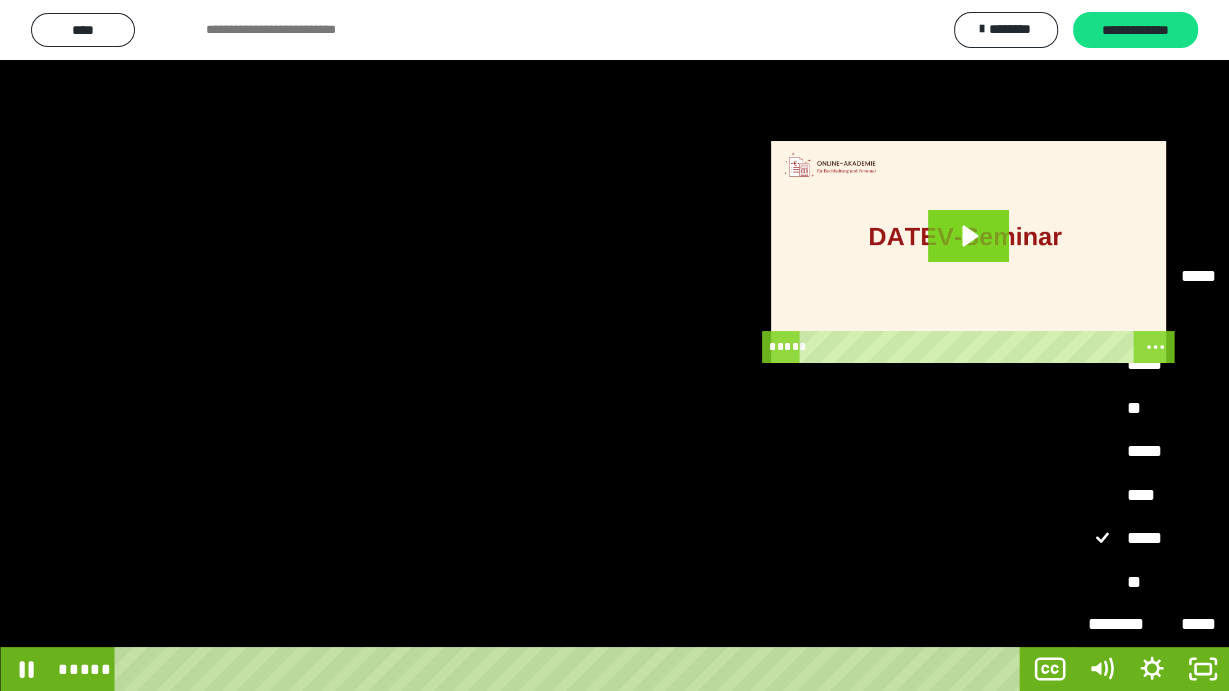 click on "****" at bounding box center [1152, 495] 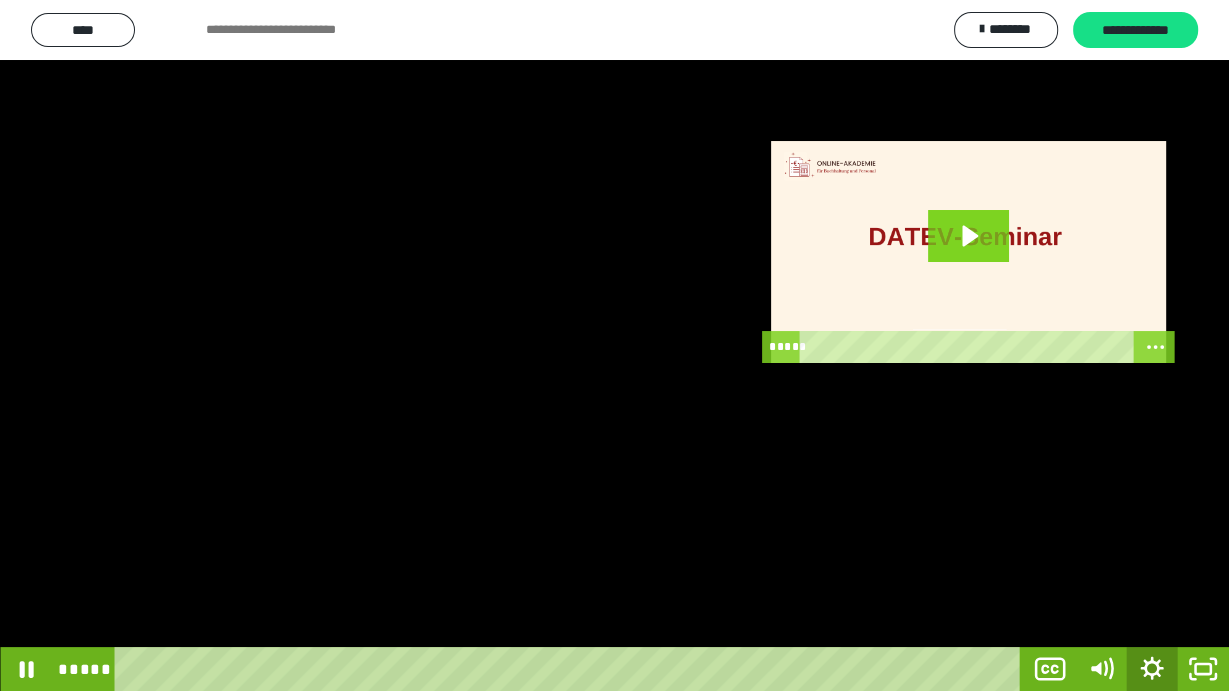 click 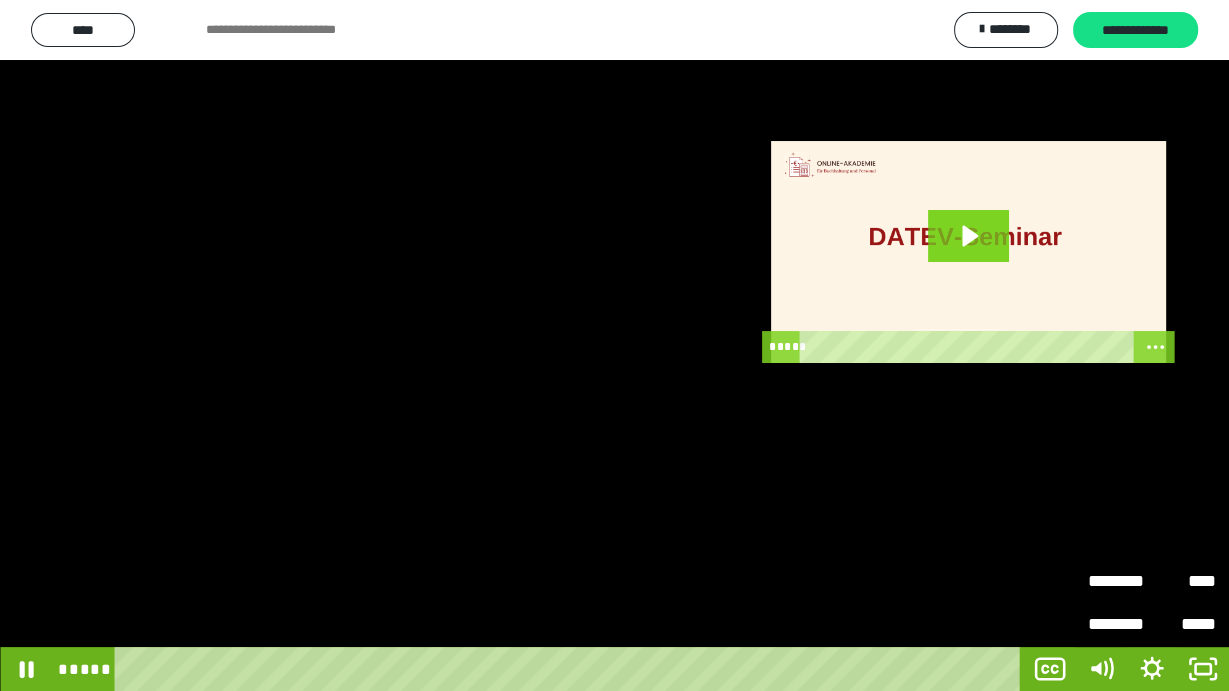 click on "********" at bounding box center (1120, 582) 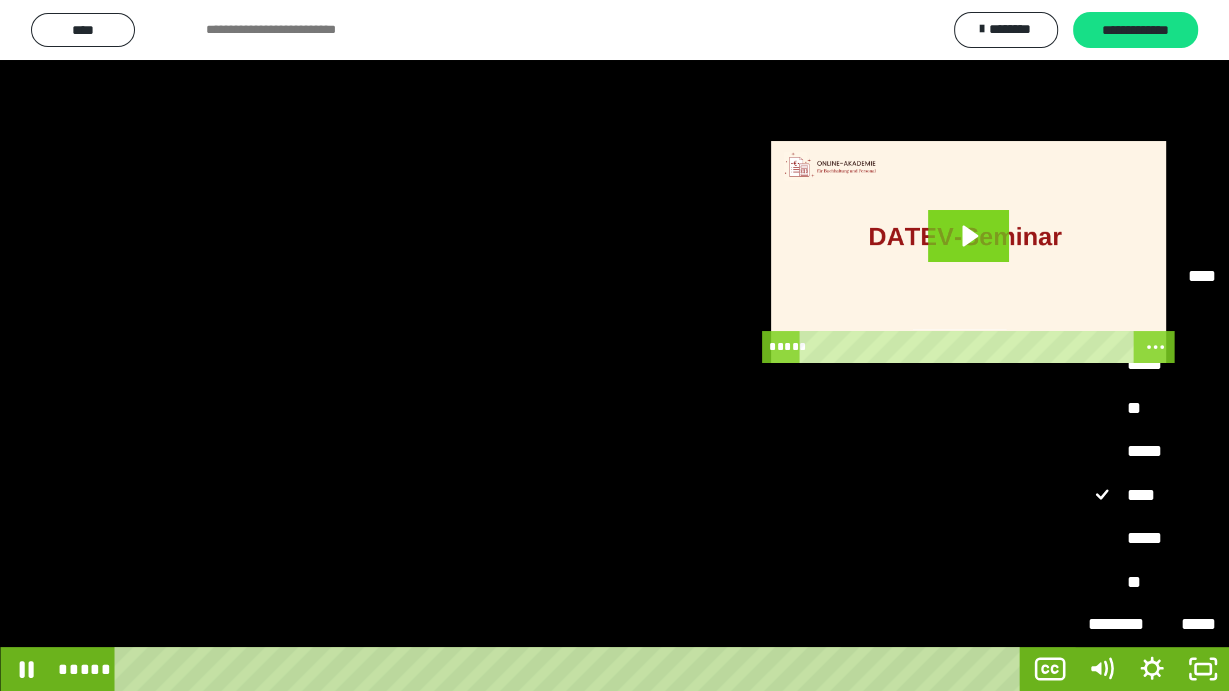 click on "*****" at bounding box center (1152, 538) 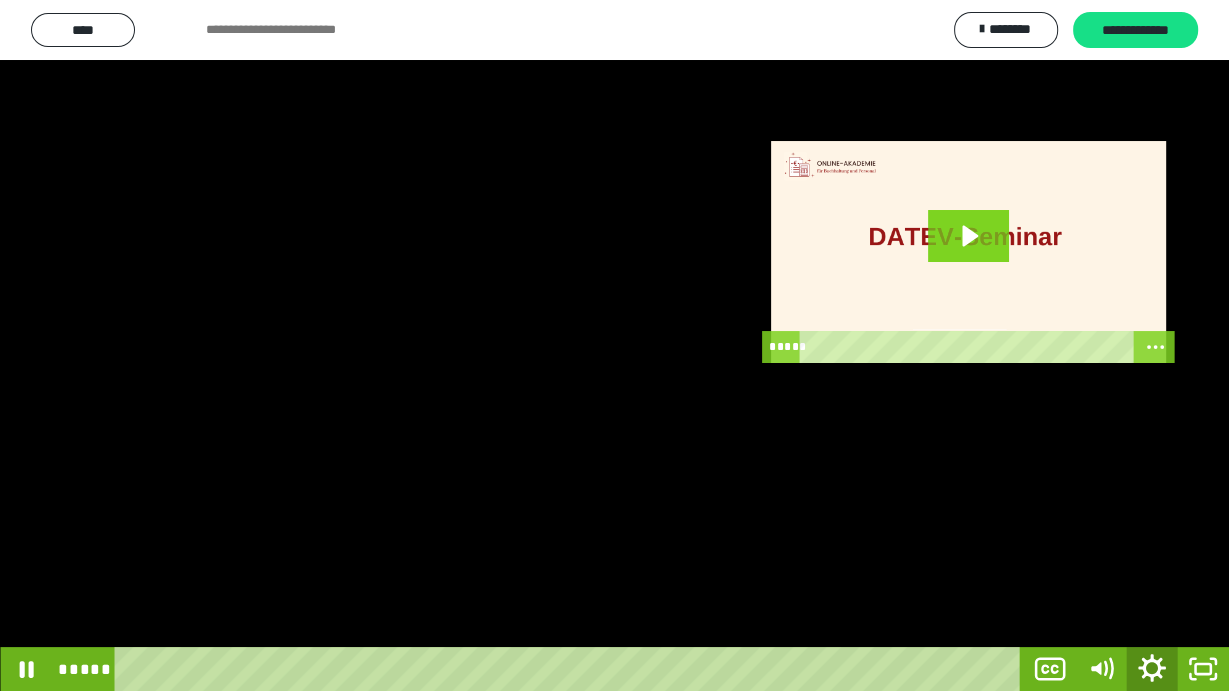 click 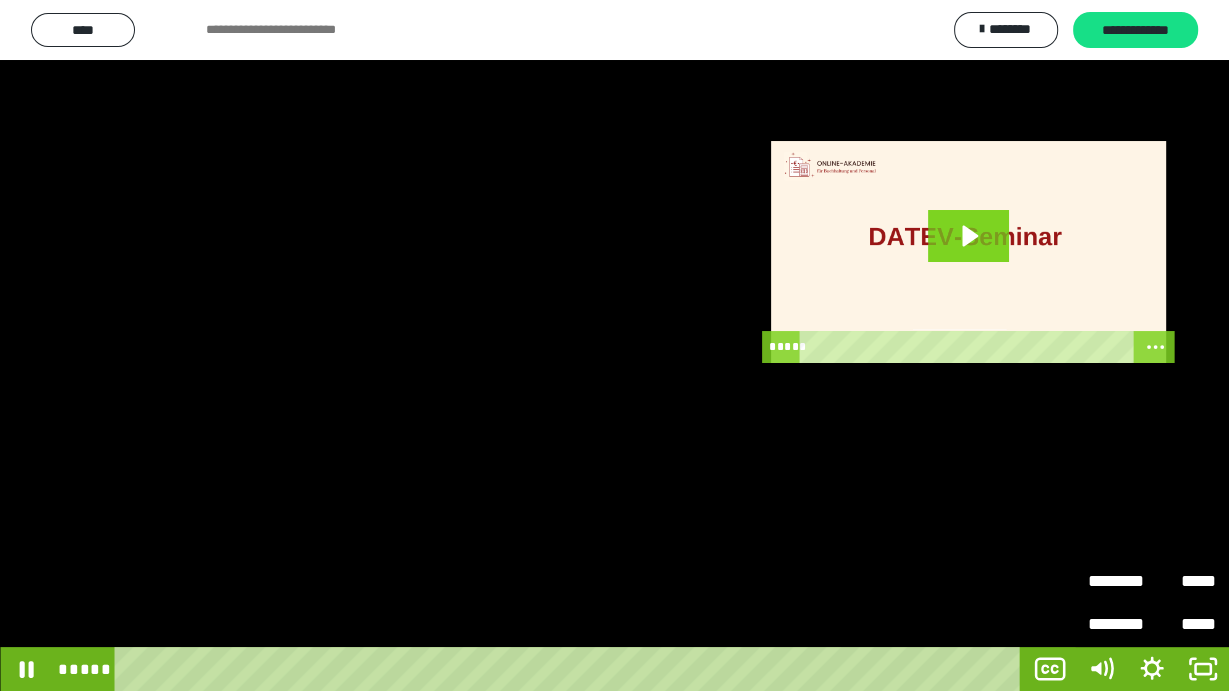 click on "********" at bounding box center [1120, 573] 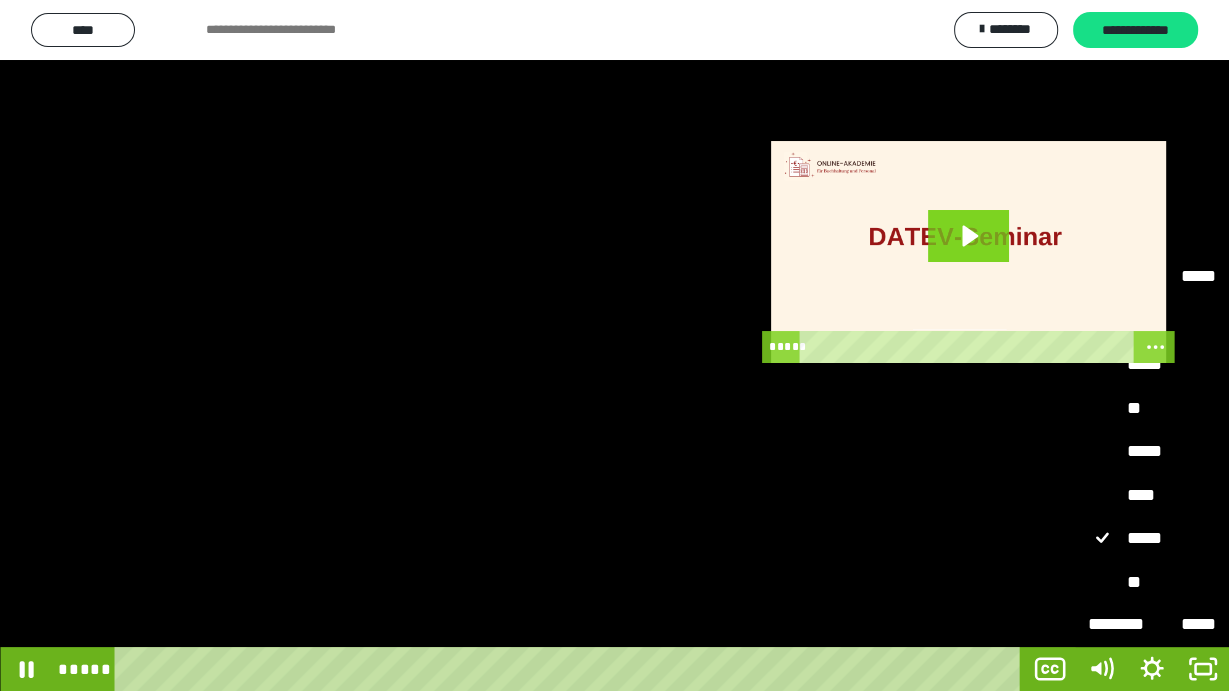 click on "****" at bounding box center (1152, 495) 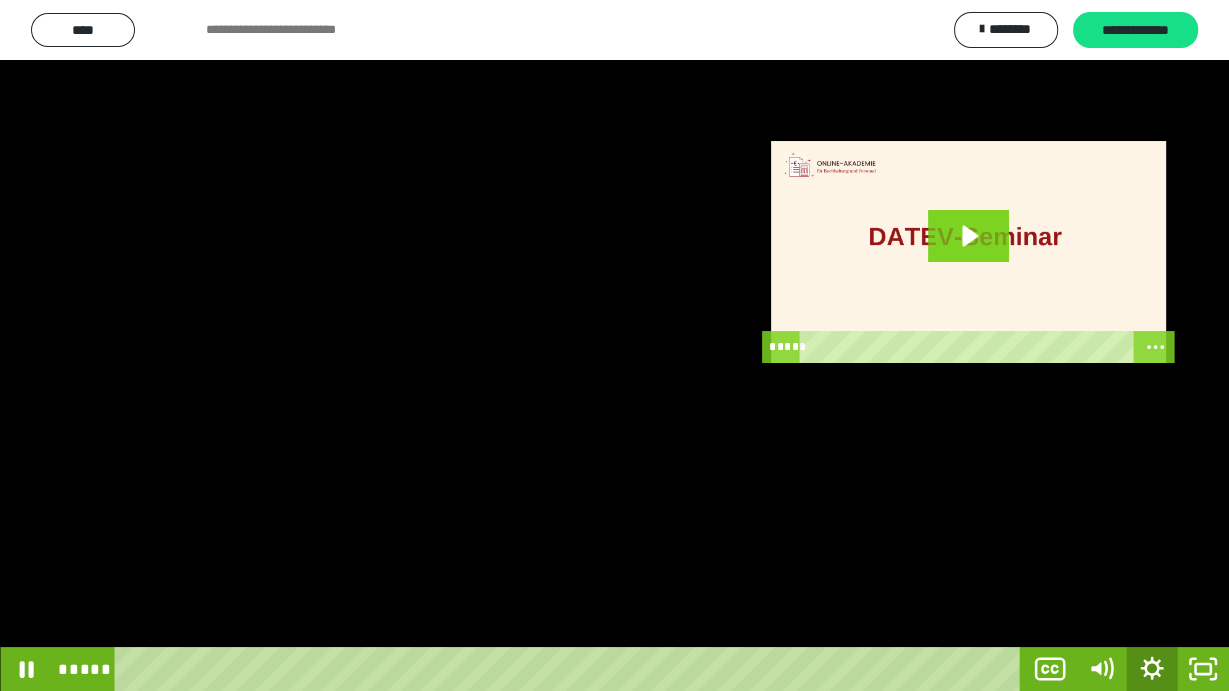 click 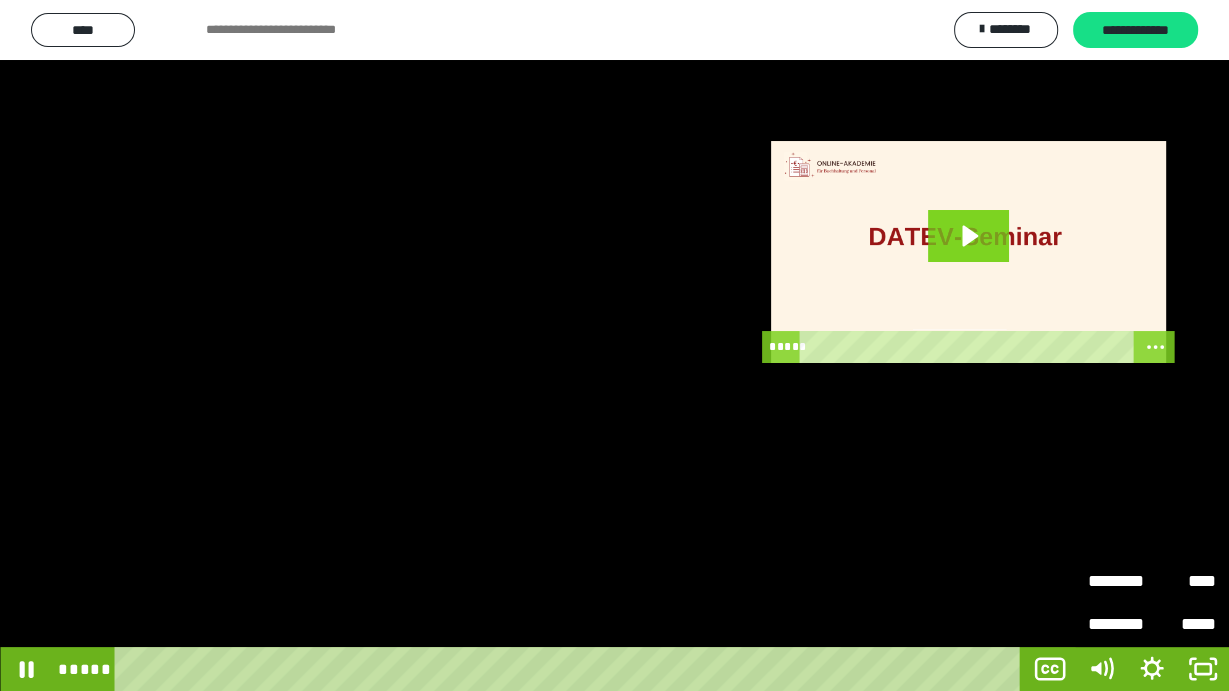 click on "********" at bounding box center [1120, 582] 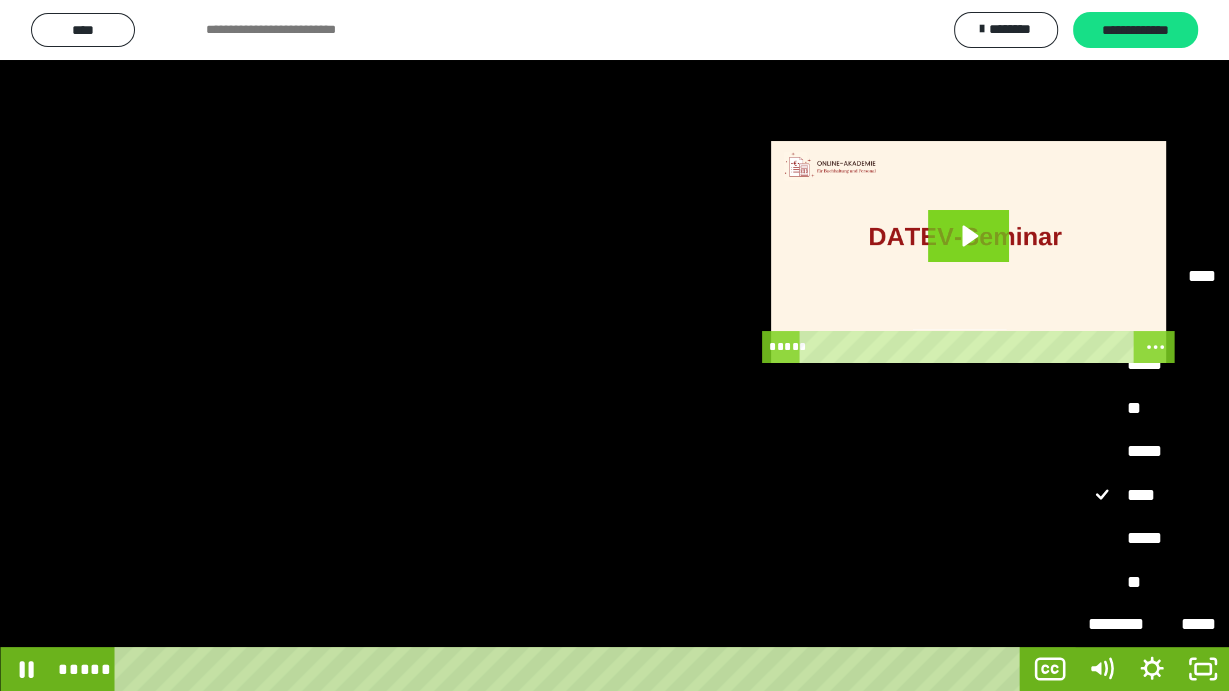 click on "*****" at bounding box center (1152, 538) 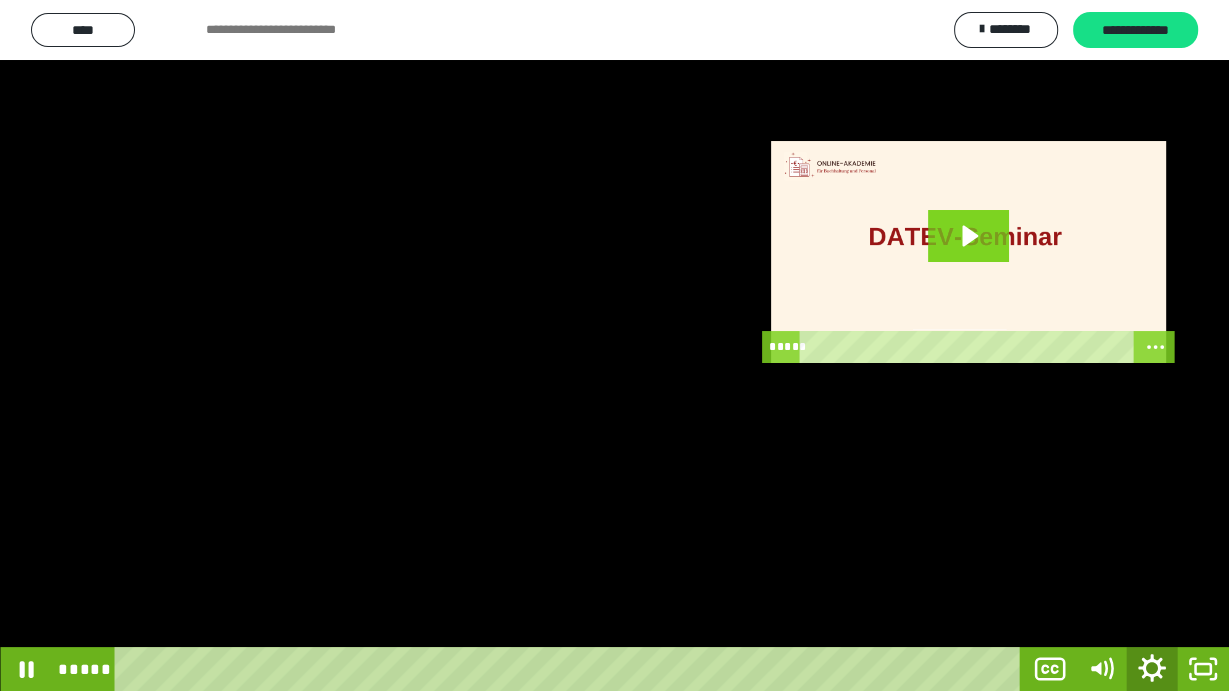 click 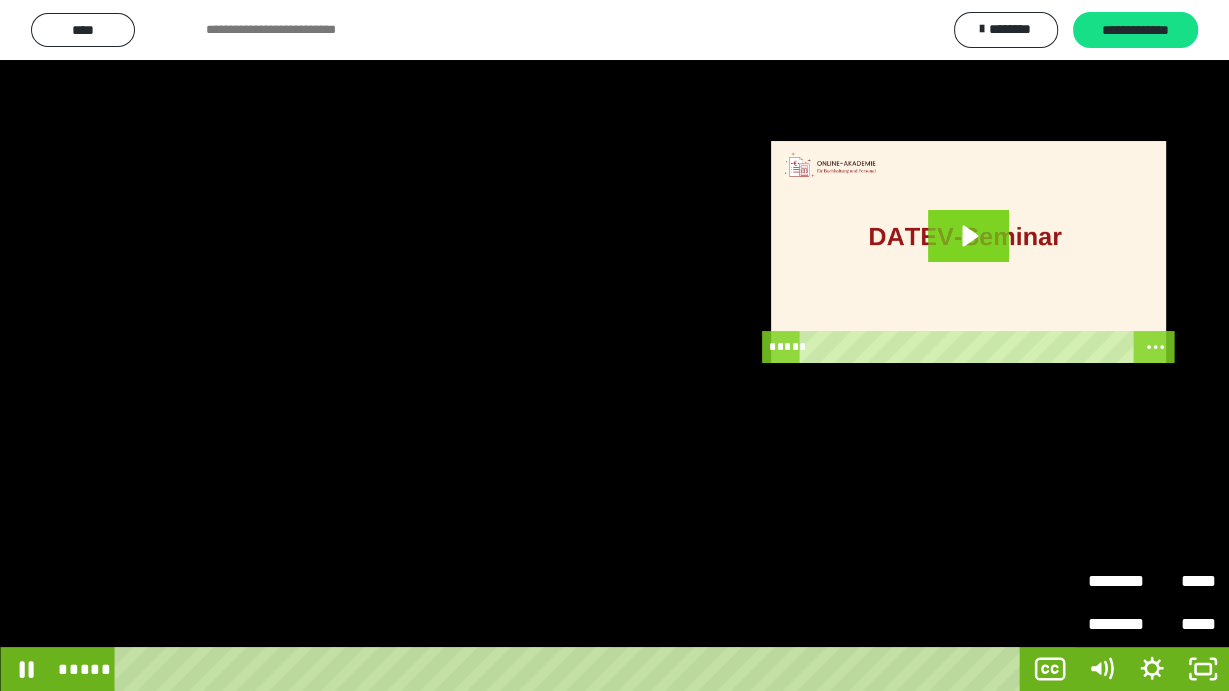 click on "********" at bounding box center (1120, 573) 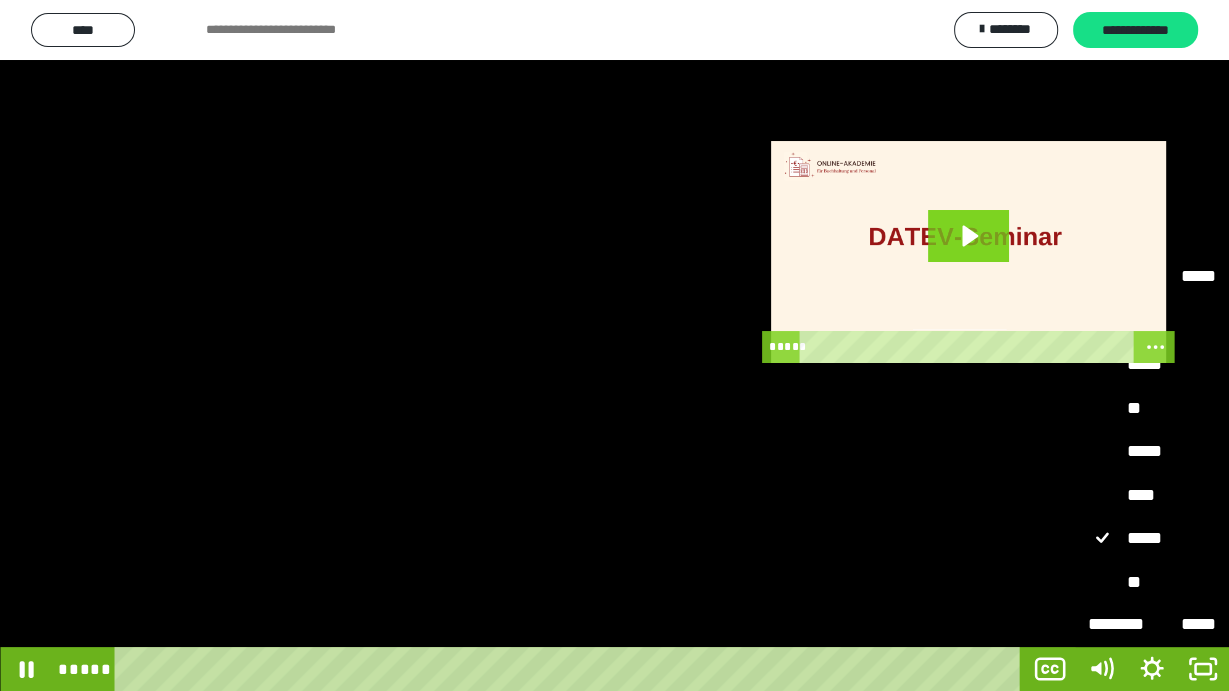 click on "****" at bounding box center [1152, 495] 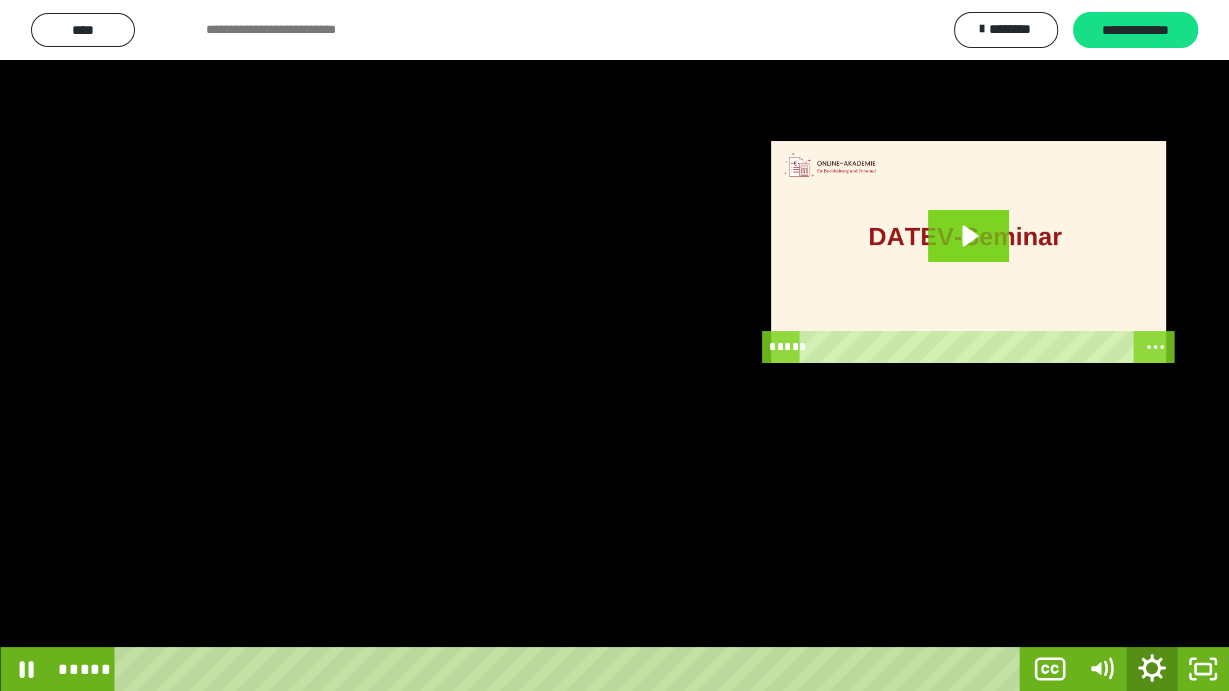 click 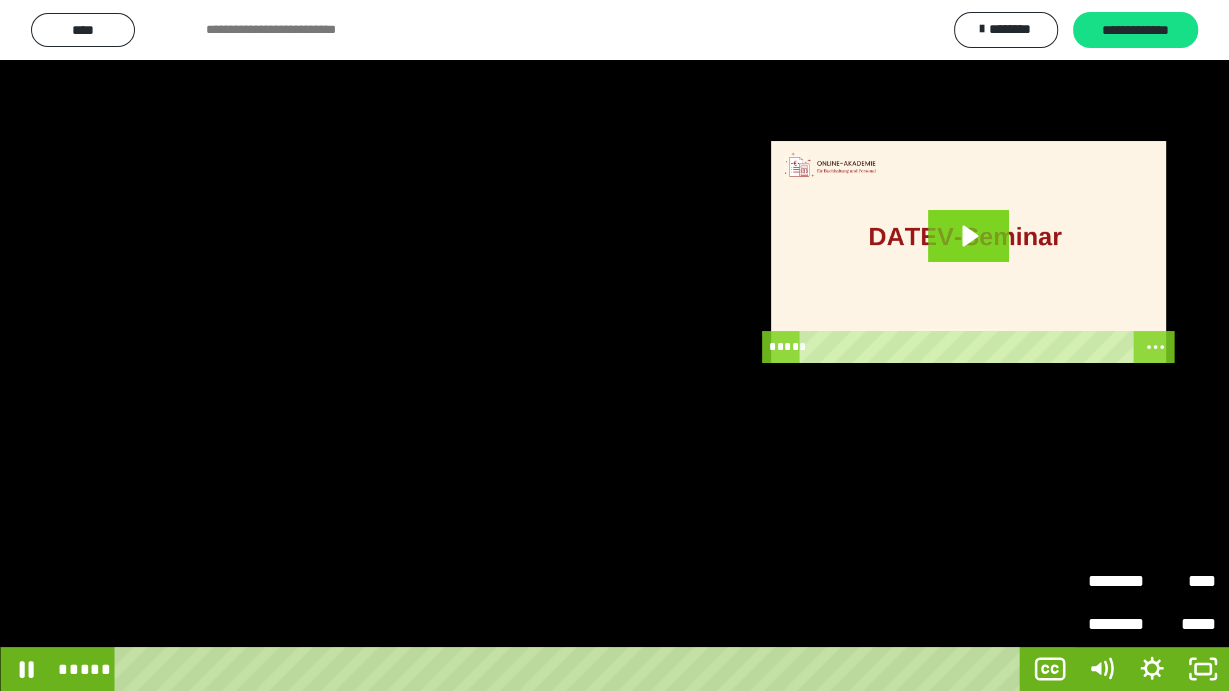 click on "********" at bounding box center (1120, 582) 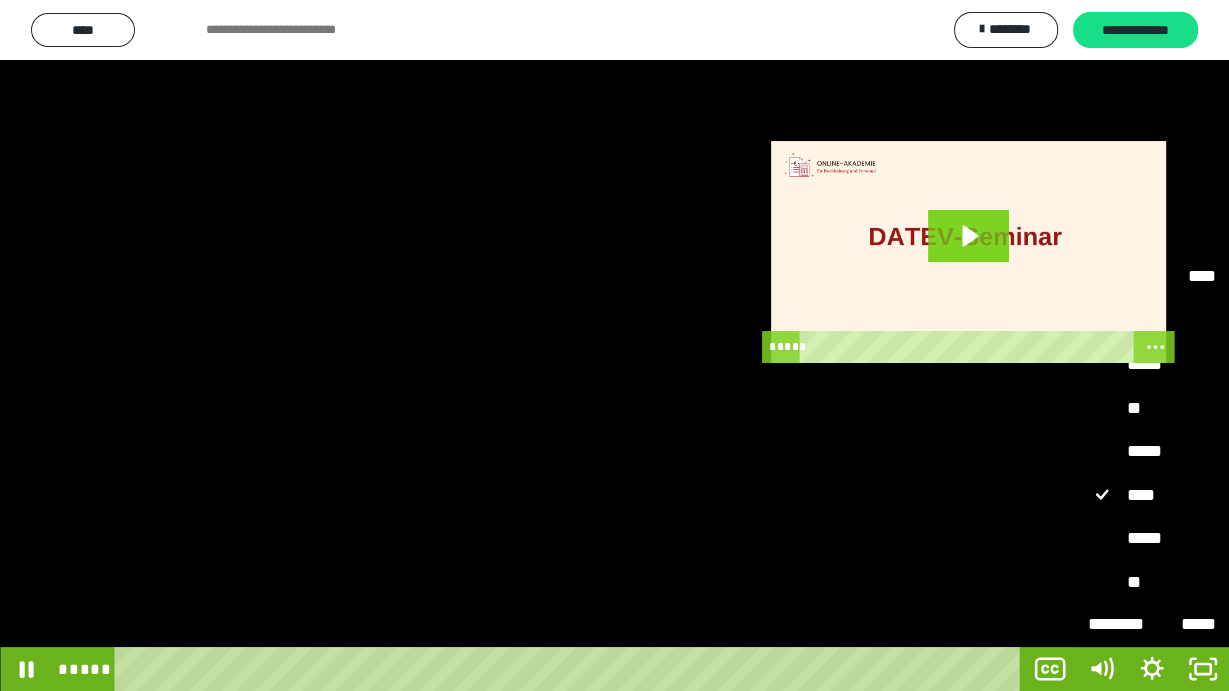 click on "**" at bounding box center (1152, 582) 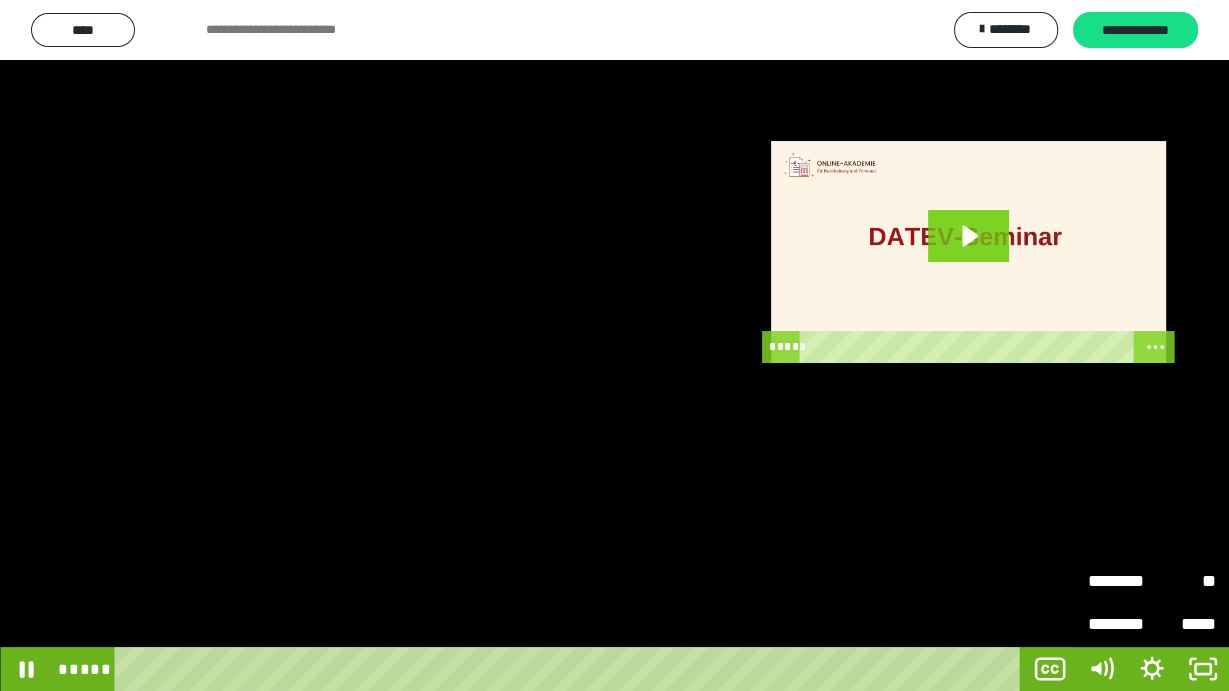 click on "********" at bounding box center [1120, 582] 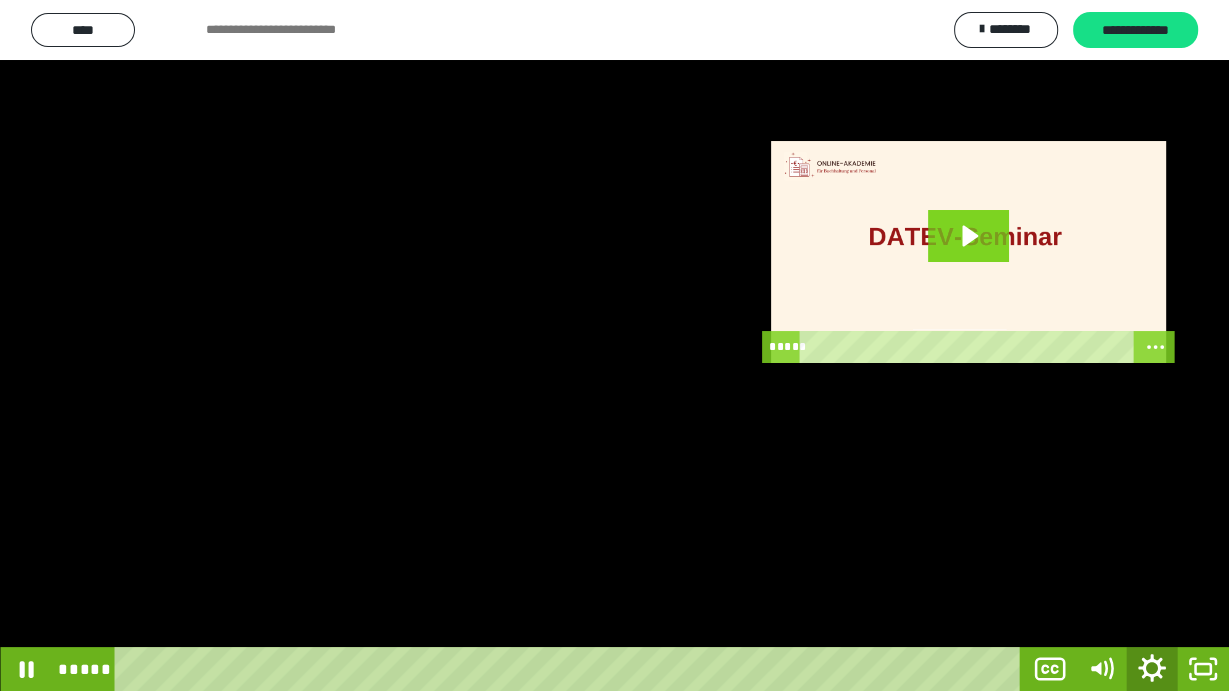 click 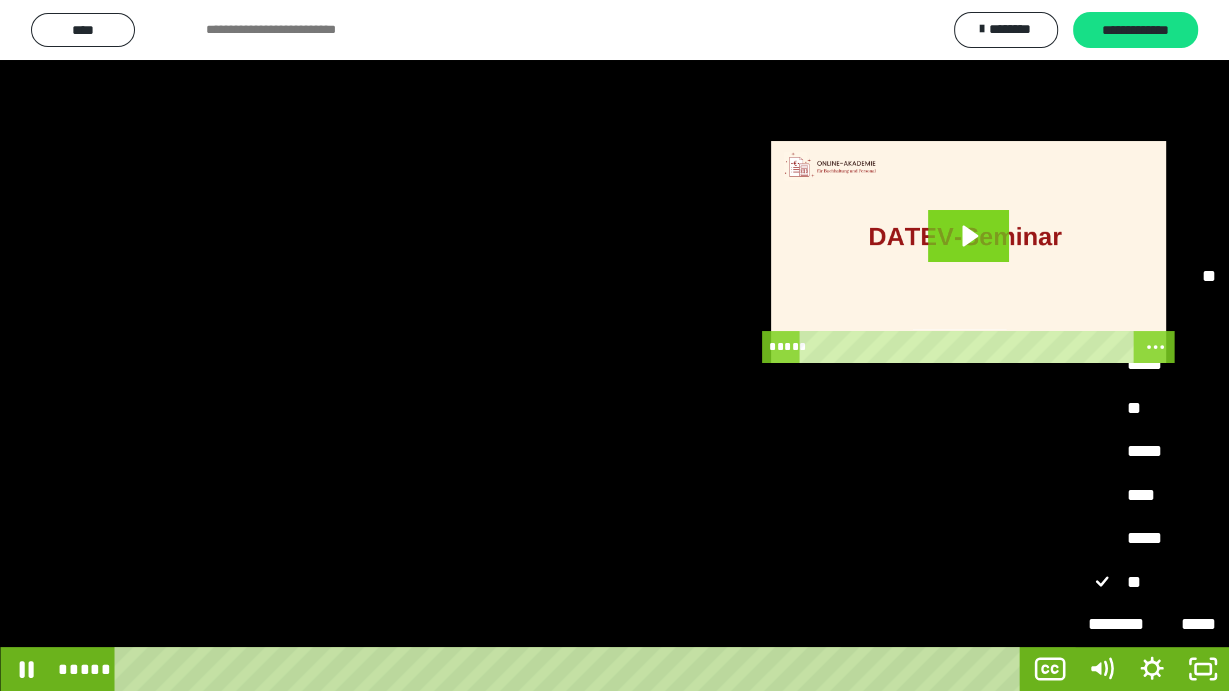 click on "****" at bounding box center [1152, 495] 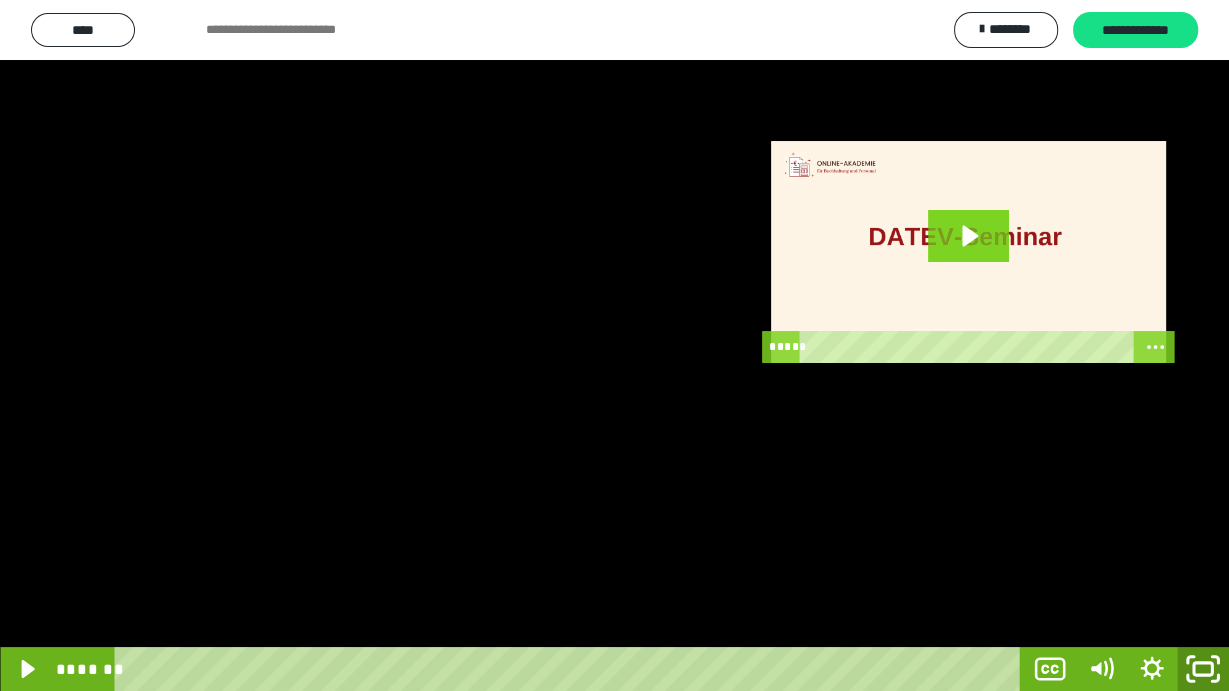 click 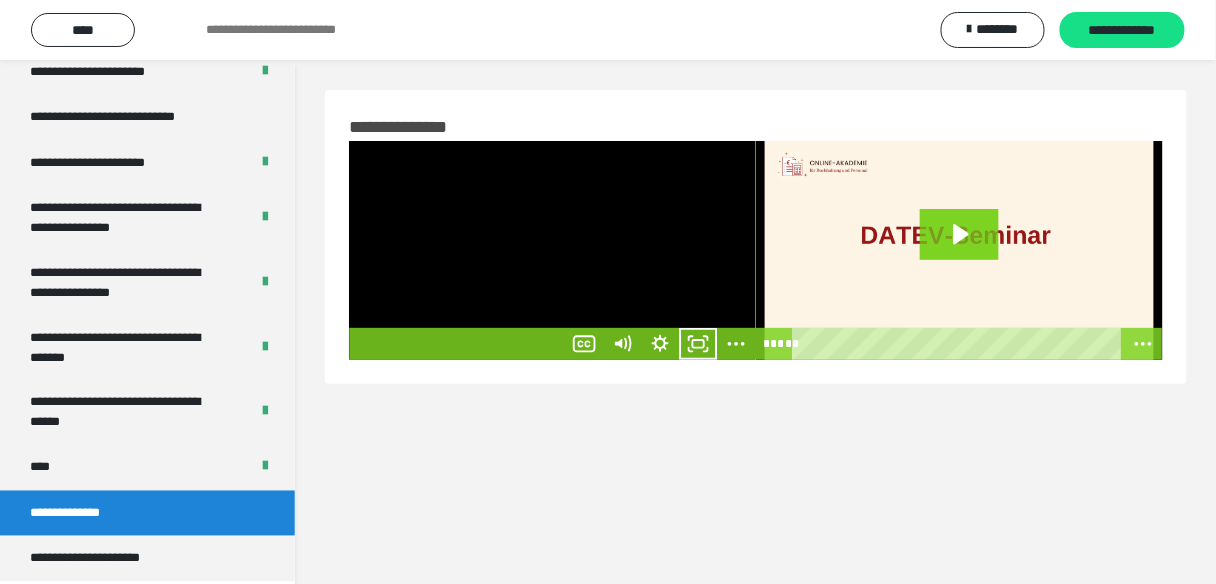 click on "**********" at bounding box center [756, 352] 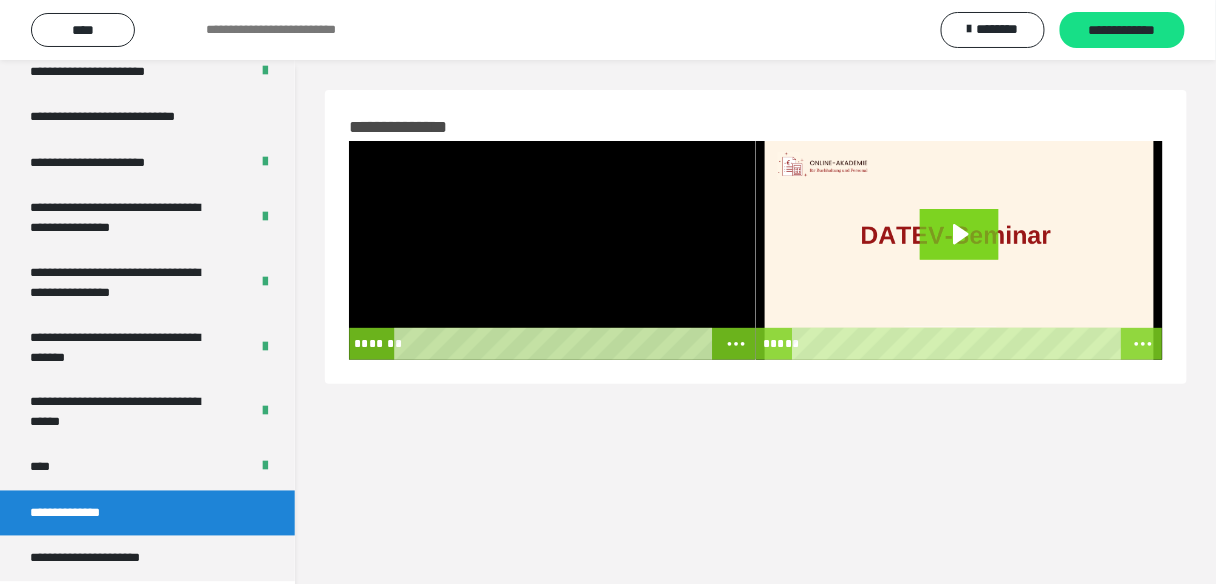 click at bounding box center [552, 250] 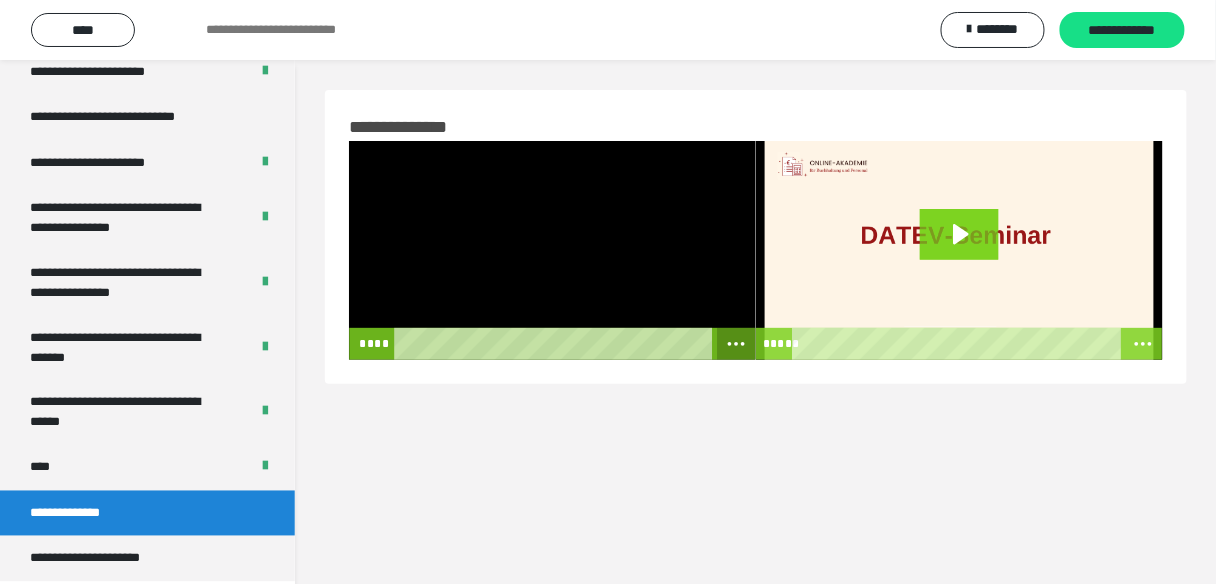 click 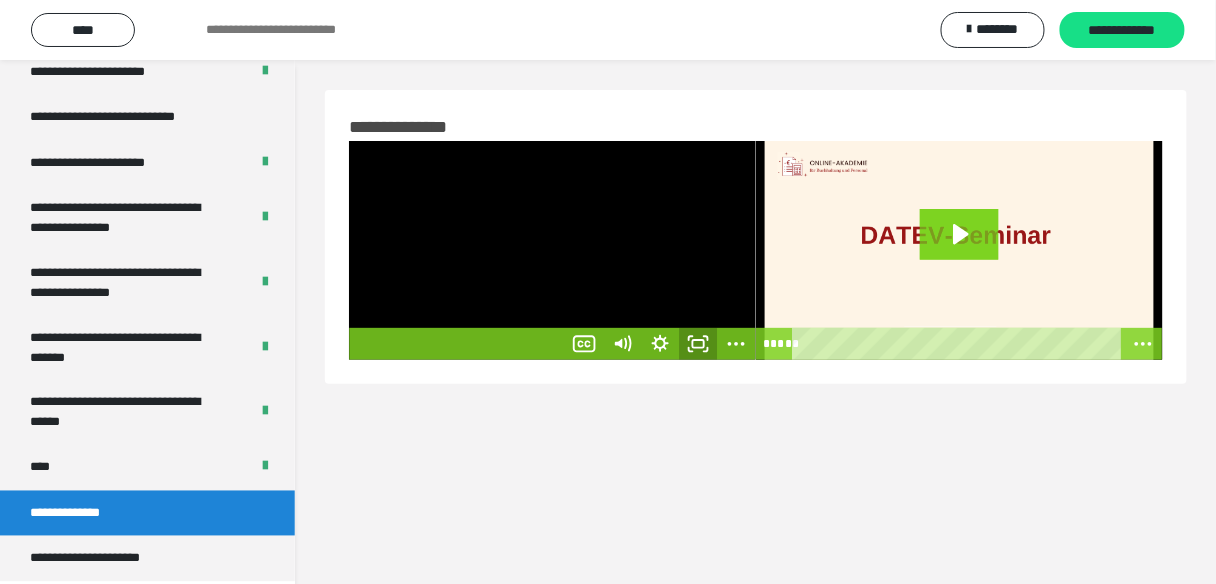click 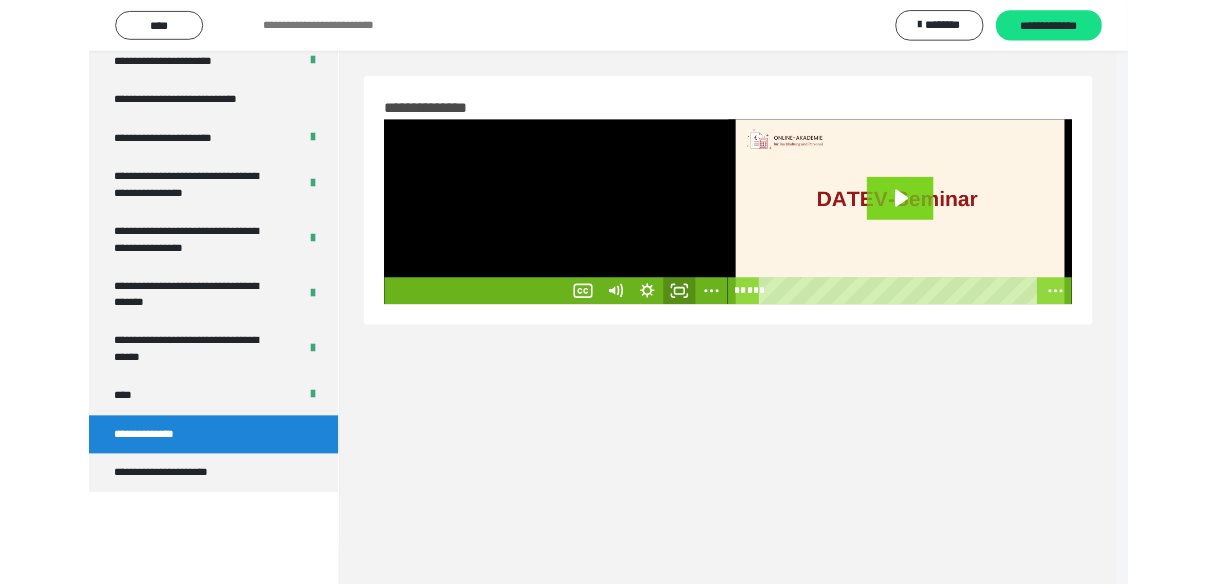 scroll, scrollTop: 4313, scrollLeft: 0, axis: vertical 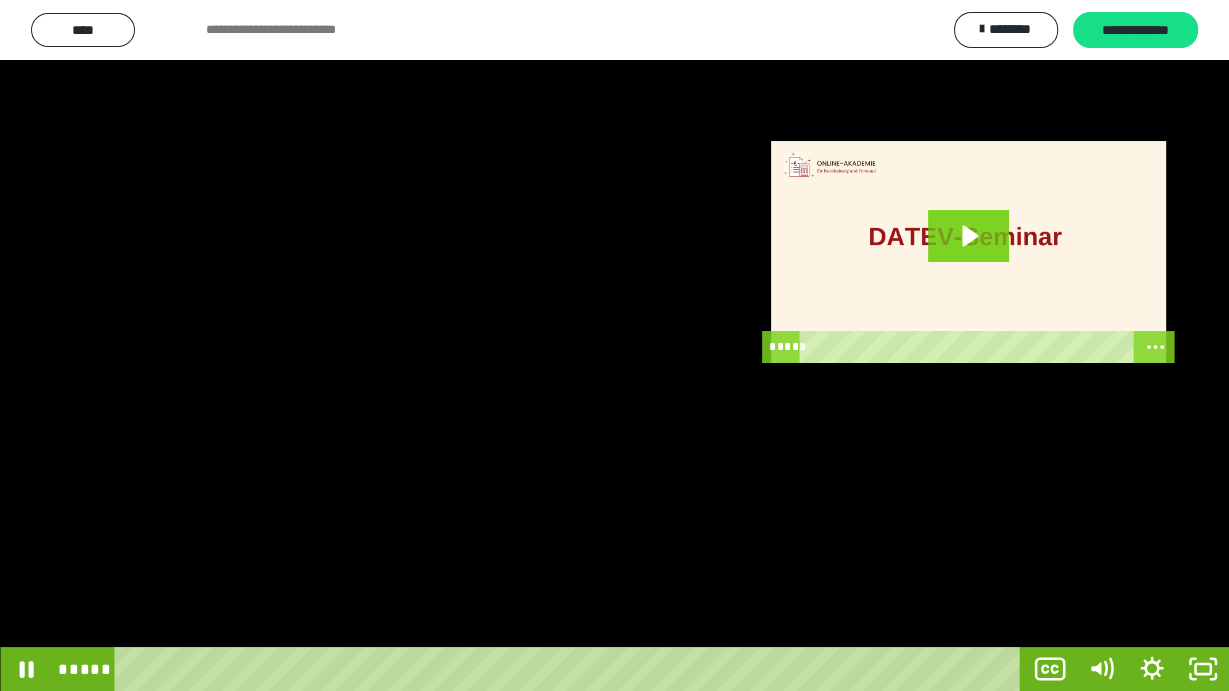 click at bounding box center (614, 345) 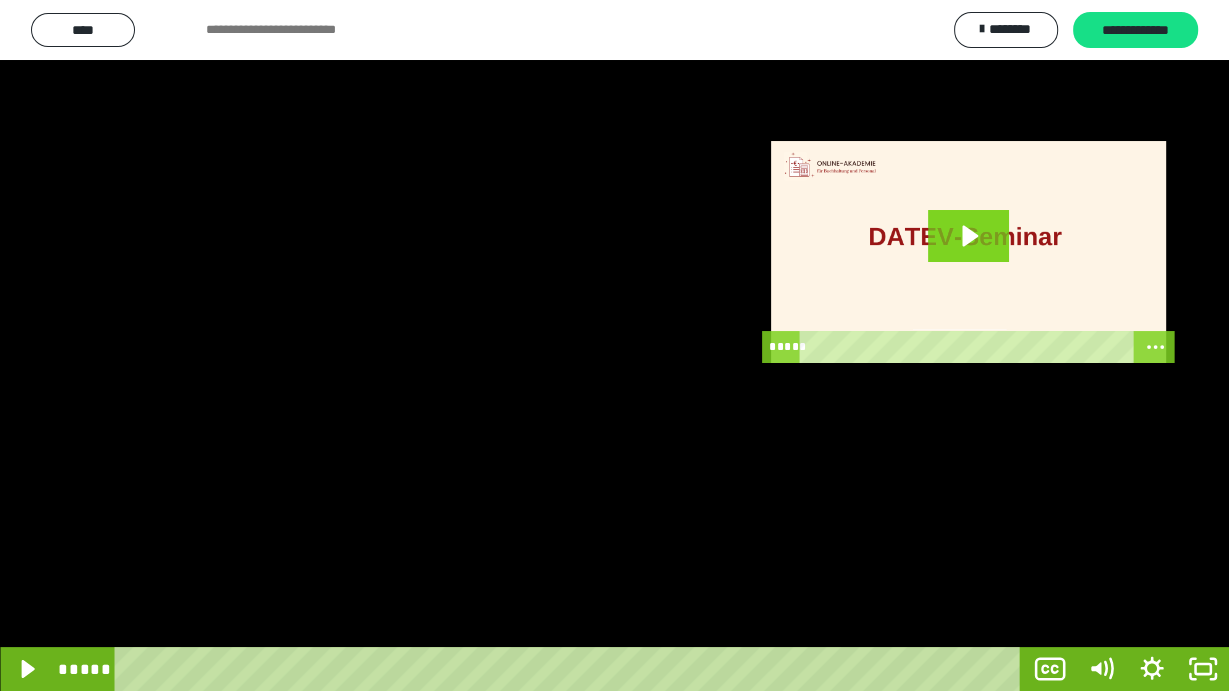 click at bounding box center [614, 345] 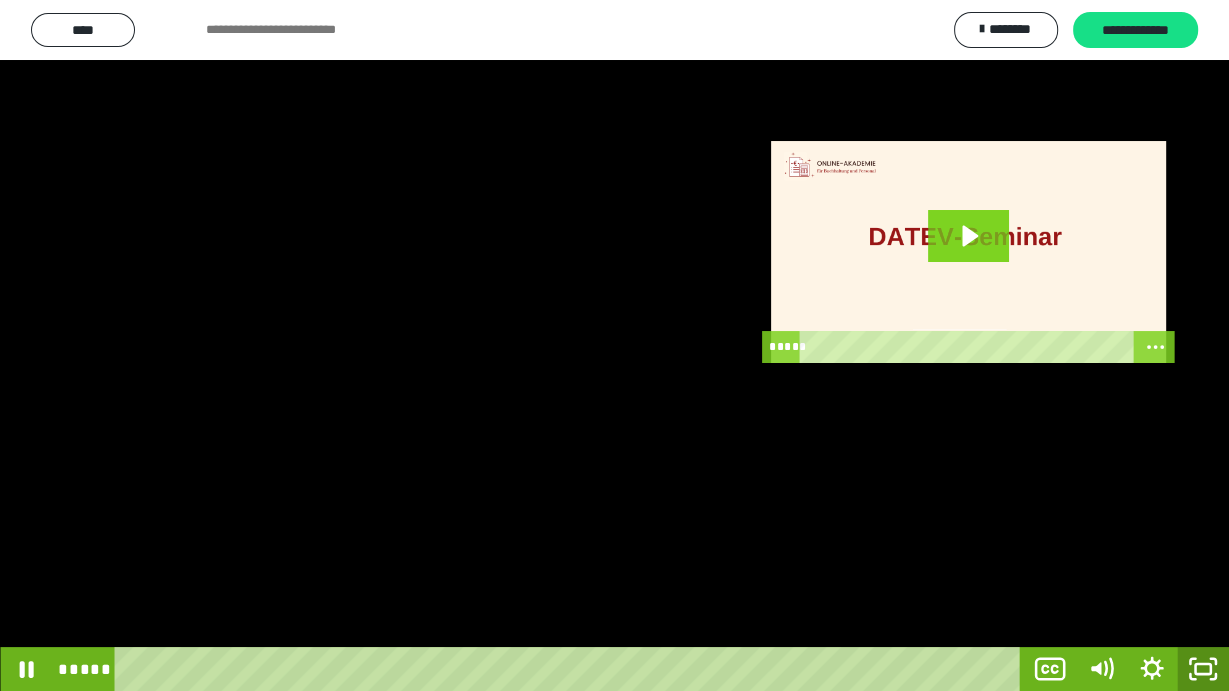 click 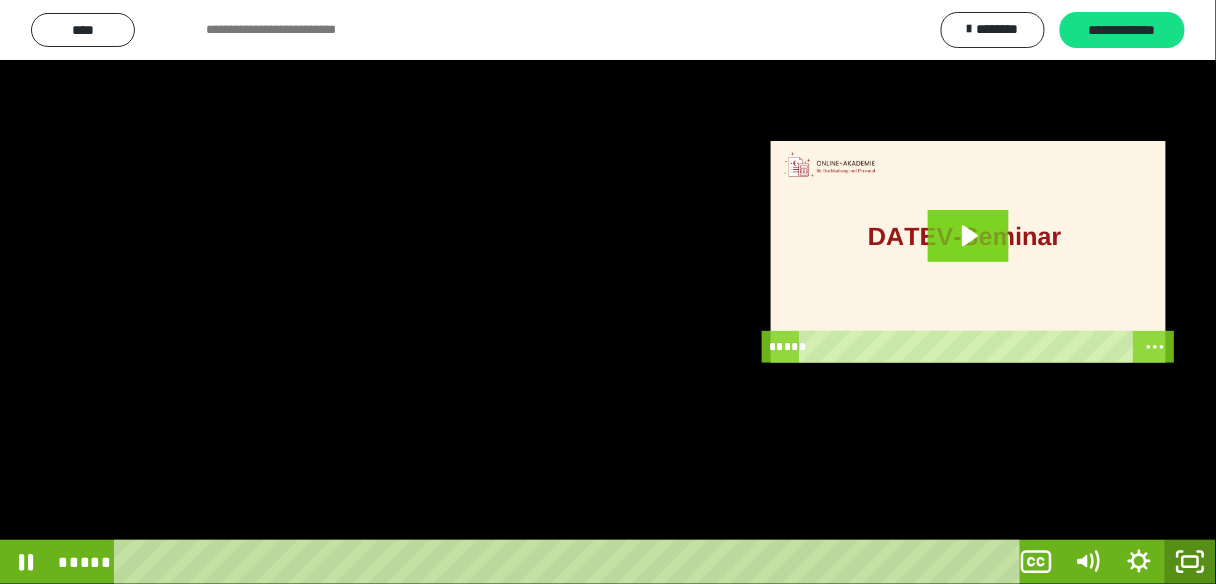 scroll, scrollTop: 4421, scrollLeft: 0, axis: vertical 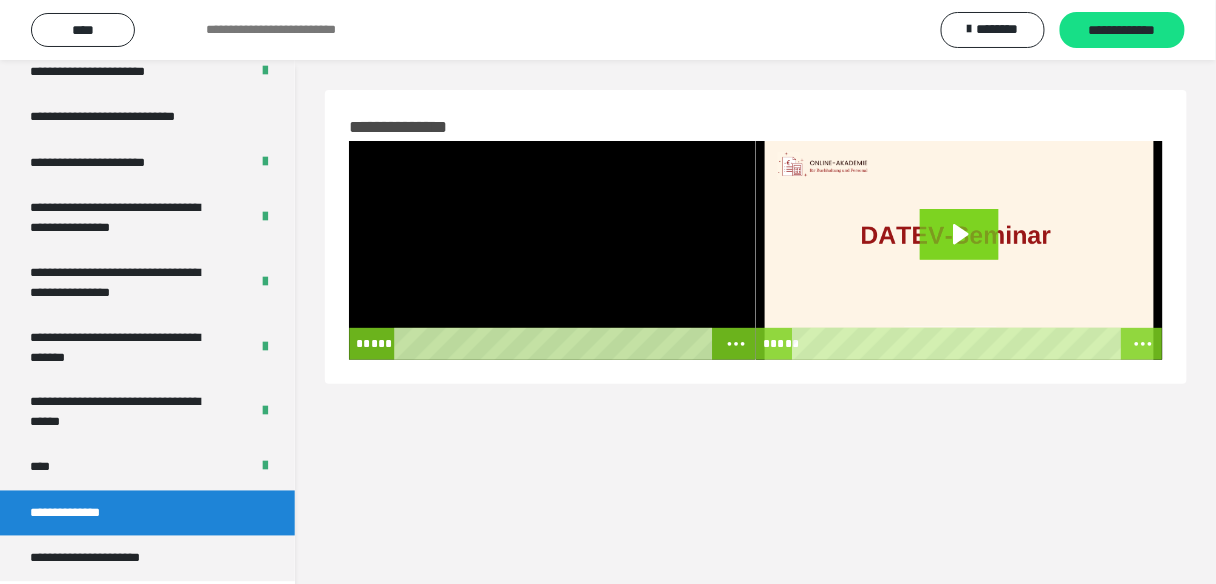click at bounding box center [552, 250] 